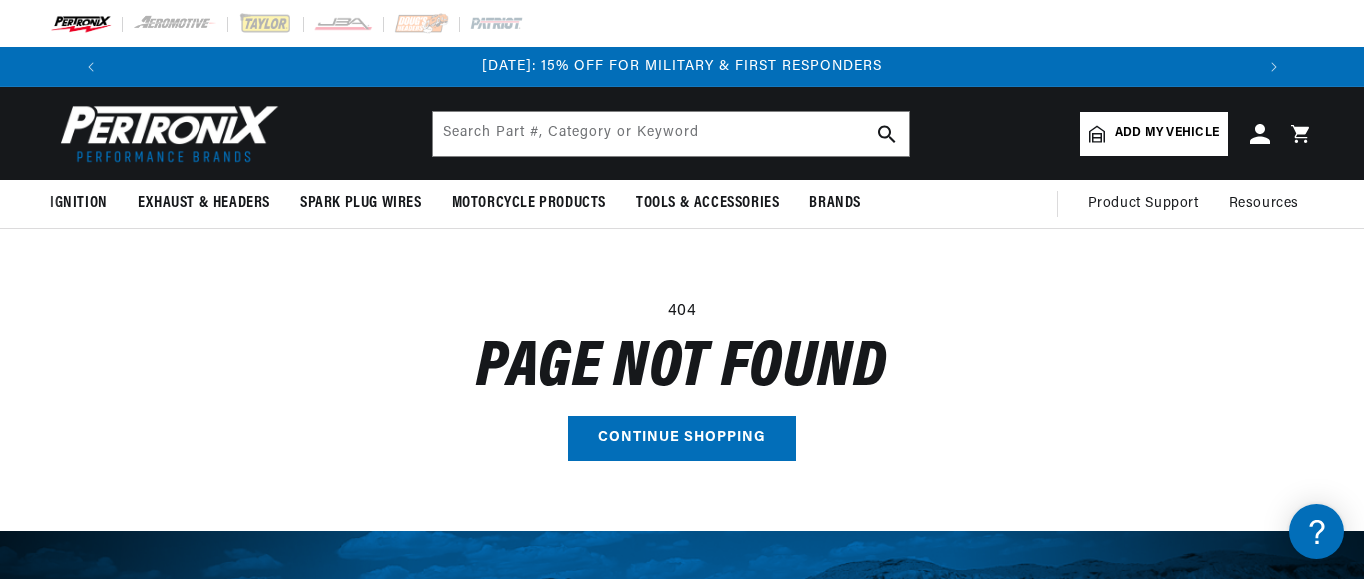scroll, scrollTop: 0, scrollLeft: 0, axis: both 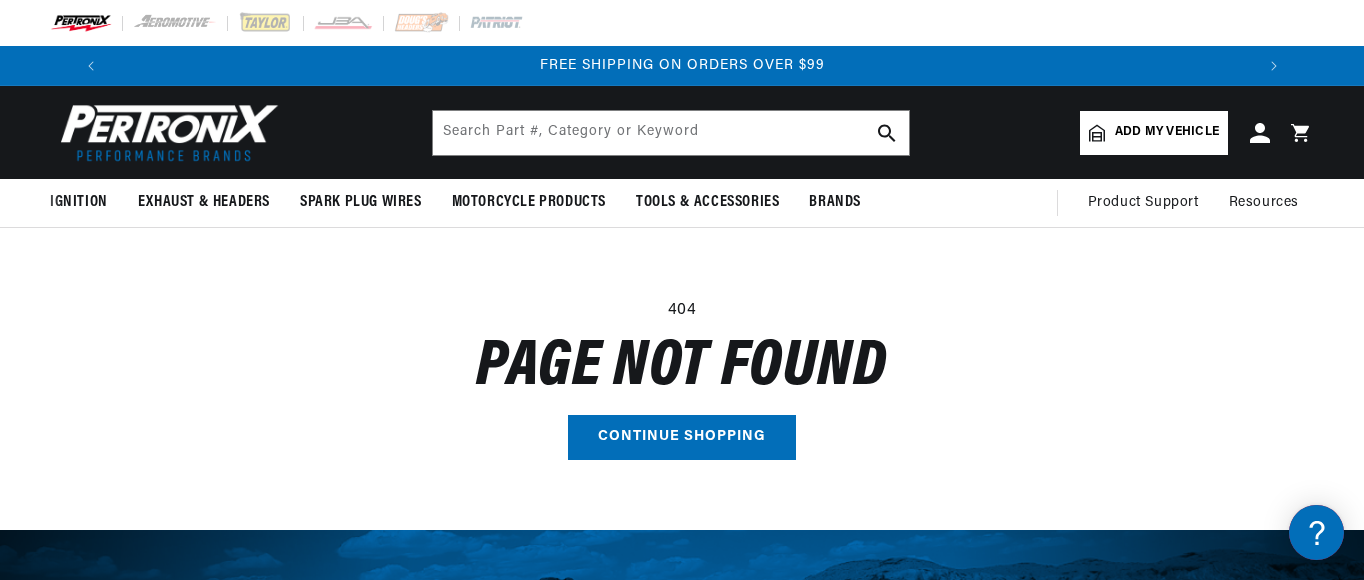 click on "Add my vehicle" at bounding box center (1167, 132) 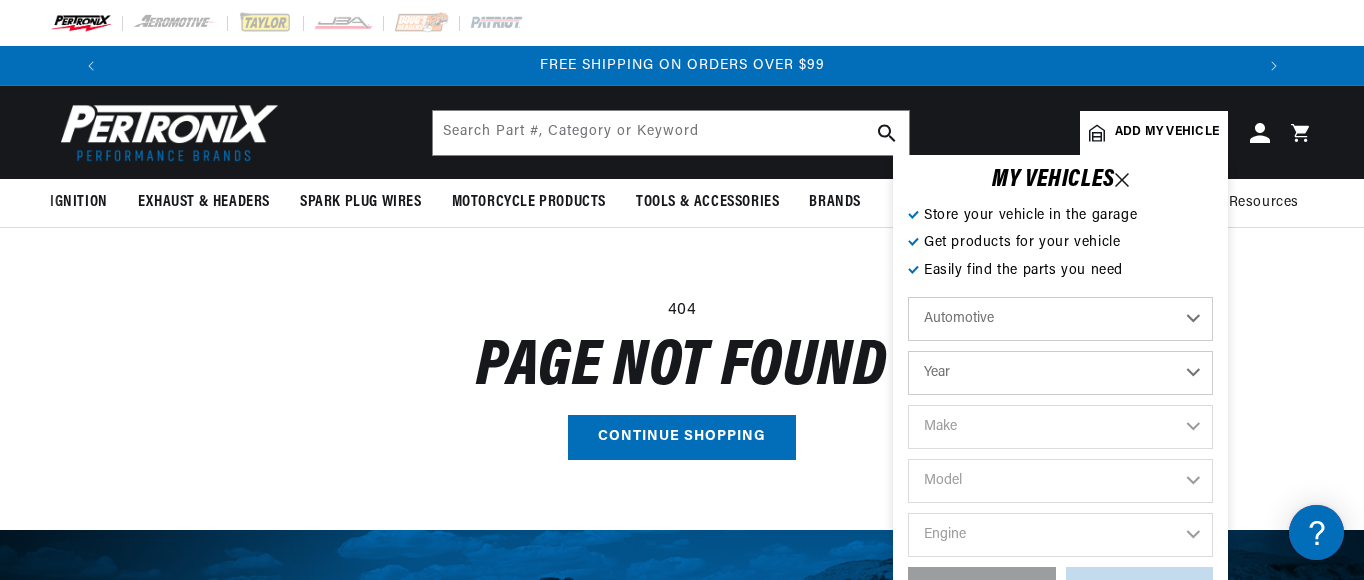 click on "Year
2022
2021
2020
2019
2018
2017
2016
2015
2014
2013
2012
2011
2010
2009
2008
2007
2006
2005
2004
2003
2002
2001
2000
1999
1998
1997
1996
1995
1994
1993
1992
1991
1990
1989
1988
1987
1986 1985" at bounding box center [1060, 373] 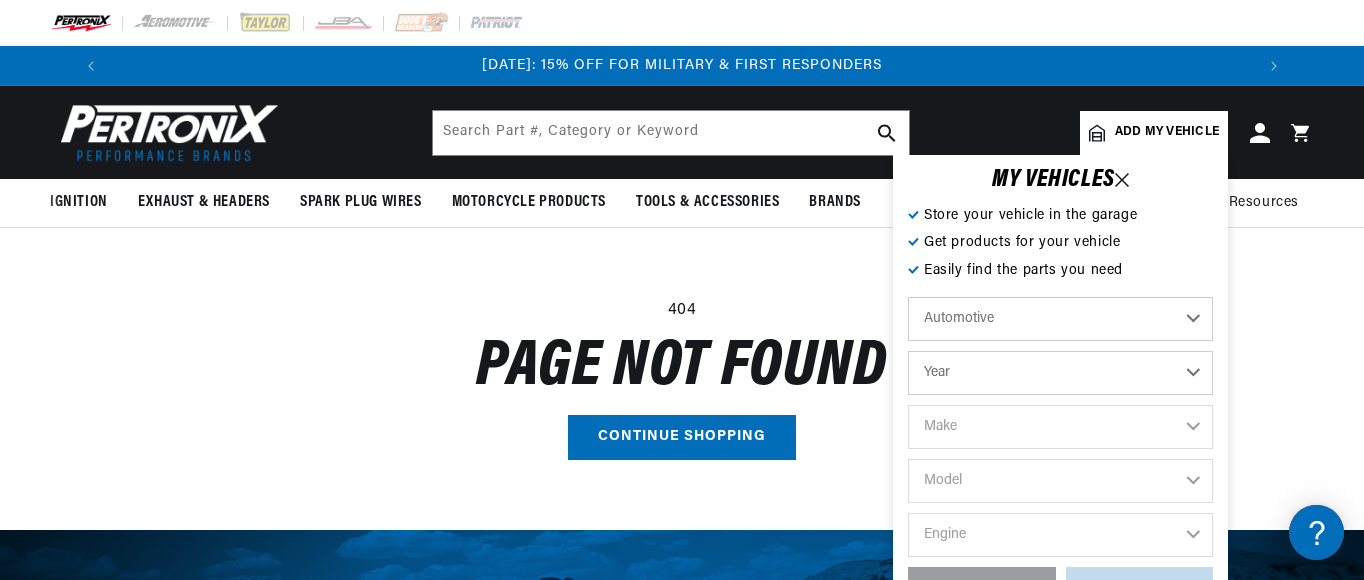 select on "2002" 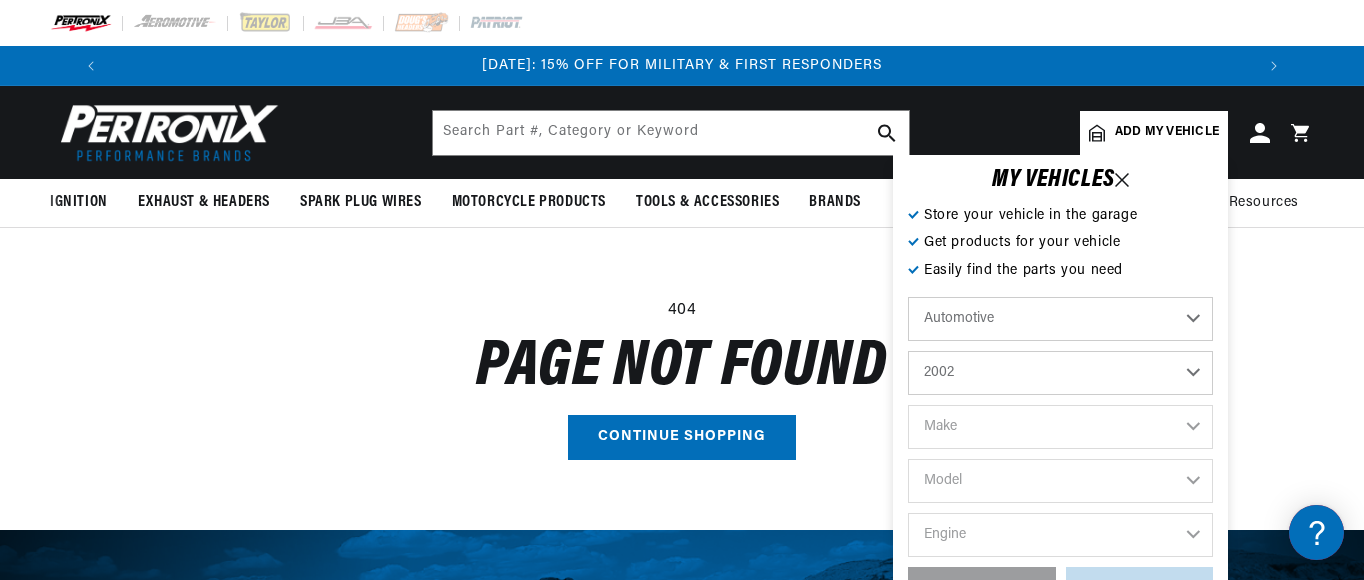 click on "Year
2022
2021
2020
2019
2018
2017
2016
2015
2014
2013
2012
2011
2010
2009
2008
2007
2006
2005
2004
2003
2002
2001
2000
1999
1998
1997
1996
1995
1994
1993
1992
1991
1990
1989
1988
1987
1986 1985" at bounding box center (1060, 373) 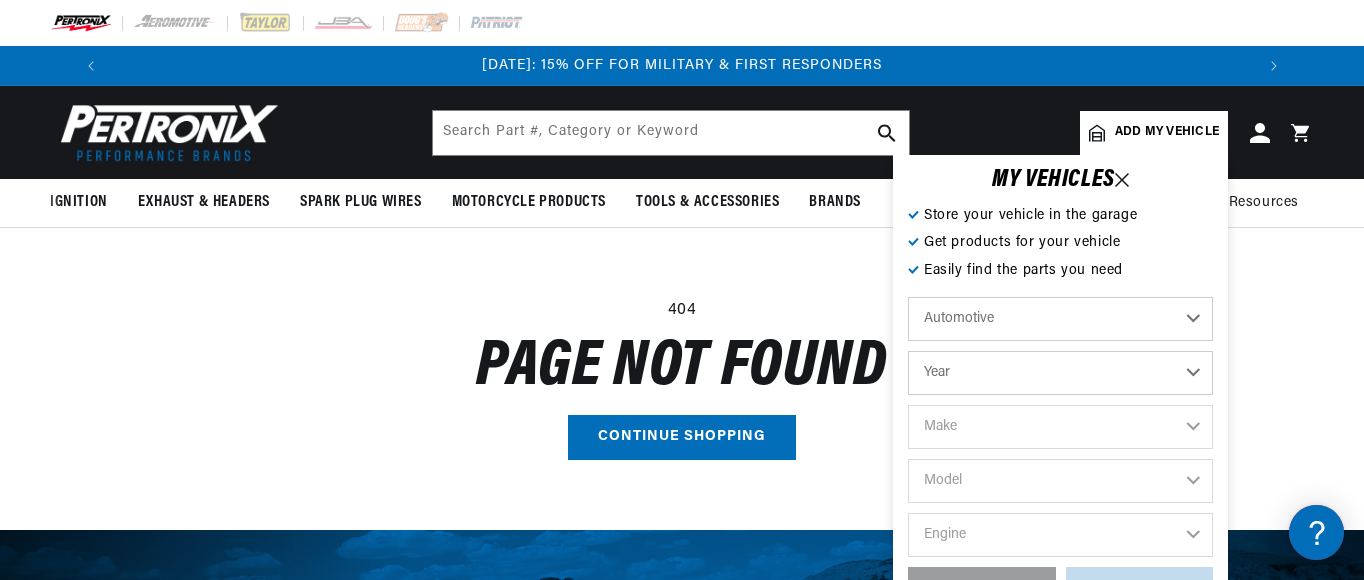 click on "Automotive
Agricultural
Industrial
Marine
Motorcycle
Year
2022
2021
2020
2019
2018
2017
2016
2015
2014
2013
2012
2011
2010
2009
2008
2007
2006
2005
2004
2003
2002
2001
2000
1999
1998
1997
1996
1995
1994
1993
1992 1991" at bounding box center (1060, 432) 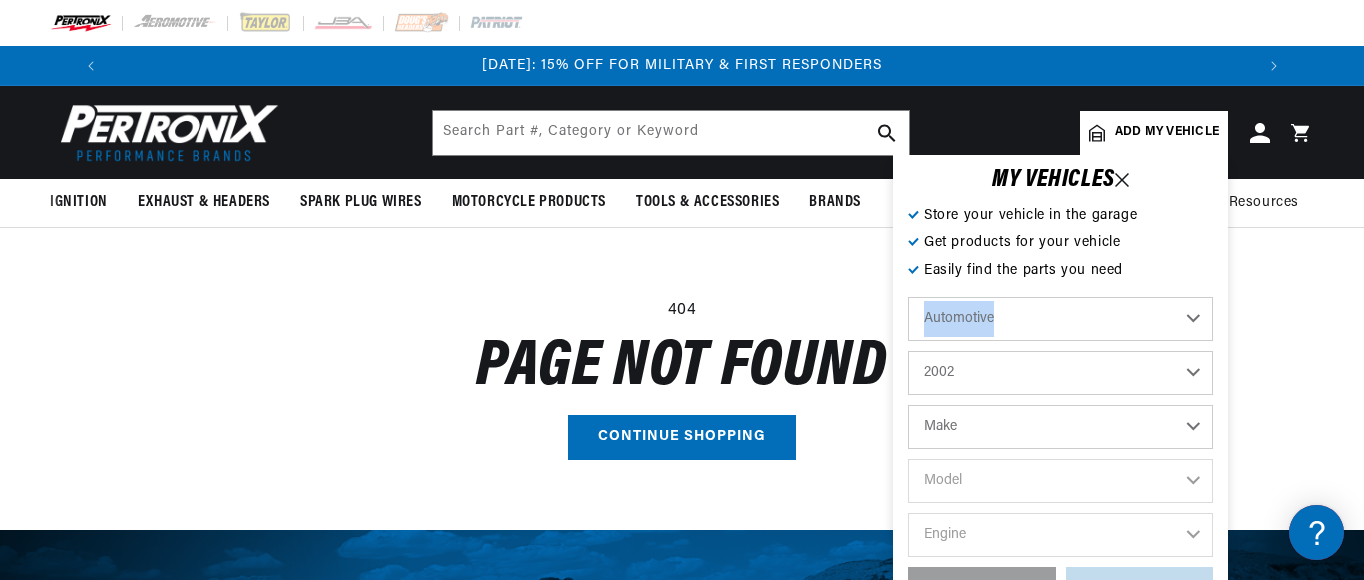 click on "Automotive
Agricultural
Industrial
Marine
Motorcycle
2022
2021
2020
2019
2018
2017
2016
2015
2014
2013
2012
2011
2010
2009
2008
2007
2006
2005
2004
2003
2002
2001
2000
1999
1998
1997
1996
1995
1994
1993
1992
1991 1990" at bounding box center (1060, 432) 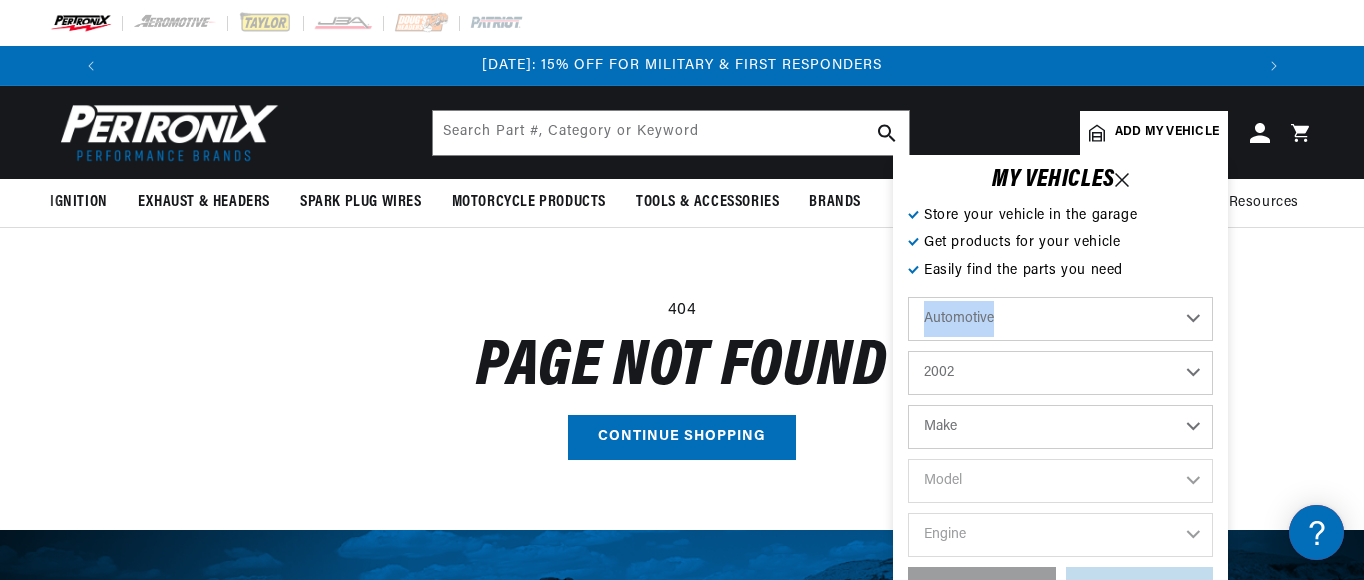 click on "2022
2021
2020
2019
2018
2017
2016
2015
2014
2013
2012
2011
2010
2009
2008
2007
2006
2005
2004
2003
2002
2001
2000
1999
1998
1997
1996
1995
1994
1993
1992
1991
1990
1989
1988
1987
1986
1985 1984" at bounding box center [1060, 373] 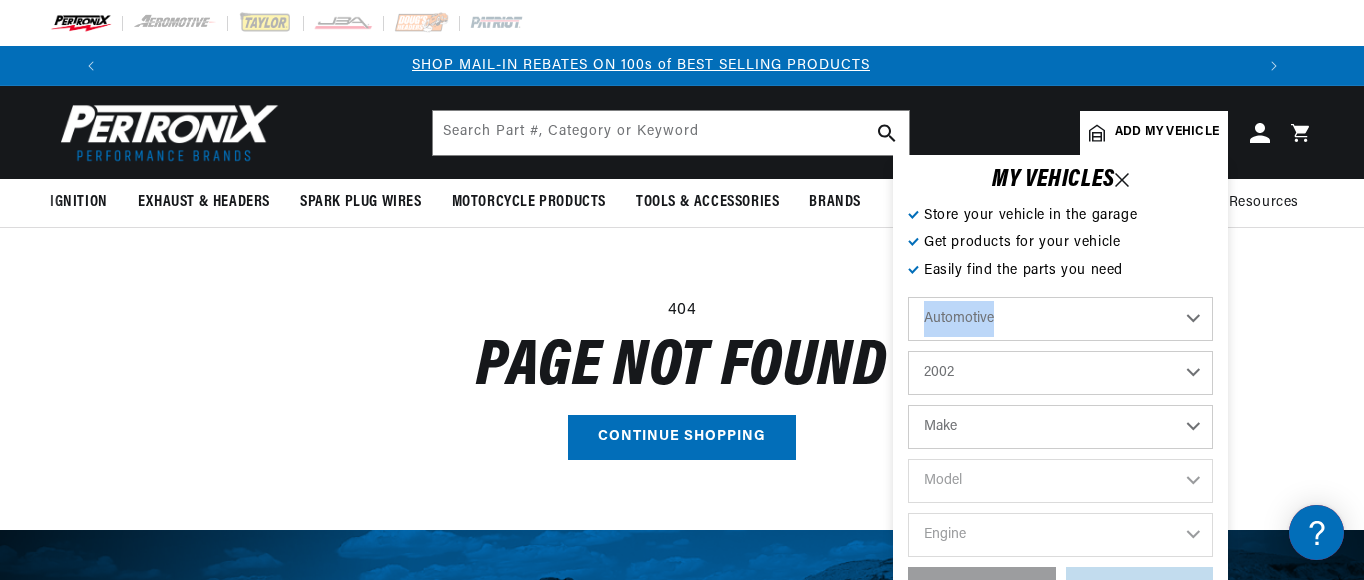 click on "2022
2021
2020
2019
2018
2017
2016
2015
2014
2013
2012
2011
2010
2009
2008
2007
2006
2005
2004
2003
2002
2001
2000
1999
1998
1997
1996
1995
1994
1993
1992
1991
1990
1989
1988
1987
1986
1985 1984" at bounding box center [1060, 373] 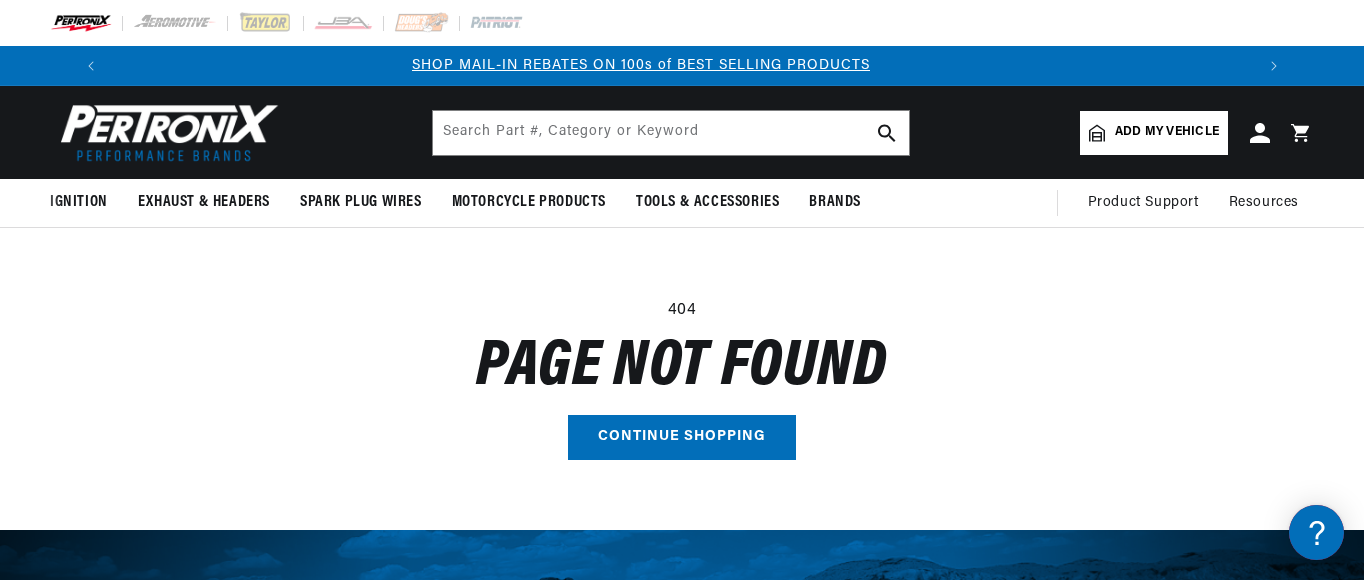 click on "Page not found" at bounding box center (682, 367) 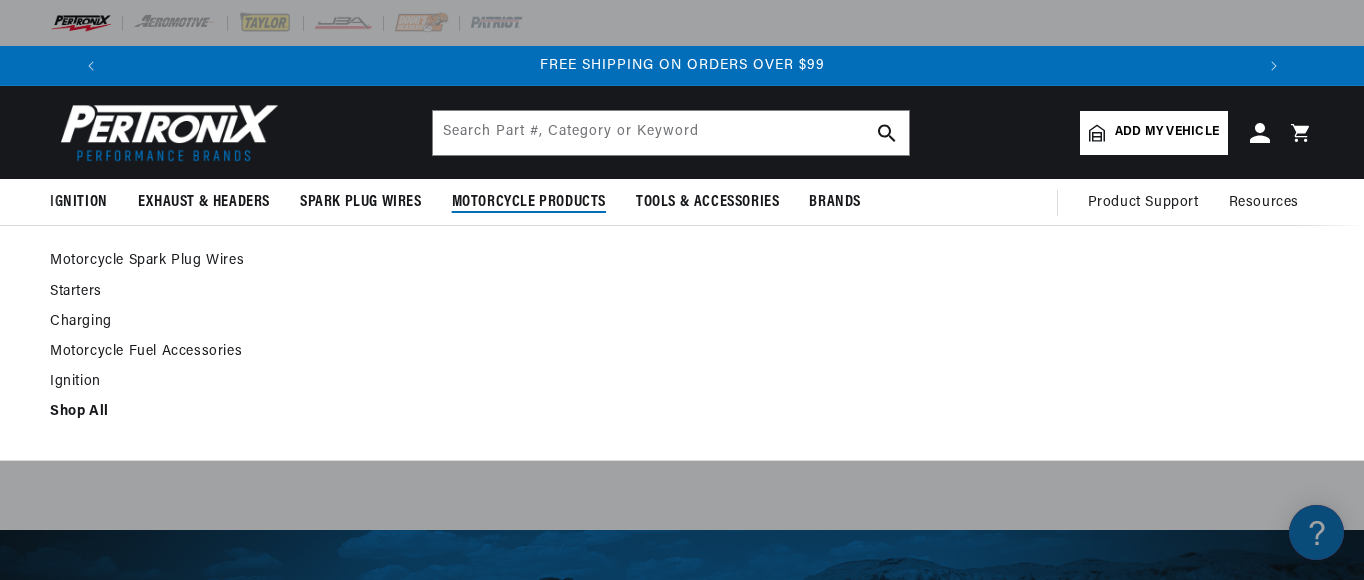 scroll, scrollTop: 0, scrollLeft: 0, axis: both 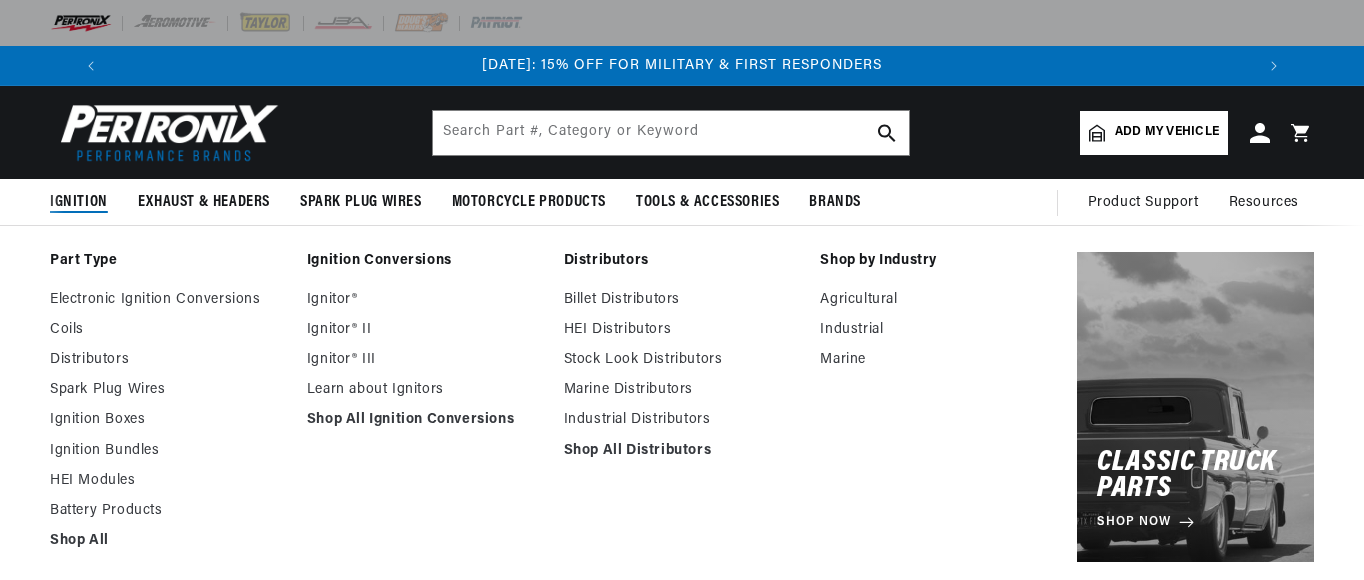 click on "Ignition" at bounding box center [79, 202] 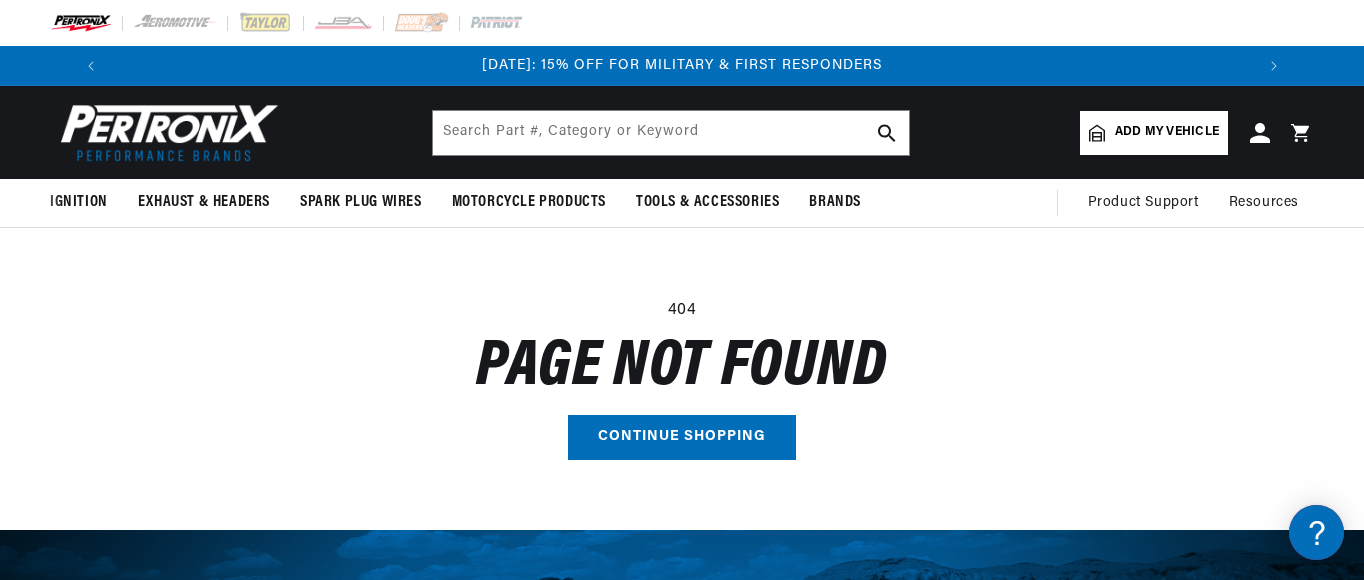 scroll, scrollTop: 0, scrollLeft: 1184, axis: horizontal 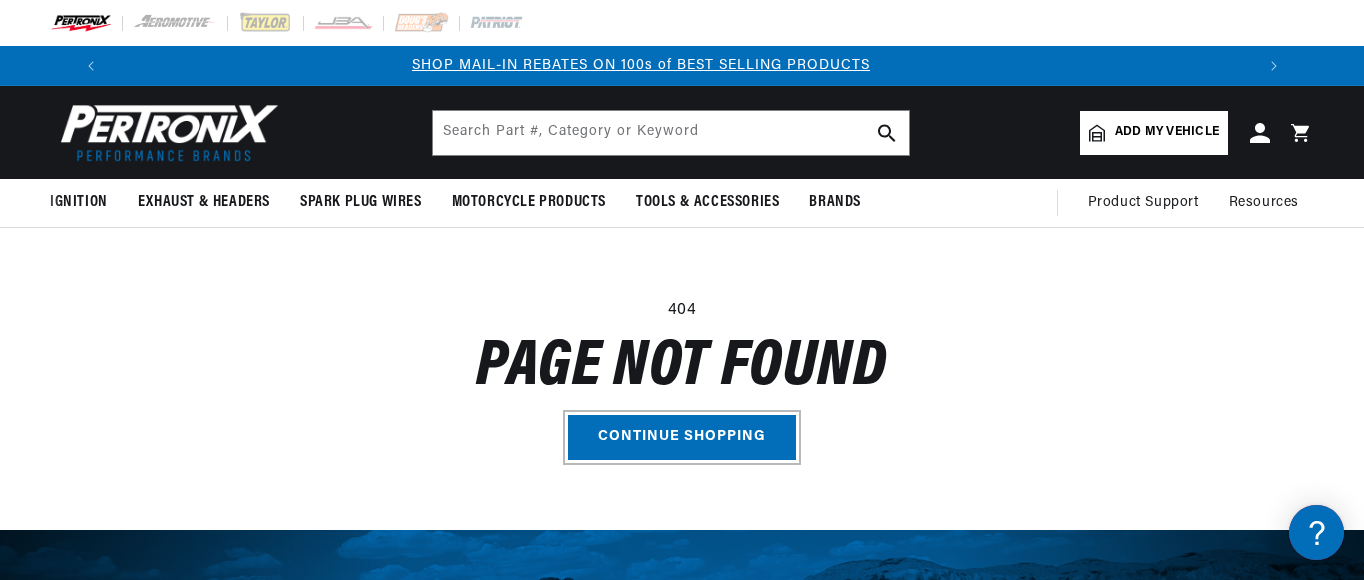 click on "Continue shopping" at bounding box center (682, 437) 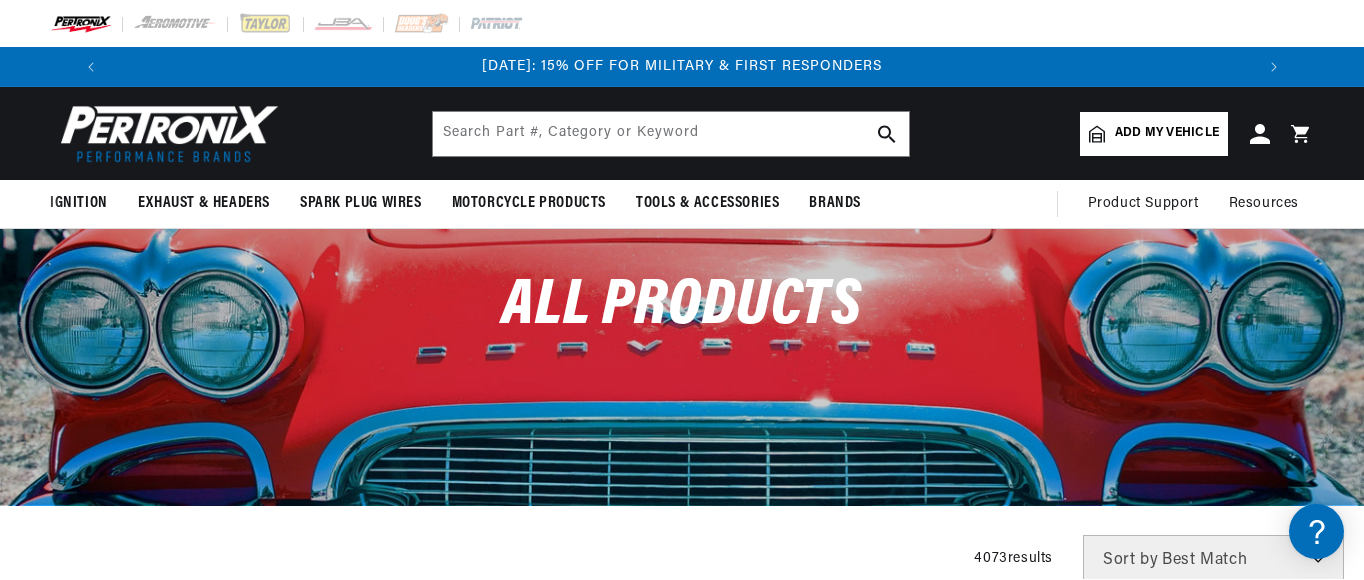 scroll, scrollTop: 0, scrollLeft: 0, axis: both 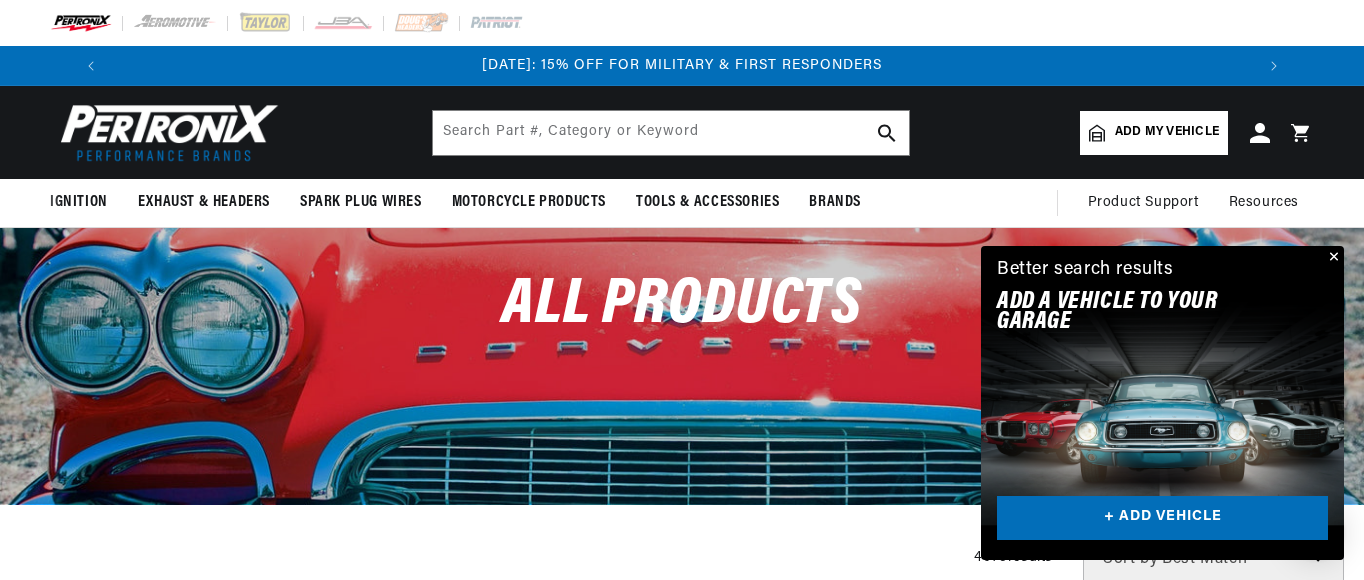 click at bounding box center [1332, 258] 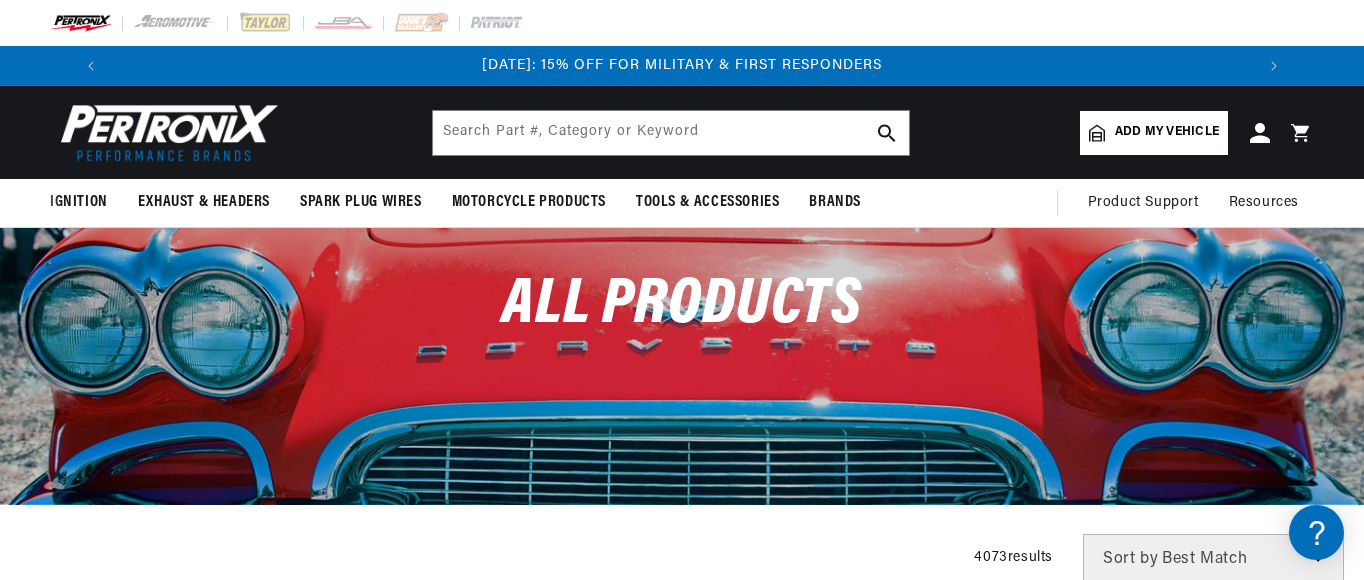scroll, scrollTop: 0, scrollLeft: 1184, axis: horizontal 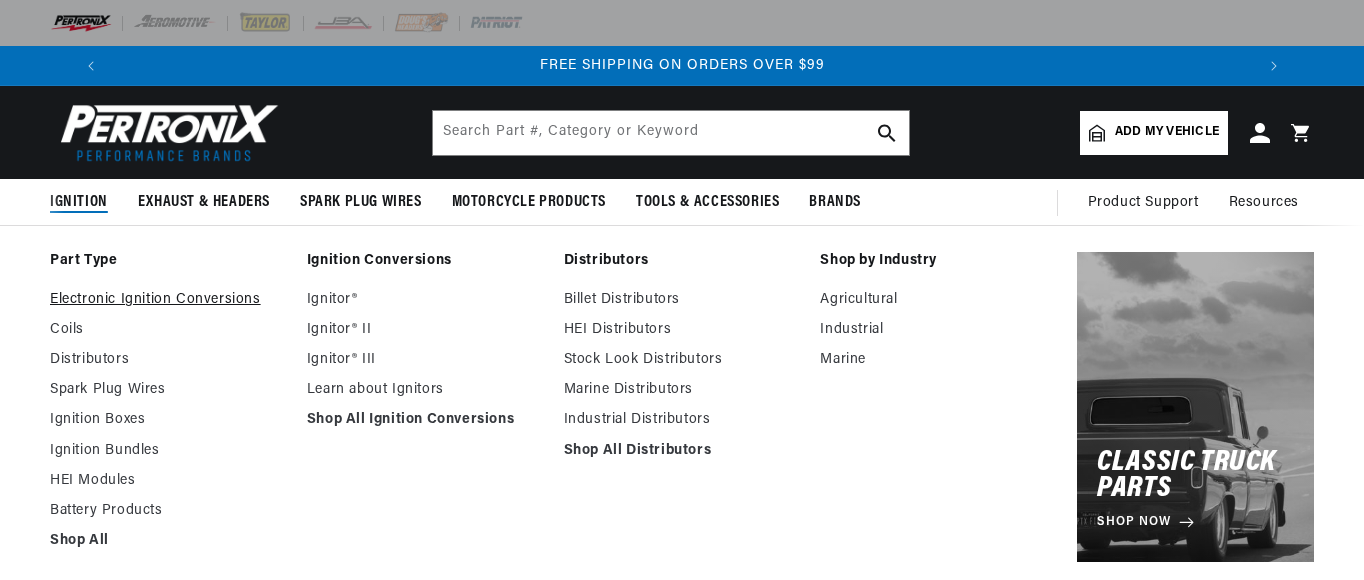 click on "Electronic Ignition Conversions" at bounding box center (168, 300) 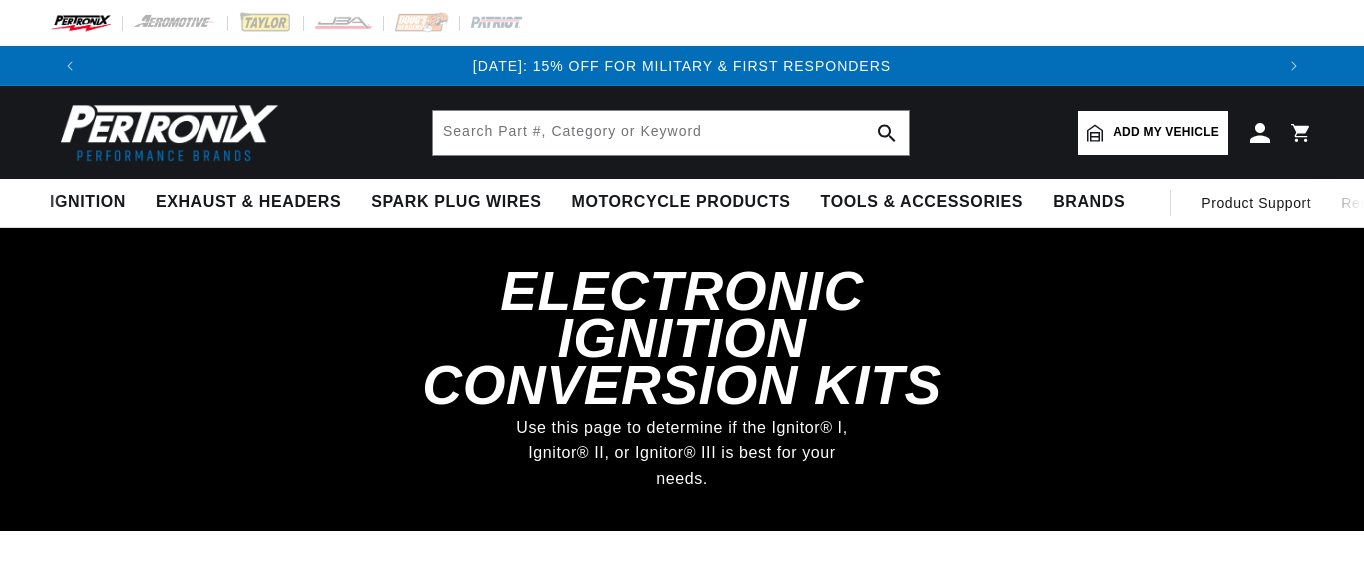 scroll, scrollTop: 0, scrollLeft: 0, axis: both 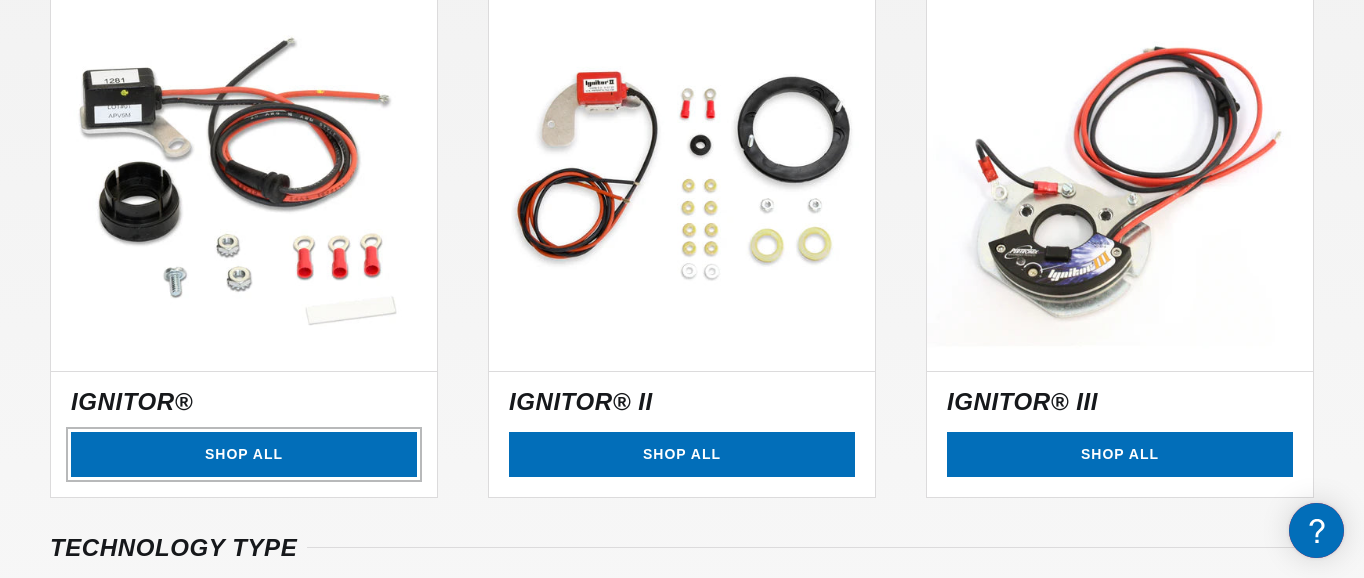 click on "SHOP ALL" at bounding box center (244, 454) 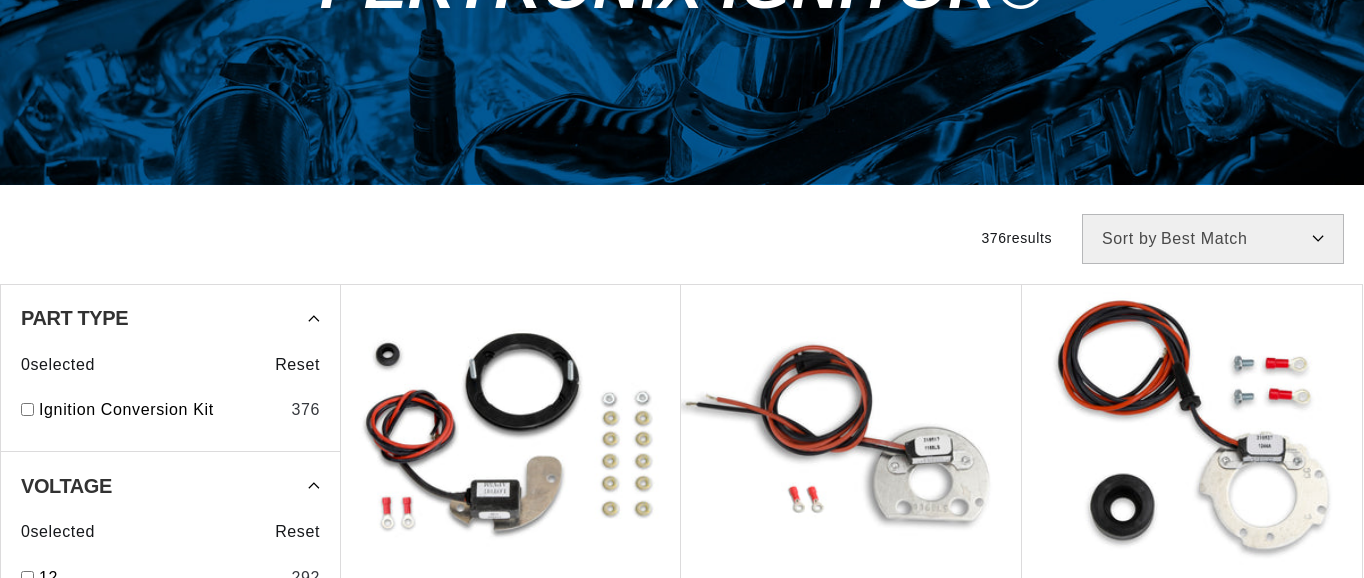 scroll, scrollTop: 560, scrollLeft: 0, axis: vertical 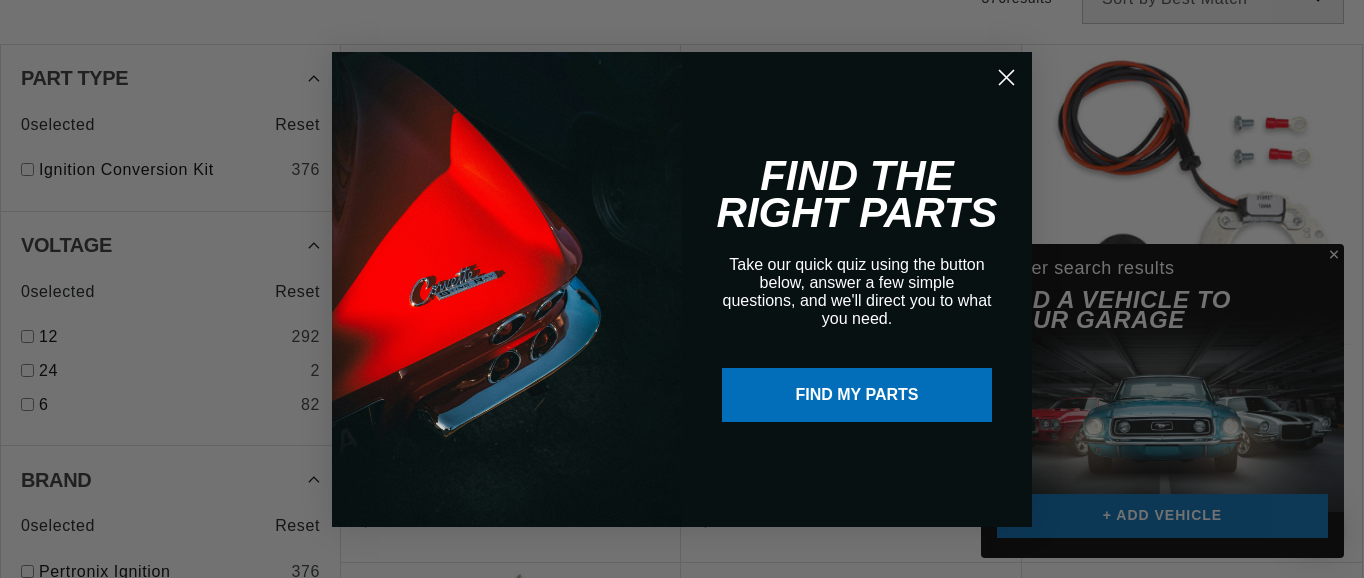 click on "FIND MY PARTS" at bounding box center [857, 395] 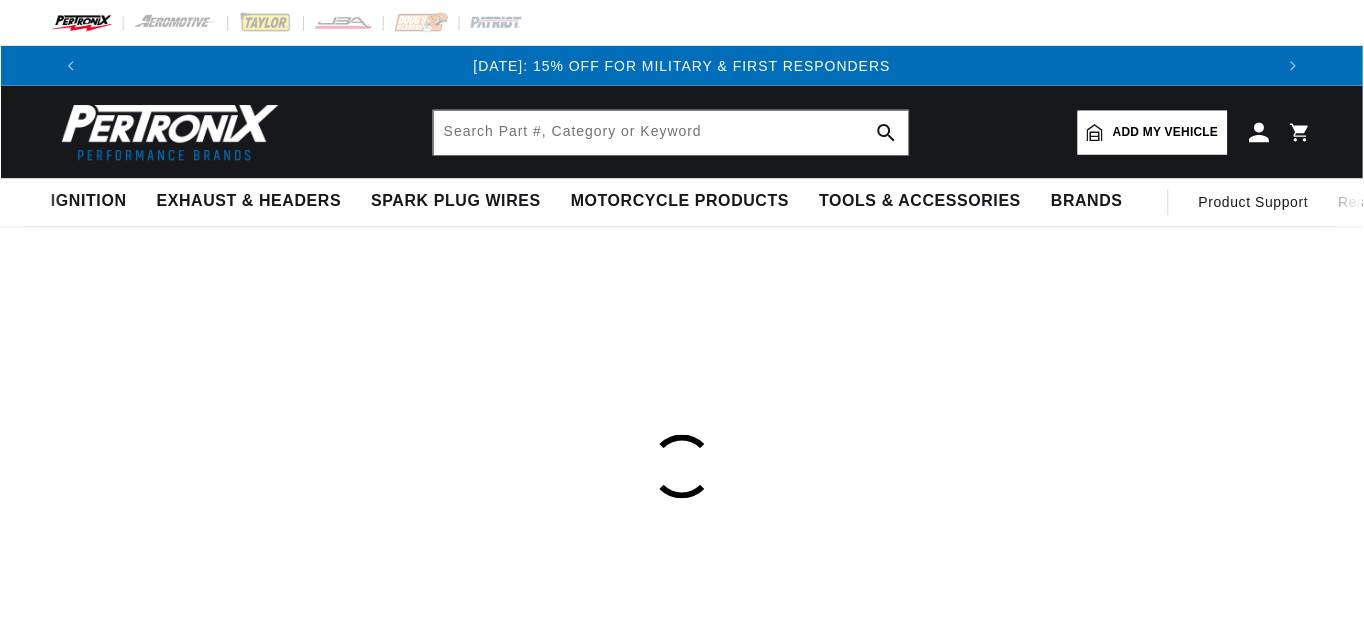 scroll, scrollTop: 0, scrollLeft: 0, axis: both 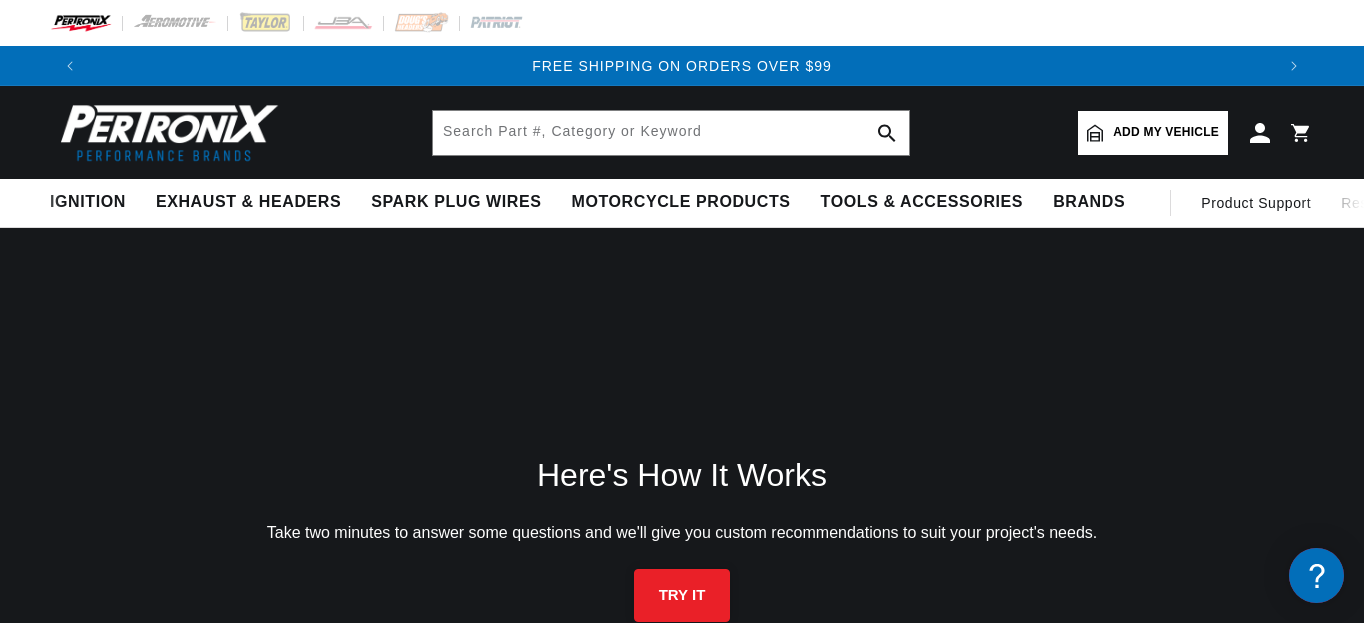 click on "TRY IT" at bounding box center [682, 595] 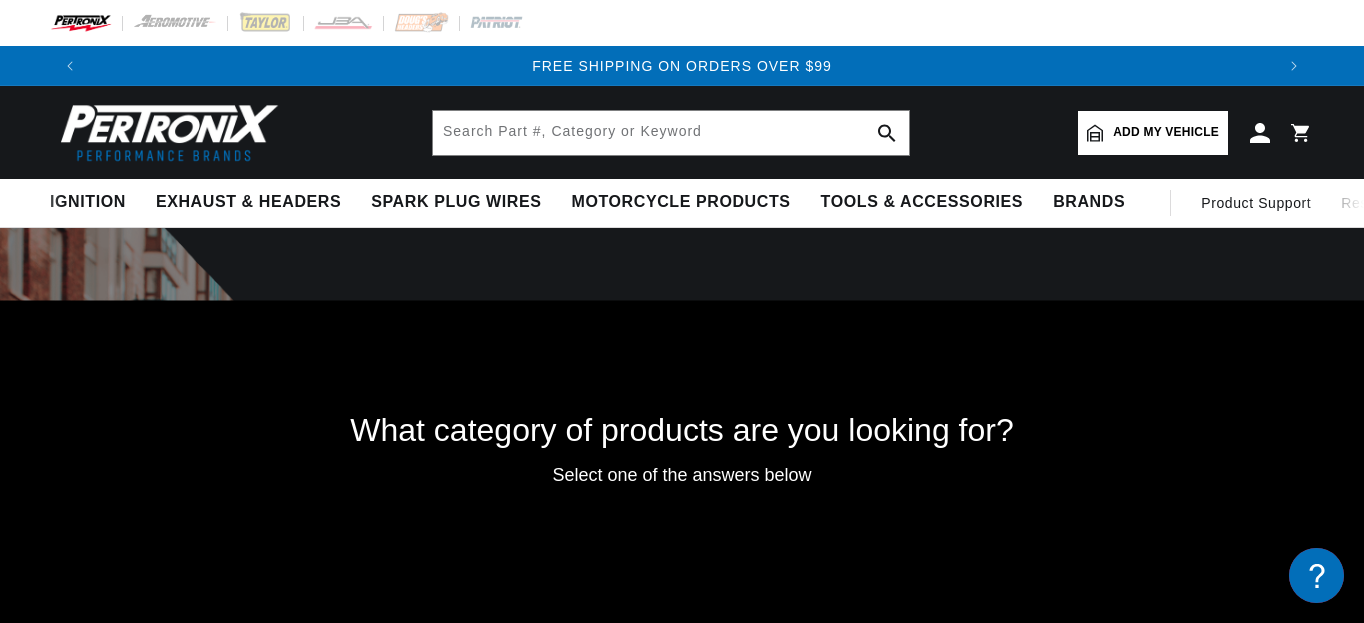 scroll, scrollTop: 143, scrollLeft: 0, axis: vertical 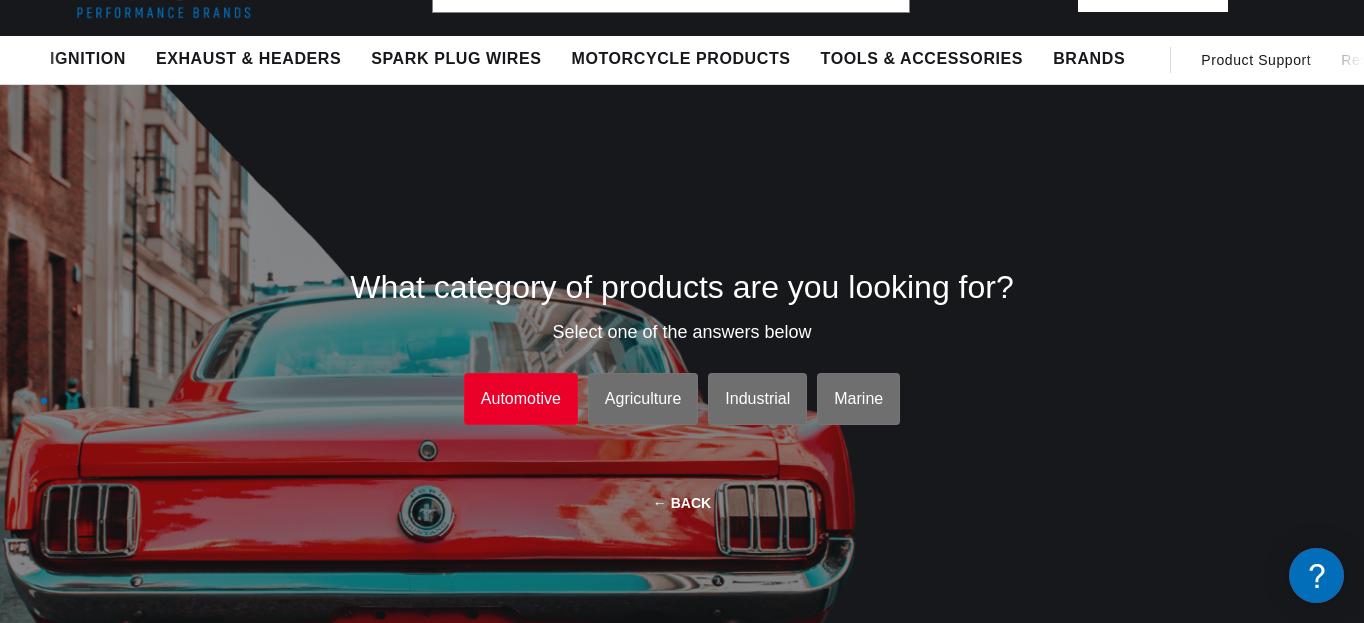 click on "Automotive" at bounding box center [521, 399] 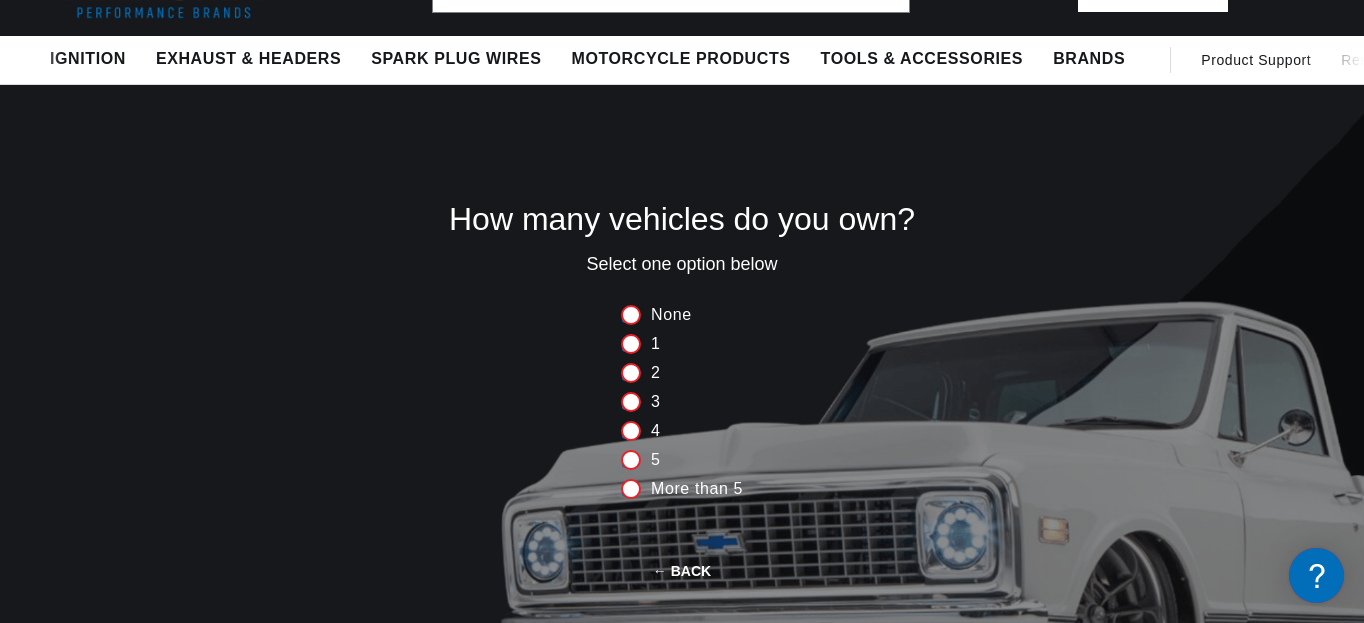 scroll, scrollTop: 0, scrollLeft: 2368, axis: horizontal 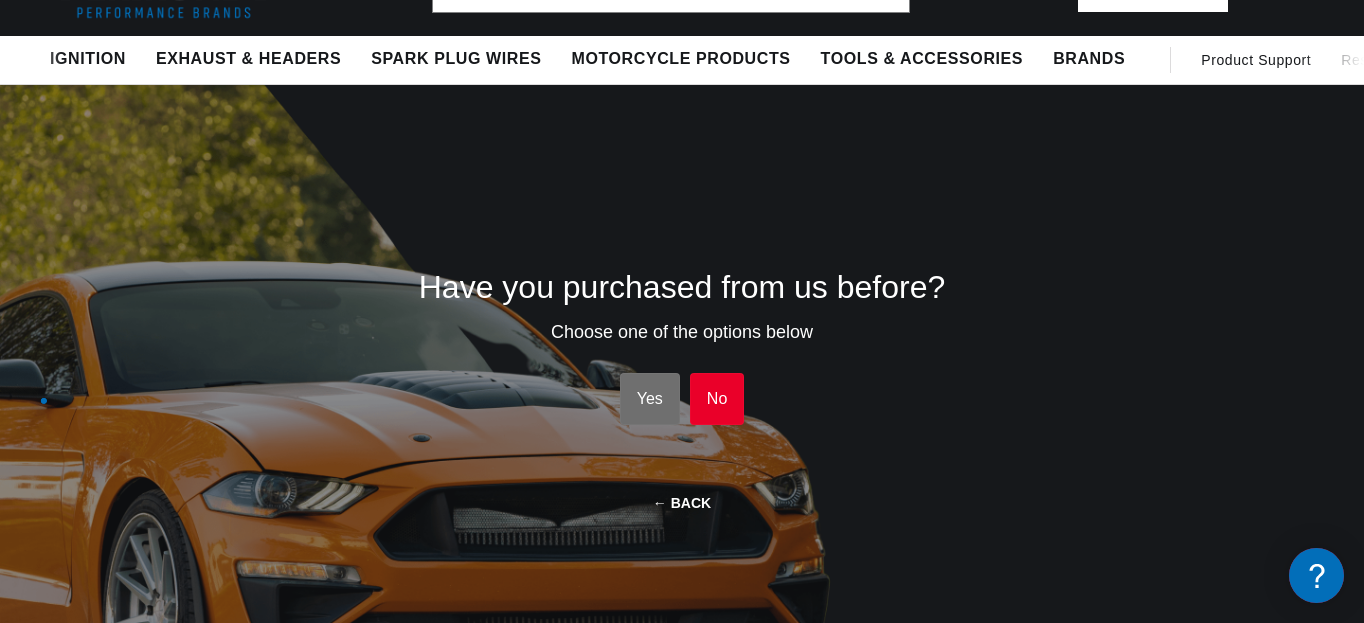 click on "No No No" at bounding box center (717, 399) 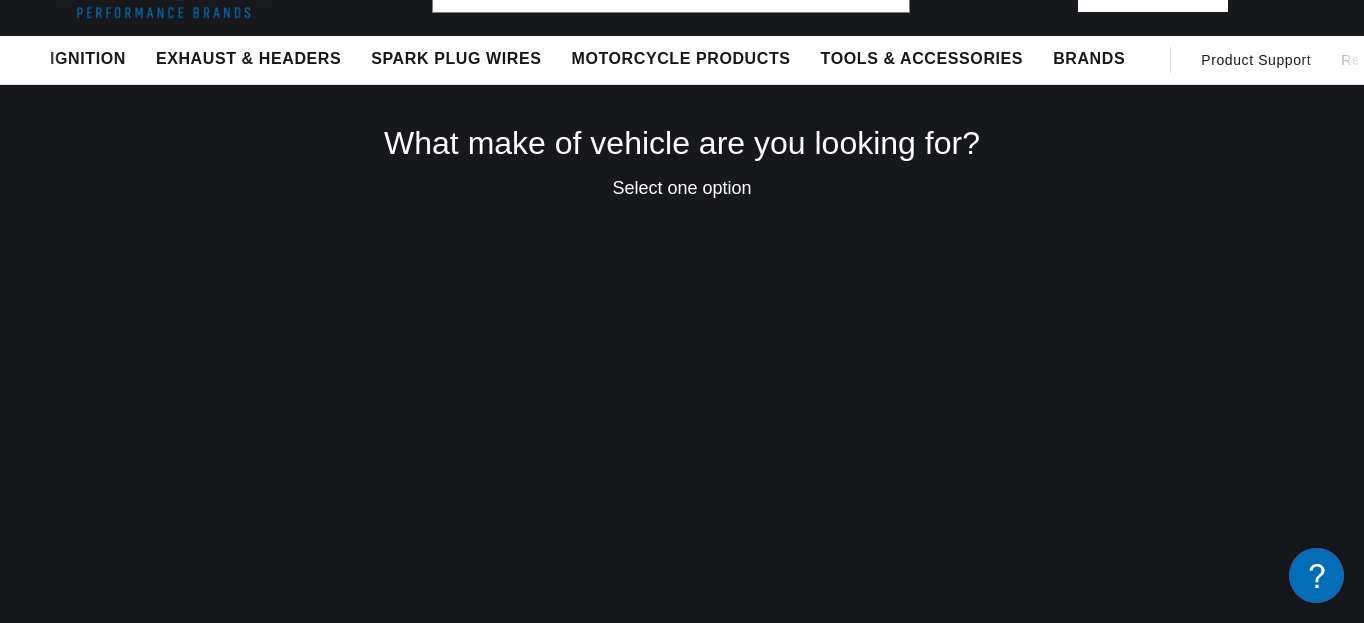 scroll, scrollTop: 0, scrollLeft: 0, axis: both 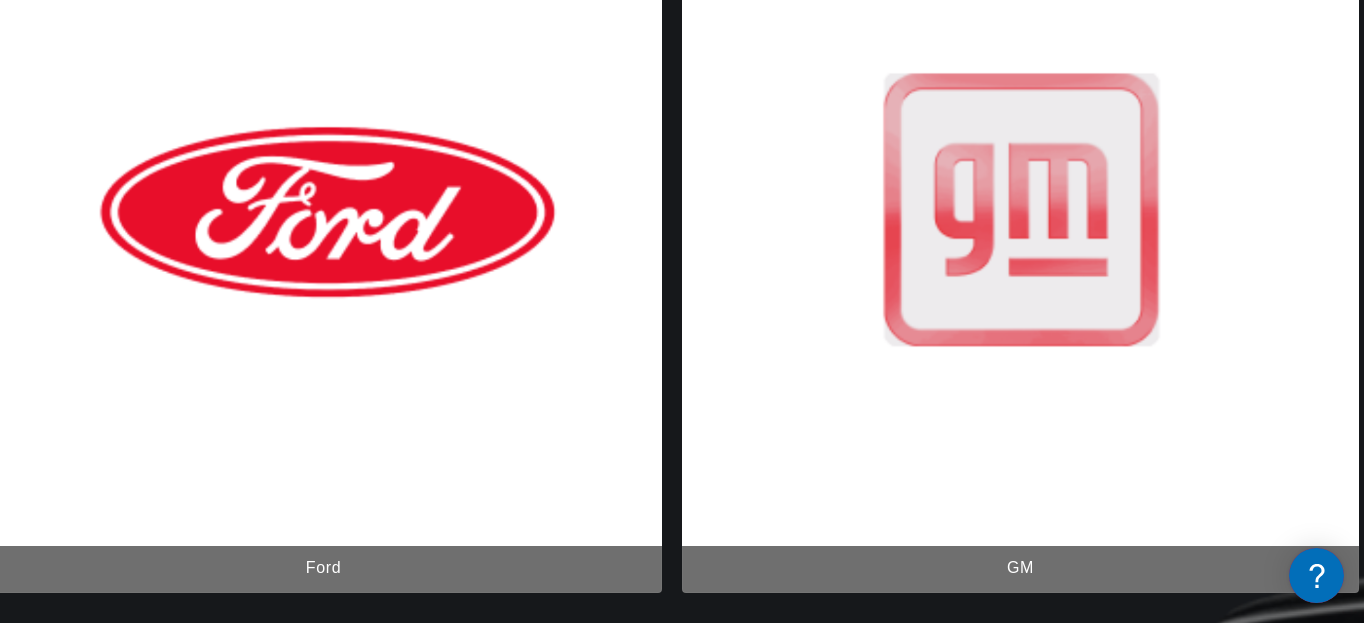 click at bounding box center [1205, 1595] 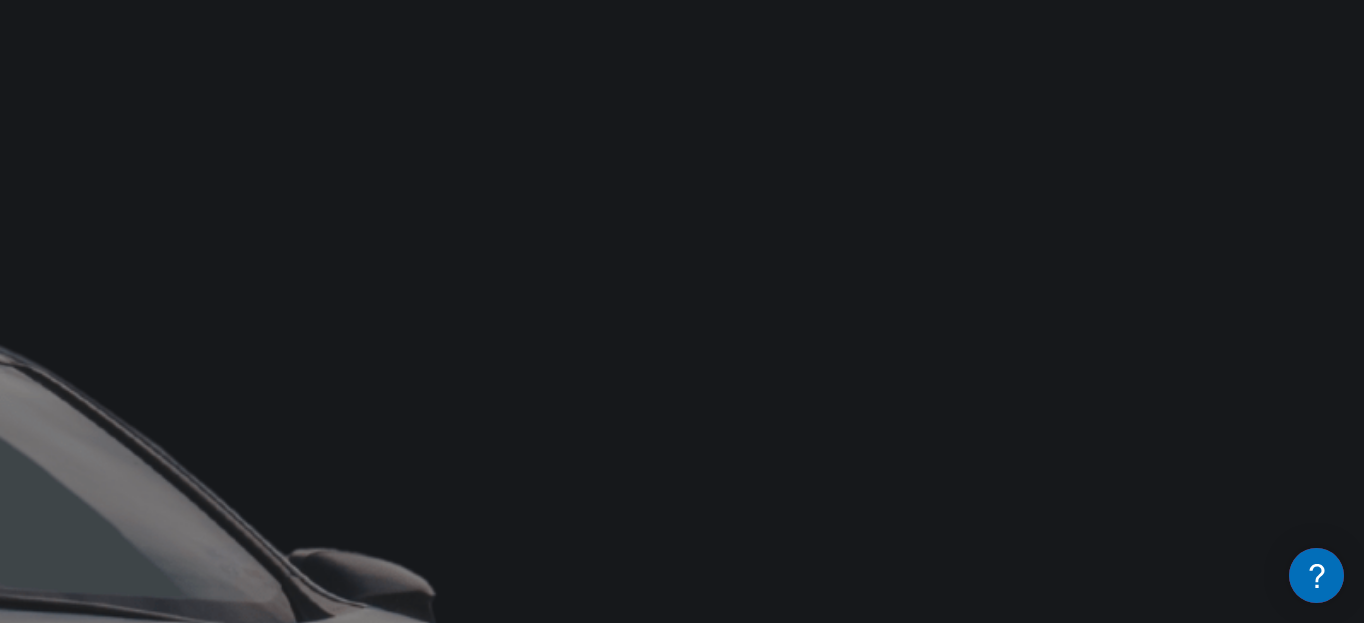 scroll, scrollTop: 143, scrollLeft: 0, axis: vertical 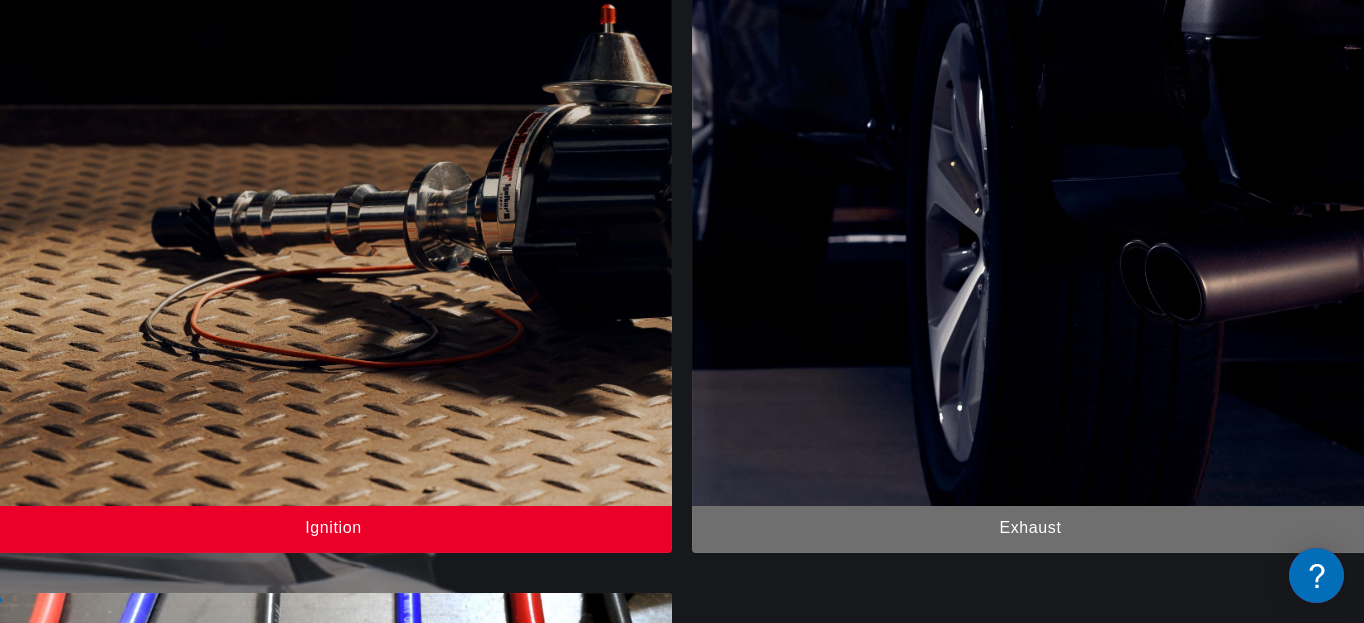 click at bounding box center (333, 191) 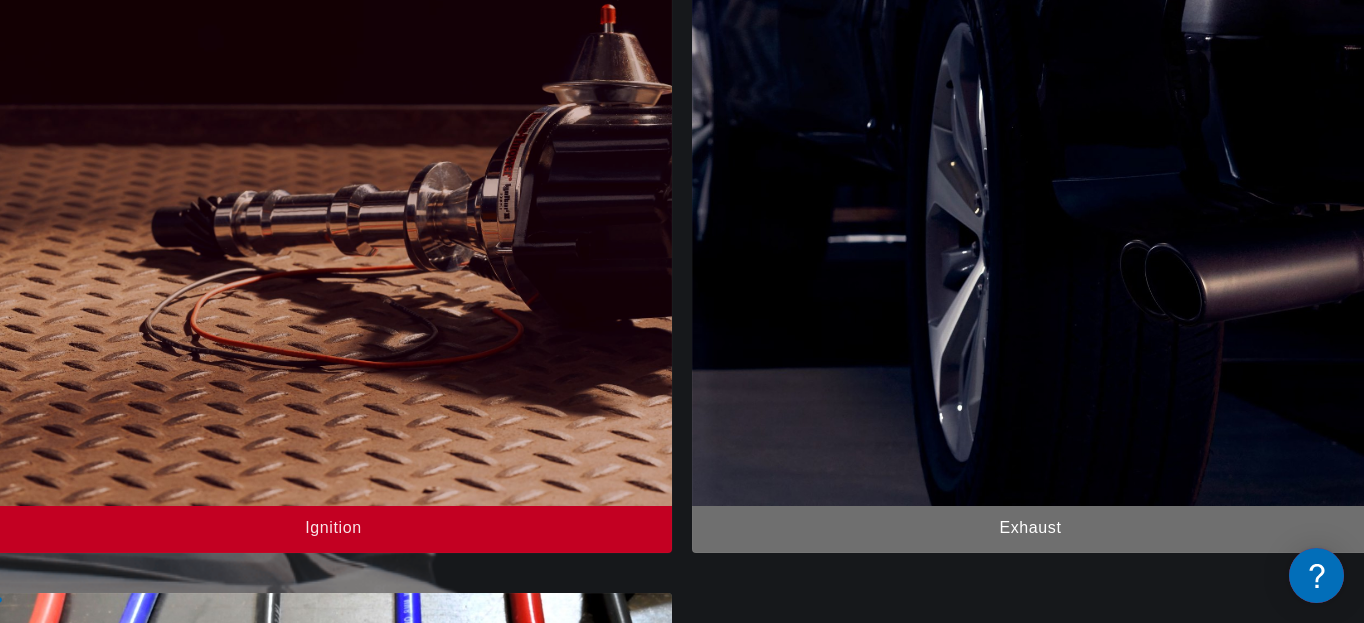 scroll, scrollTop: 0, scrollLeft: 0, axis: both 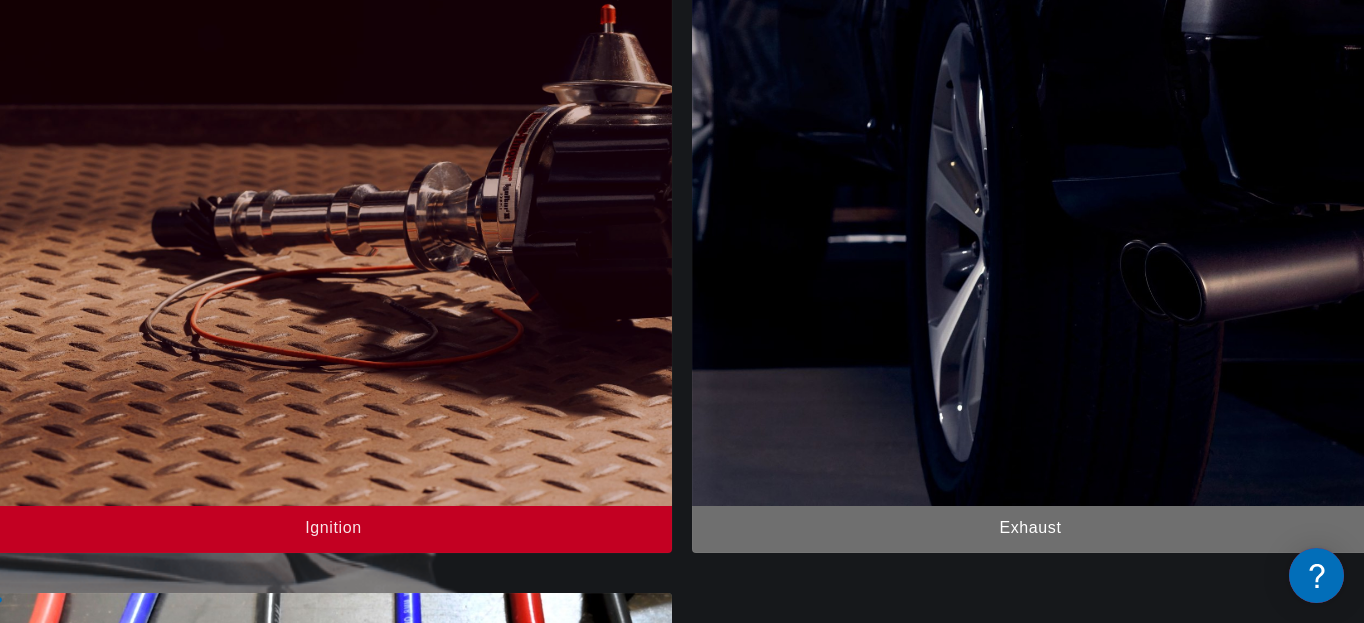 click on "CONTINUE" at bounding box center [682, 1370] 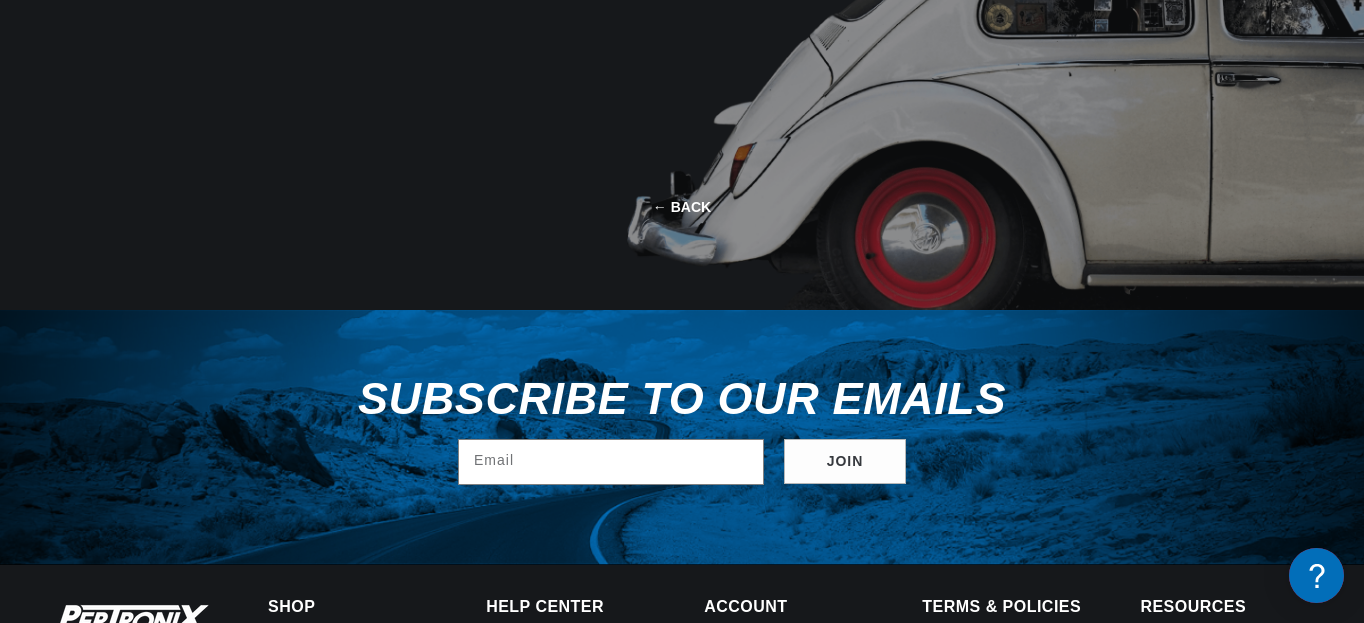 scroll, scrollTop: 143, scrollLeft: 0, axis: vertical 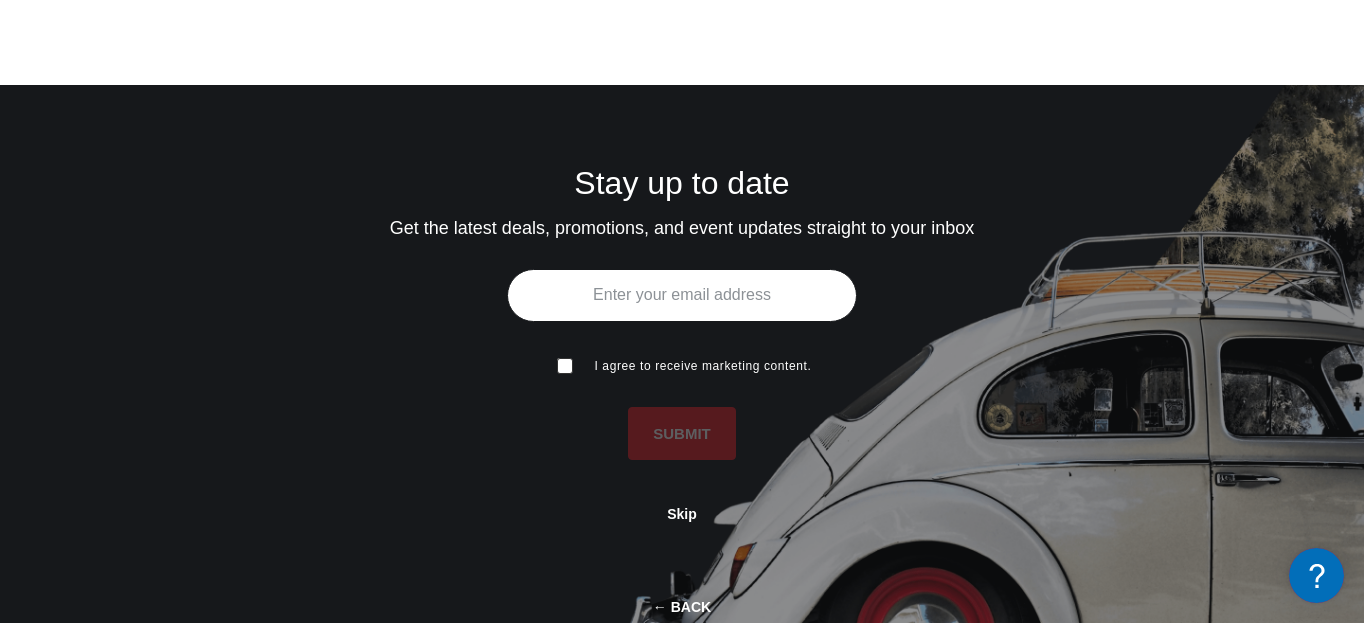 click at bounding box center (563, 364) 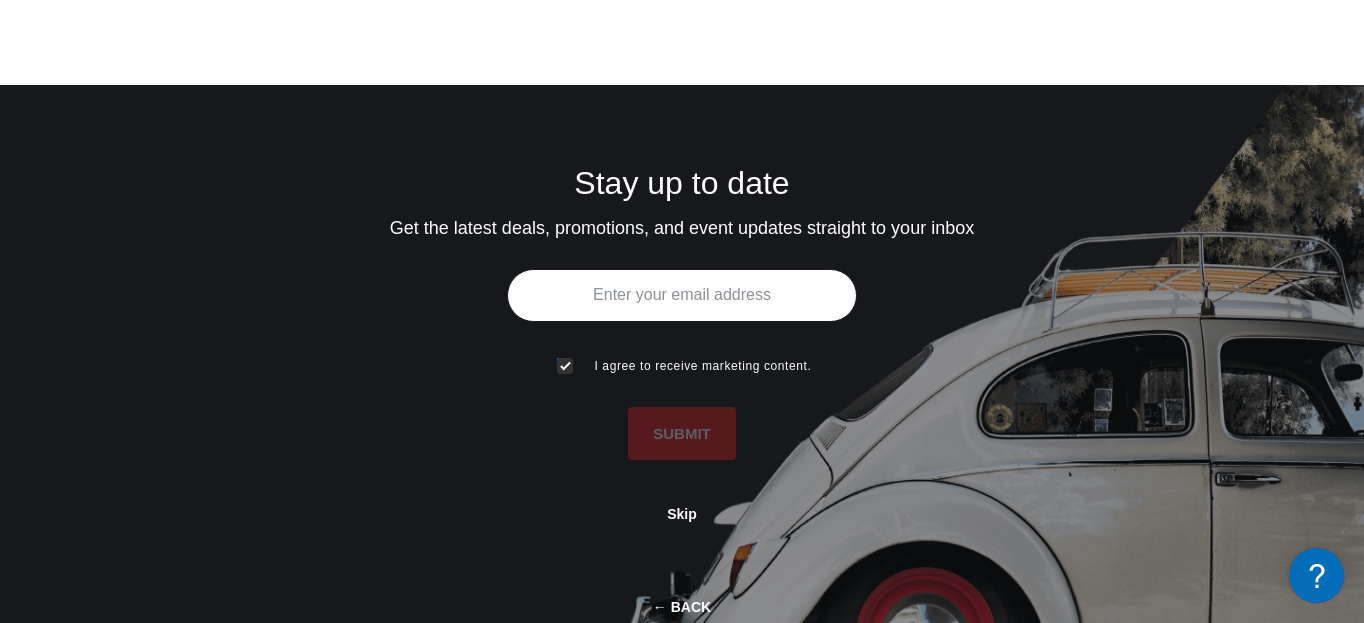 click at bounding box center [682, 295] 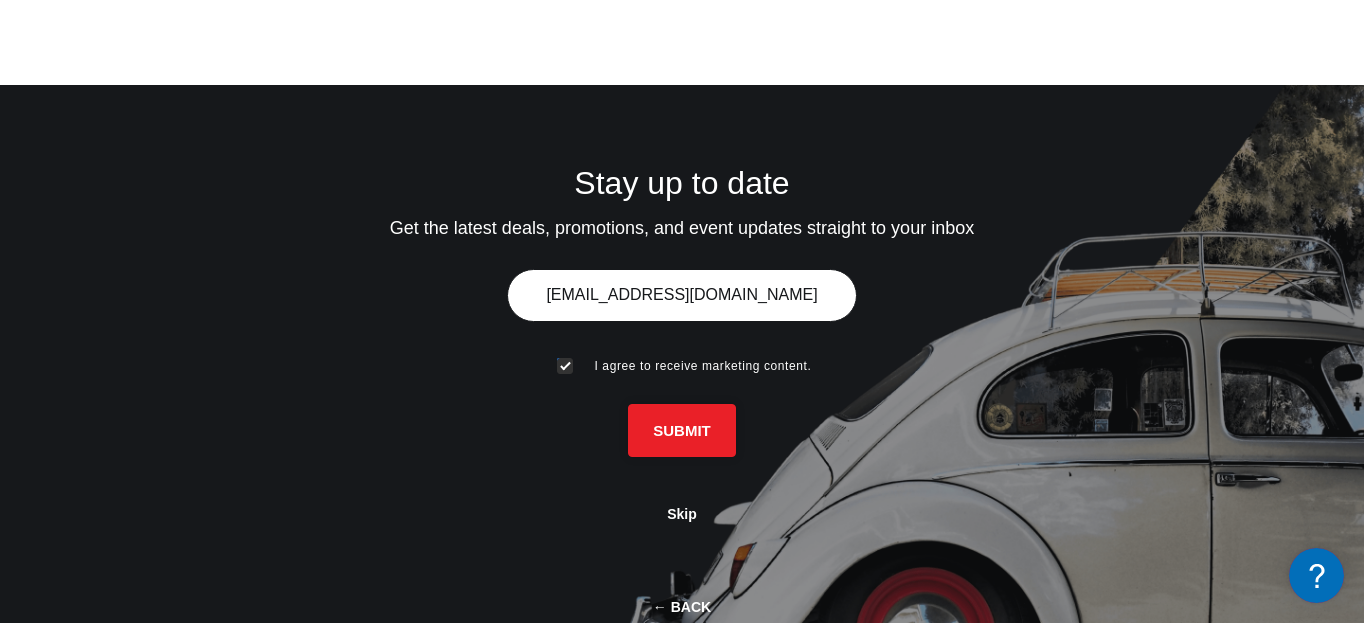 click on "SUBMIT" at bounding box center [682, 430] 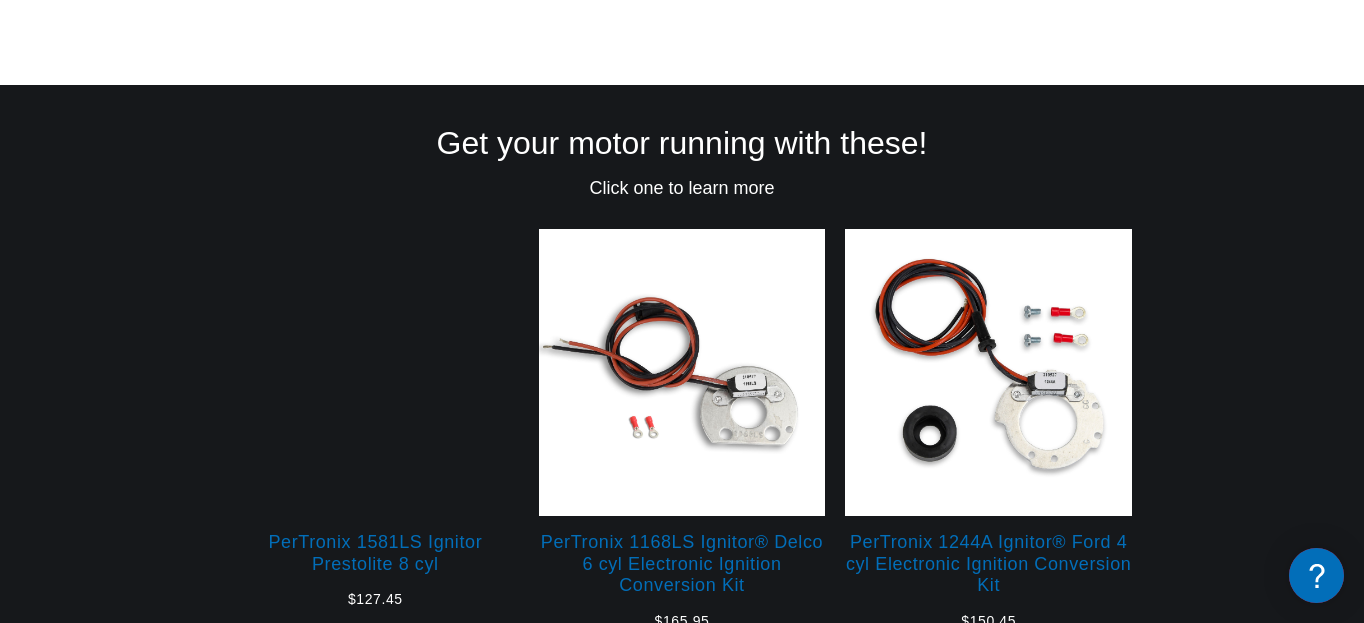 scroll, scrollTop: 0, scrollLeft: 1184, axis: horizontal 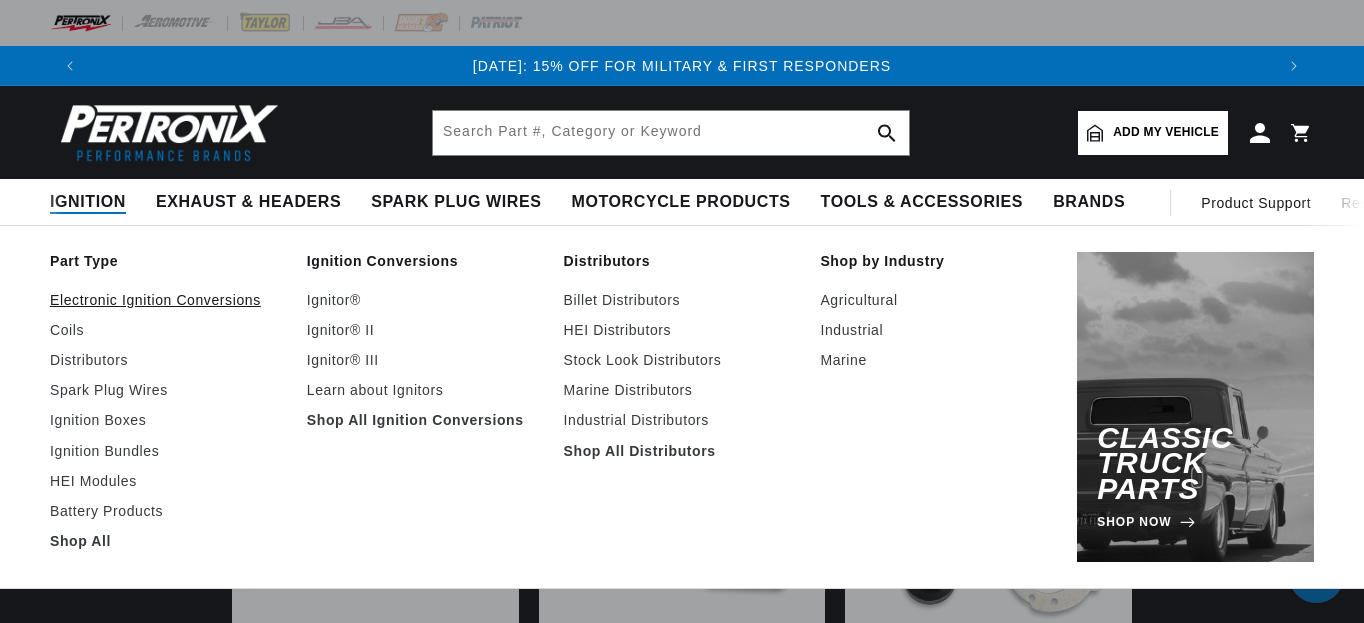 click on "Electronic Ignition Conversions" at bounding box center [168, 300] 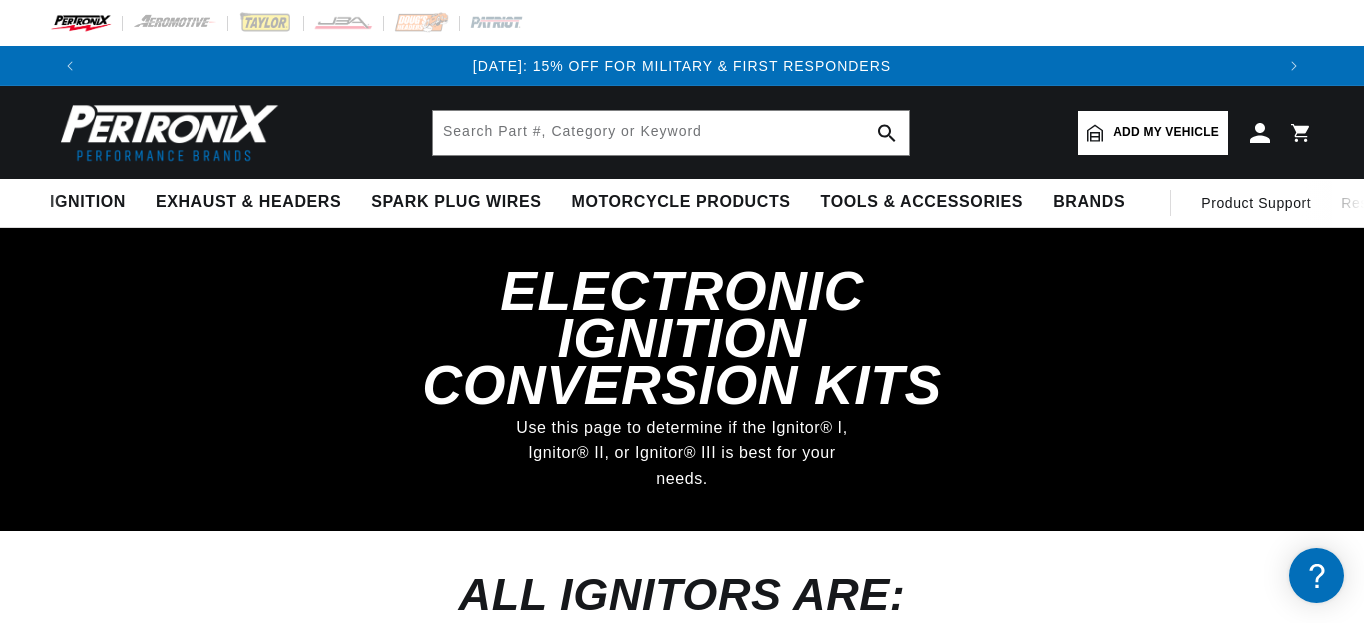 scroll, scrollTop: 0, scrollLeft: 0, axis: both 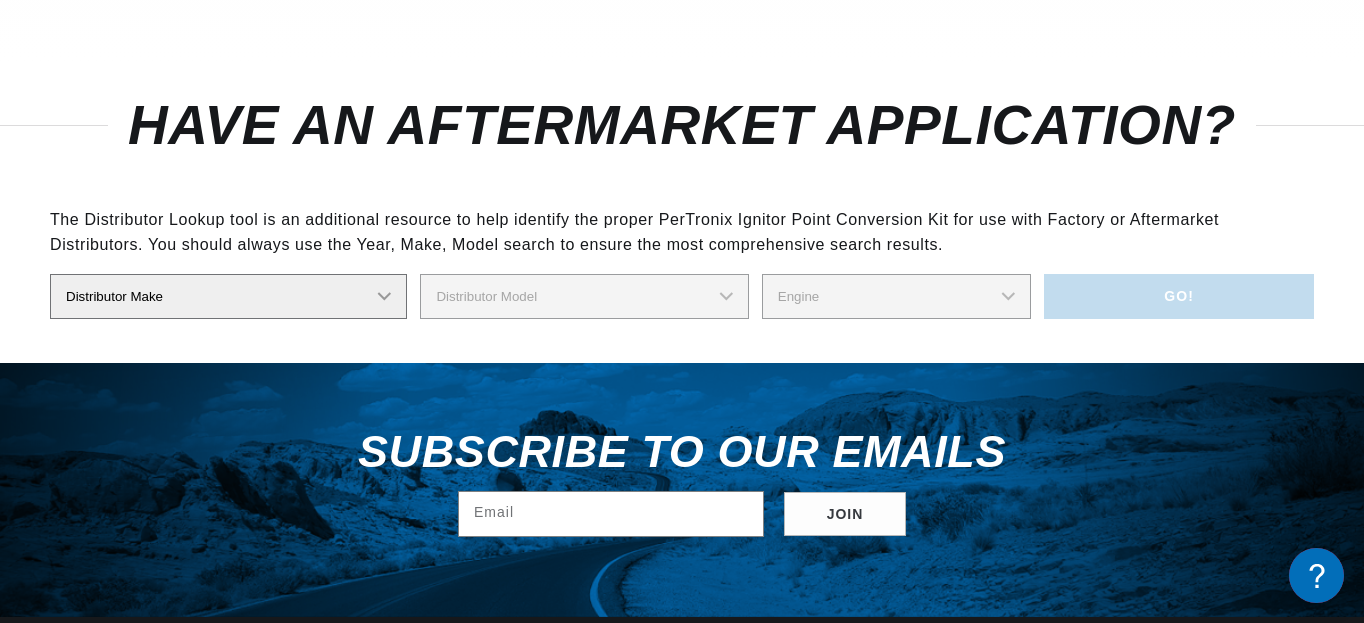 click on "Distributor Make
Accel Aldon Autolite Bosch Century Chrysler Clark Colt Continental Delco Ducellier Ford Hitachi Holley IHC Lucas Mallory Marelli Mazda Mercruiser Mitsubishi Nippondenso North Eastern Electric Perkins Prestolite SEV Sev Marchal Waukesha Wico Wisconsin" at bounding box center (228, 296) 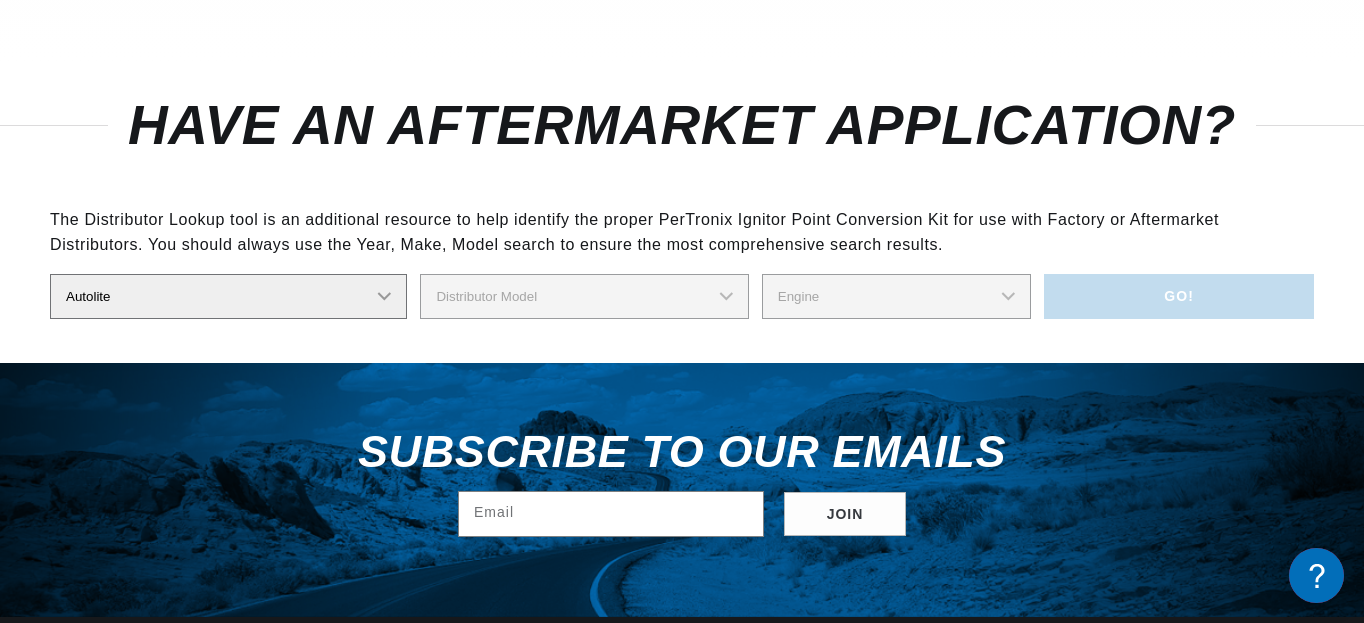 click on "Distributor Make
Accel Aldon Autolite Bosch Century Chrysler Clark Colt Continental Delco Ducellier Ford Hitachi Holley IHC Lucas Mallory Marelli Mazda Mercruiser Mitsubishi Nippondenso North Eastern Electric Perkins Prestolite SEV Sev Marchal Waukesha Wico Wisconsin" at bounding box center (228, 296) 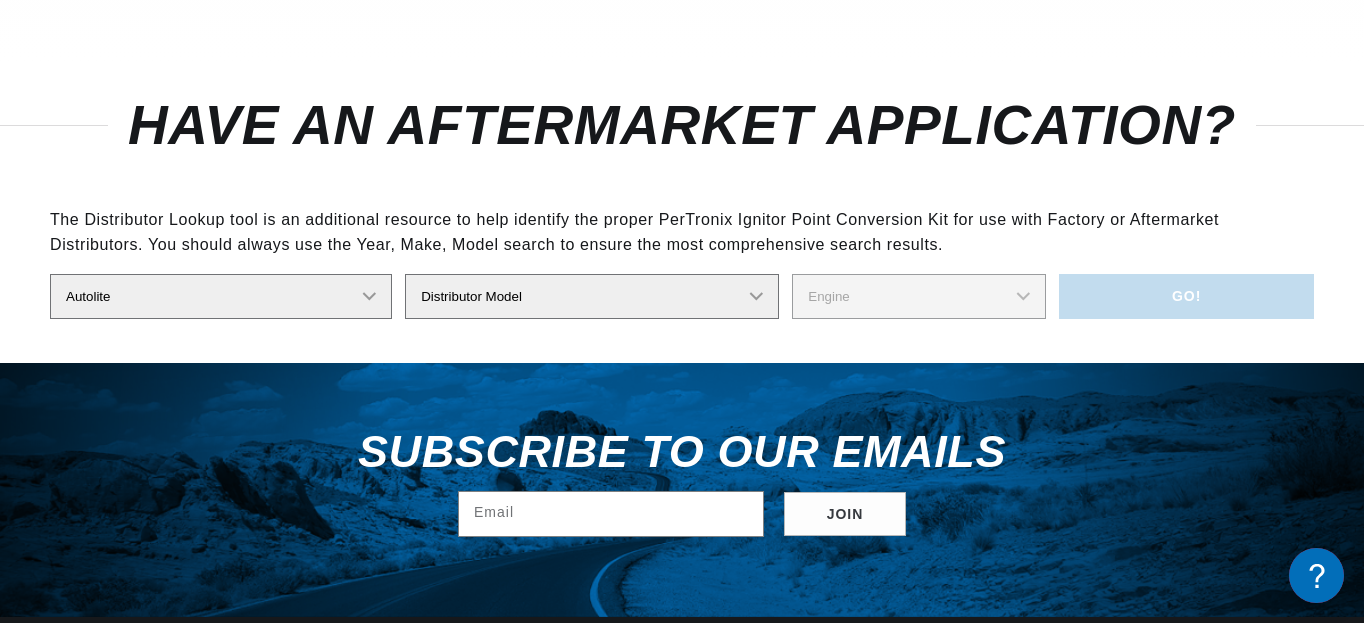 click on "Distributor Model
IAD-4005 IAD-4007 IAD-4008A IAD-4016A IAD-4017A IAD-4019A IAD-4024 IAD-4025 IAD-4026A IAD-4026C IAD-4034A IAD-4035 IAD-4038 IAD-4039 IAD-4040 IAD-4041 IAD-4201-1 IAD-6001-2B IAD-6001-2F IAD-6001-2L IAD-6001E IAD-6009-2A IAI-4114 1M IAM-4001 IAO-4001-1 IAO-4001A-1 IAO-4001B-1 IAO-4002-1 IAO-4003-1 IAO-4013 IAO-4101 IAO-4101A-1 IAO-4101B-1 IAO-4102-1 IAO-4103-1 IAO-4103A-1 IAO-4105 IAO-4113-IM IAO-4114-1M IAP-4001-1 IAP-4002-1 IAP-4101 IAP-4102 IAP-4102-1 IAP-4102C-1 IAP-4103-1 IAP-4103A-1 IAR-4101 IAR-4101-1 IAT-4001 IAT-4002 IAT-4003 IAT-4003A IAT-4004 IAT-4004A IAT-4004B IAT-4004C IAT-4005 IAT-4007 IAT-4007A IAT-4009 IAT-4009A IAT-4009B IAT-4010 IAT-4011 IAT-4011A IAT-4012 IAT-4012A IAT-4013 IAT-4015 IAT-4016 IAT-4017 IAT-4101 IAT-4101B IAT-4102 IAT-4203 IAT-4203A IAT-4206 IAT-4402 IAT-4403 IAT-4403A IAT-4404 IAT-4404A IAT-4416 IAU-4005 IAU-4005UT IAU-4007UT IAX-4002 IAX-4005 IAY Series IAY-4001 IAY-4001-1 IAY-4001A-1 IAY-4002-1 IAY-4003-1 IAY-4003A-1 IAY-4004 IAY-4009" at bounding box center [592, 296] 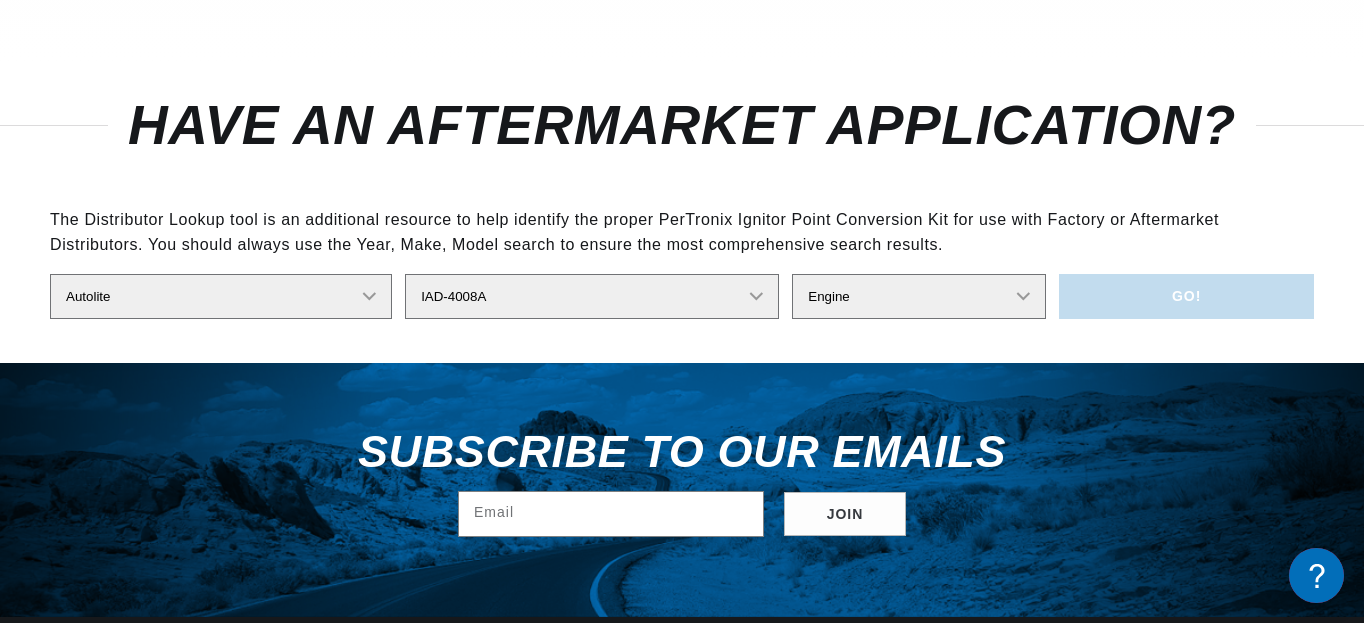 scroll, scrollTop: 0, scrollLeft: 1184, axis: horizontal 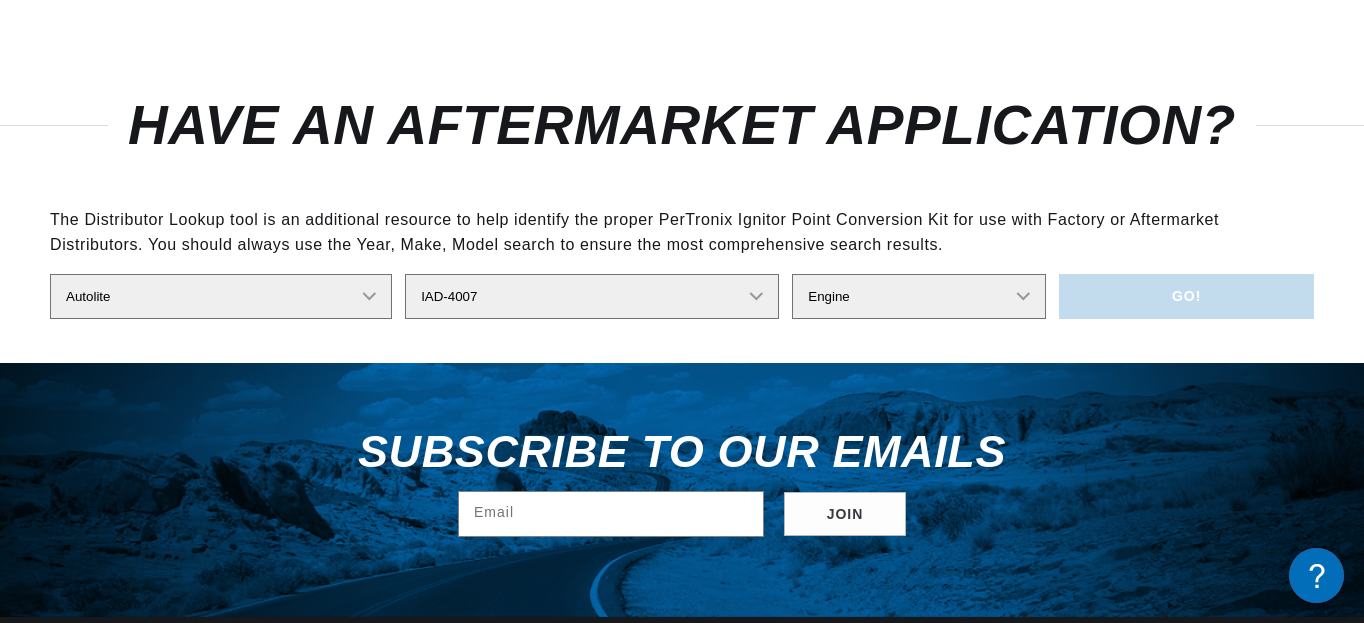 select on "IAD-4005" 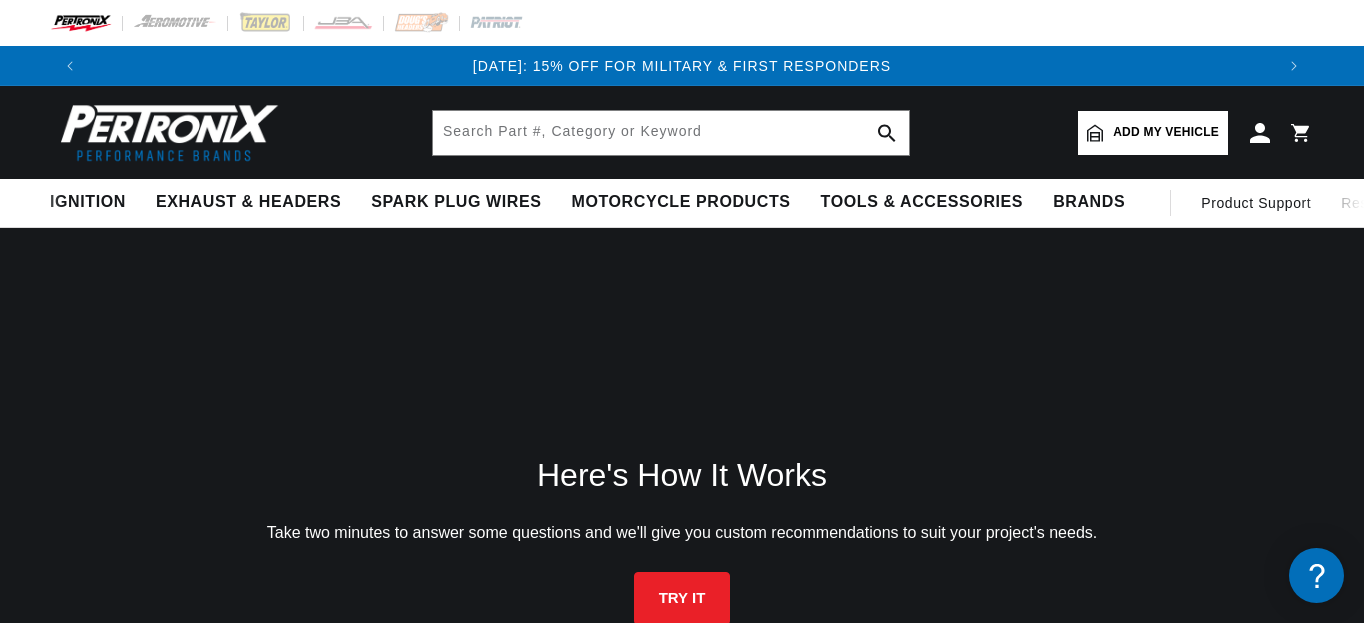 scroll, scrollTop: 0, scrollLeft: 0, axis: both 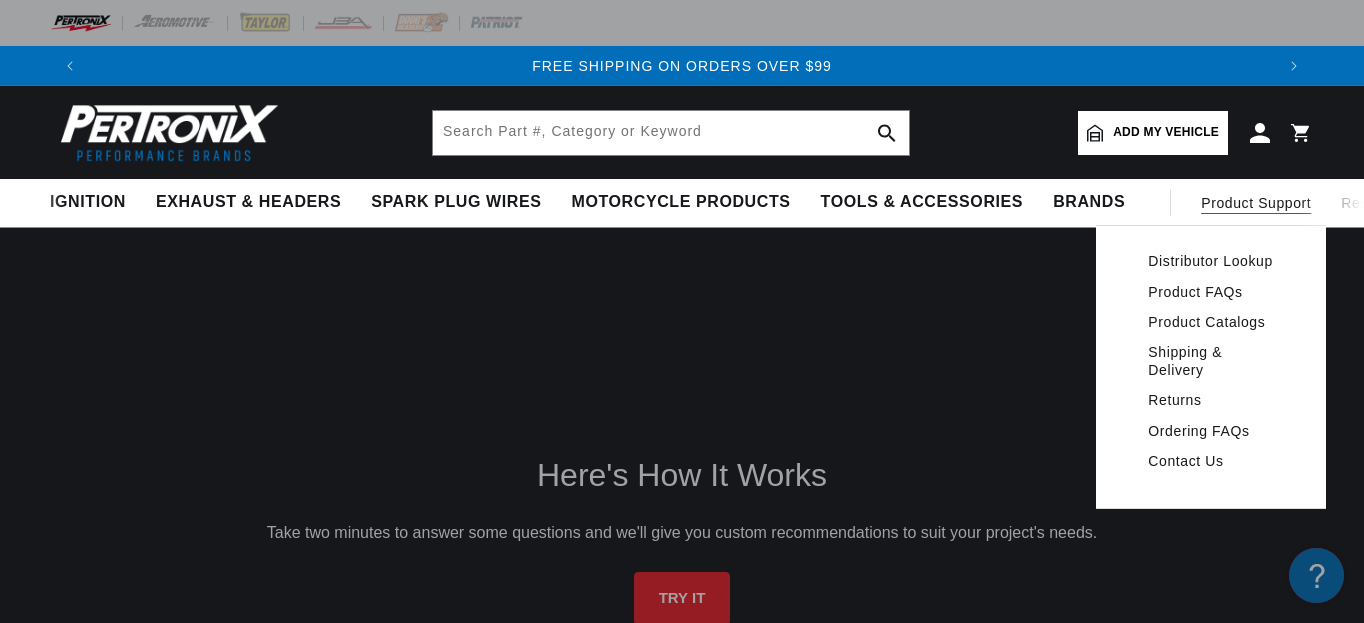 click on "Contact Us" at bounding box center [1211, 461] 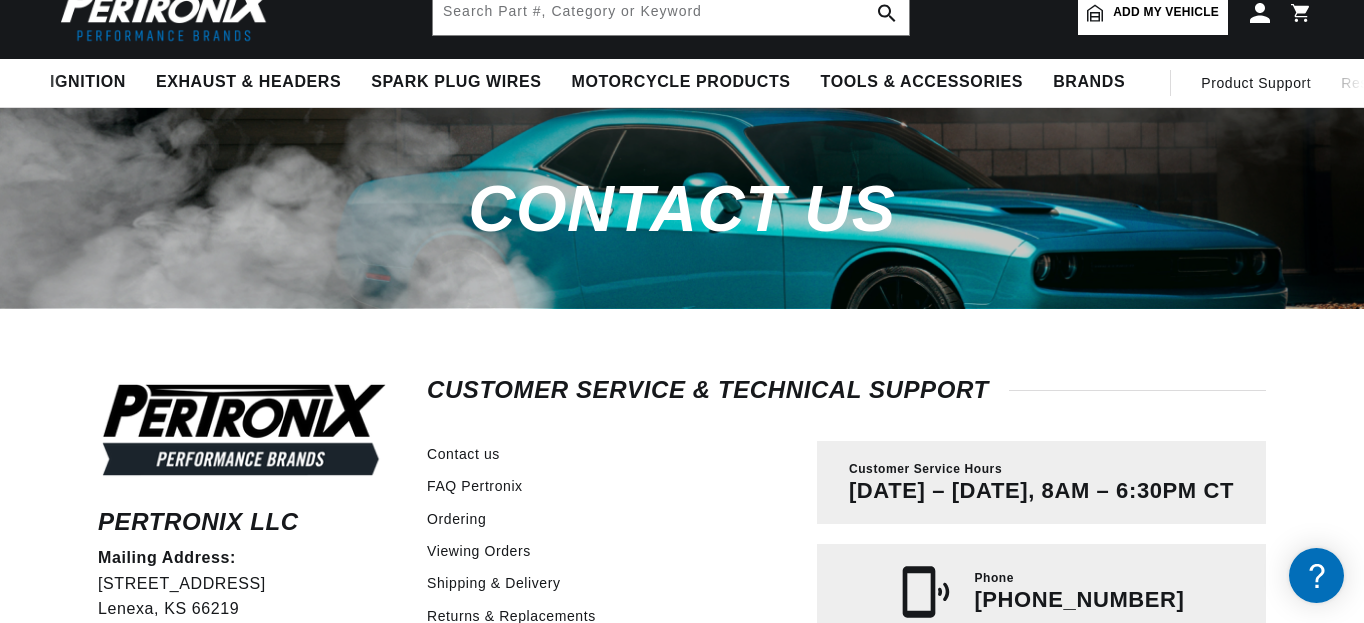 scroll, scrollTop: 200, scrollLeft: 0, axis: vertical 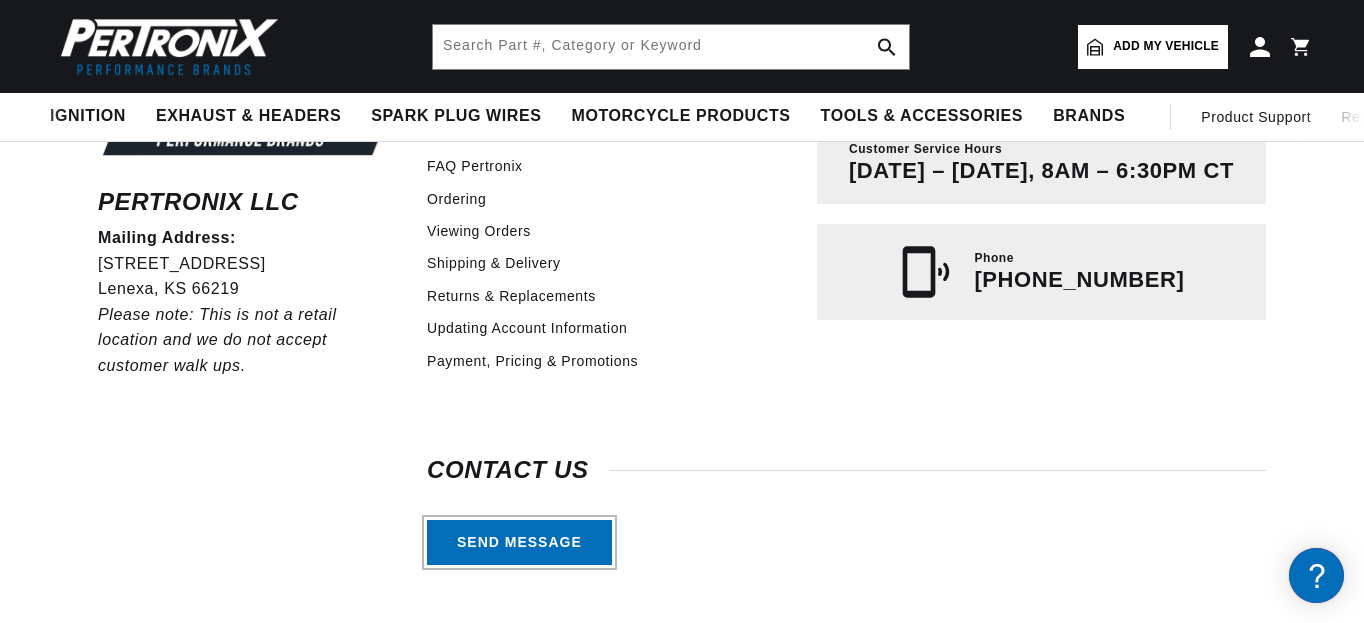 click on "Send message" at bounding box center (519, 542) 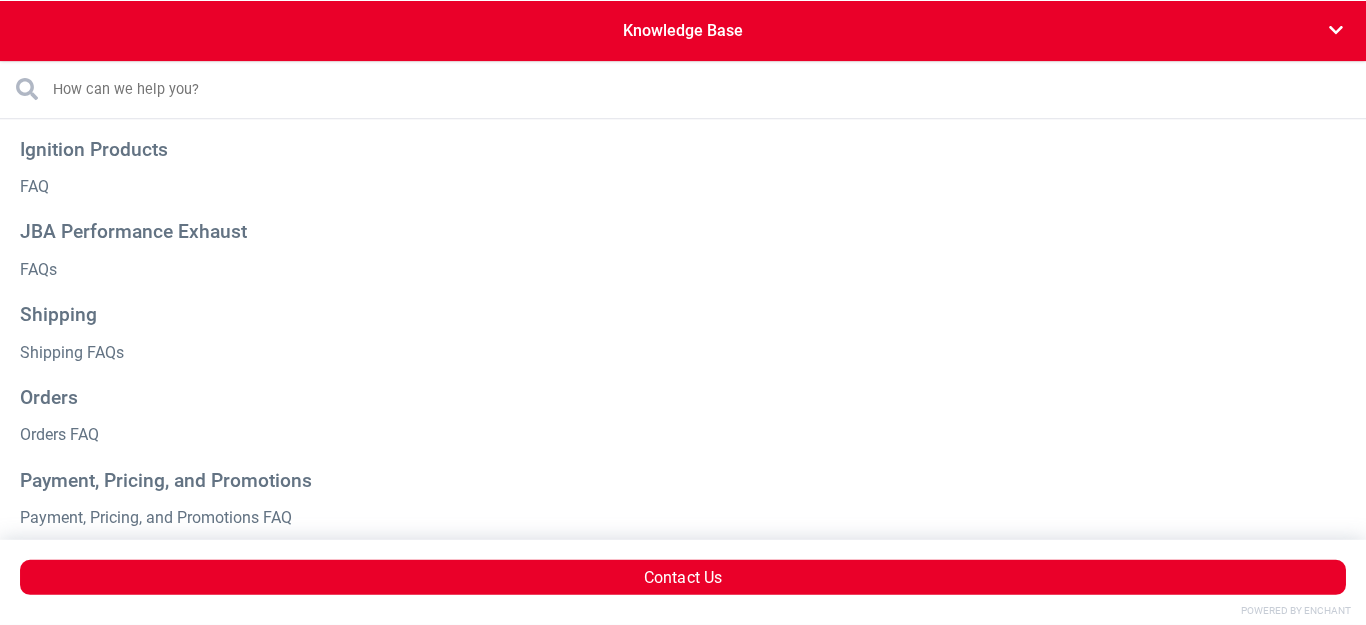 scroll, scrollTop: 0, scrollLeft: 0, axis: both 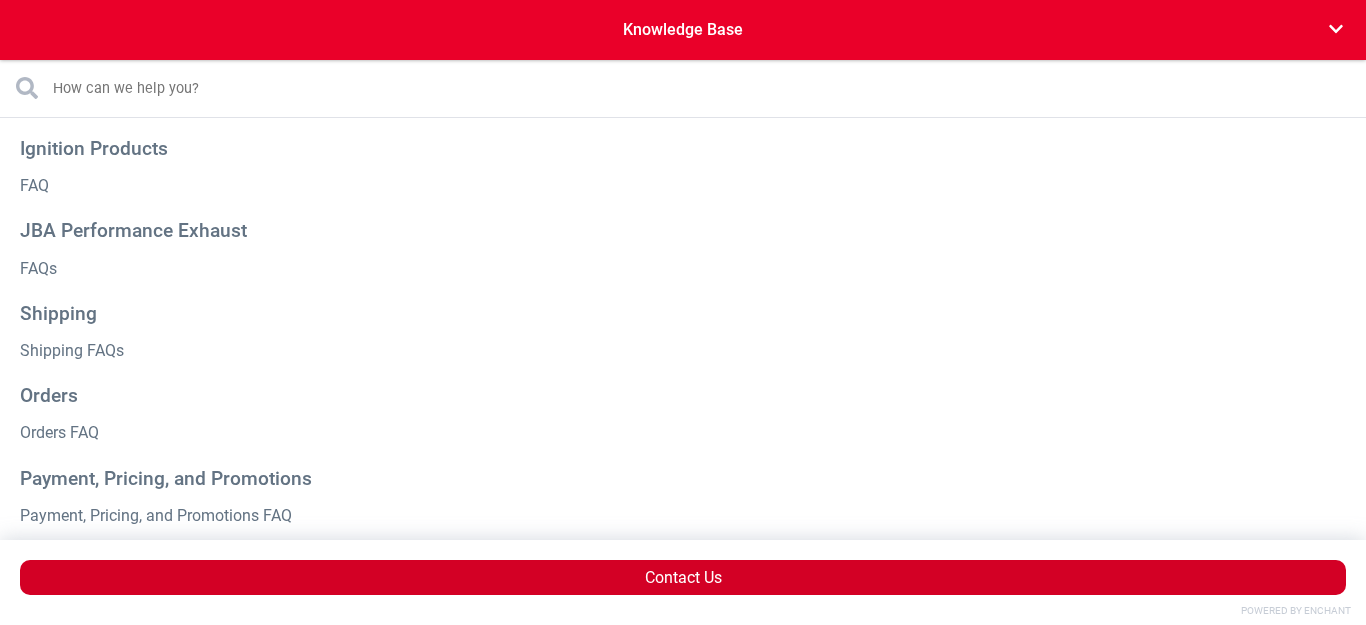 click on "Contact Us" at bounding box center (683, 577) 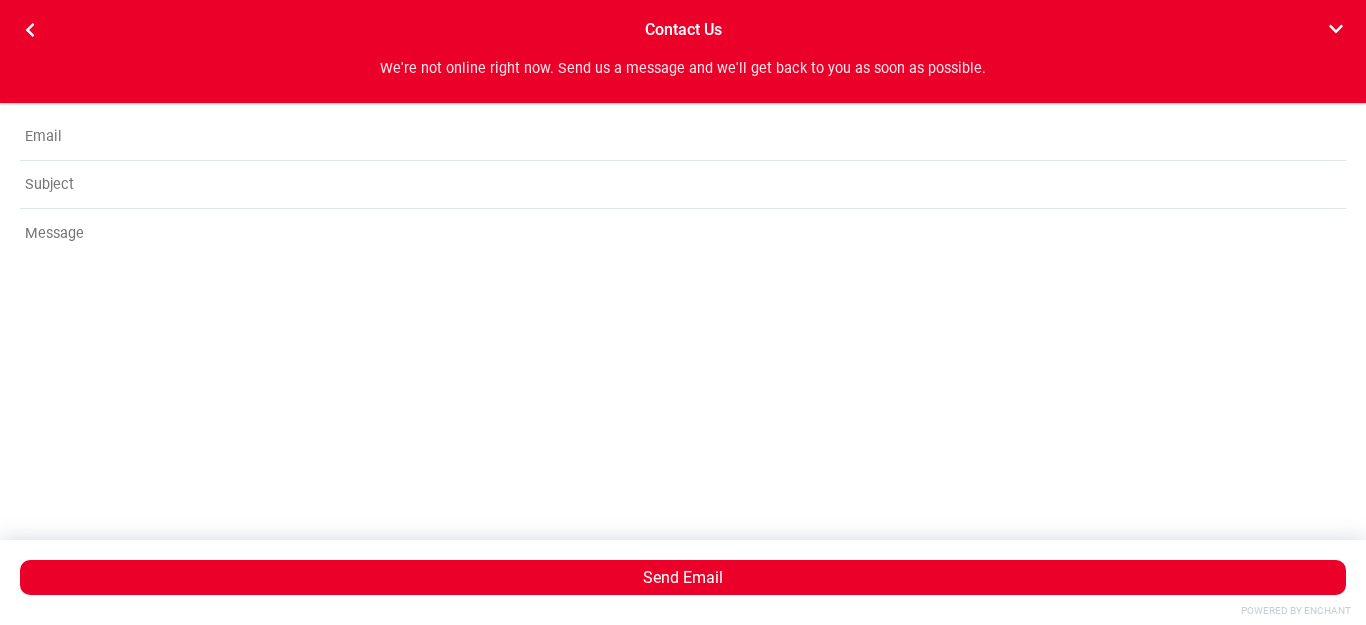 scroll, scrollTop: 0, scrollLeft: 0, axis: both 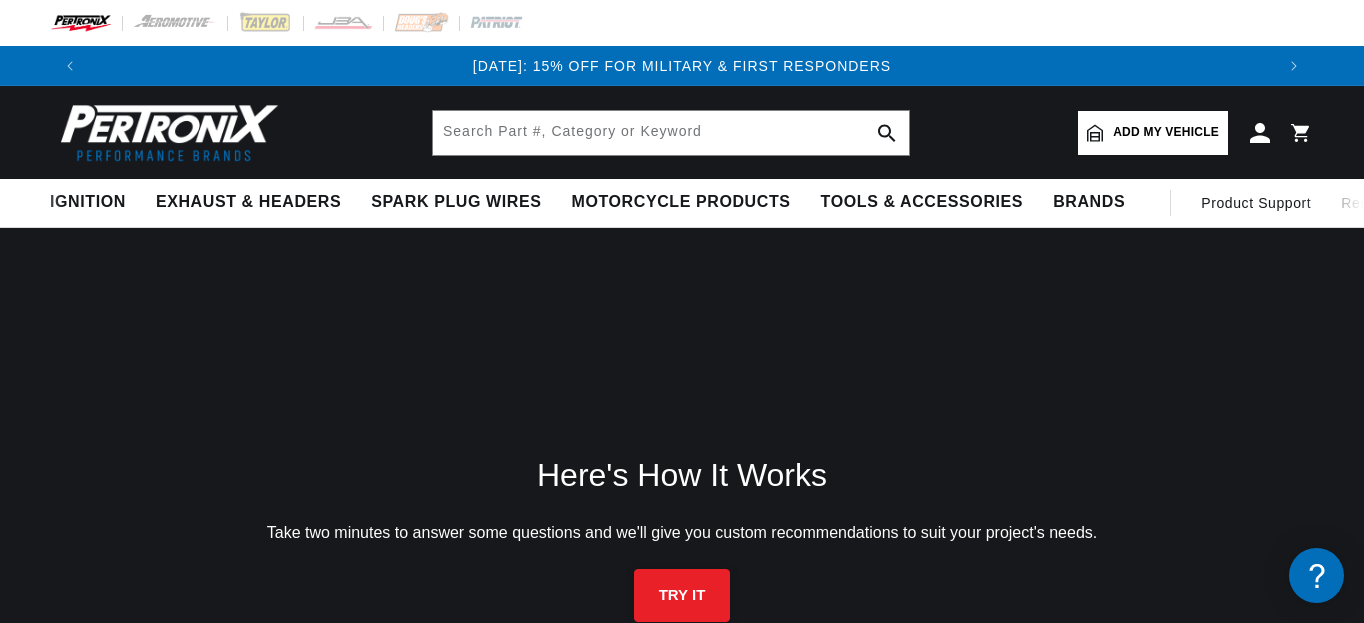 click on "TRY IT" at bounding box center (682, 595) 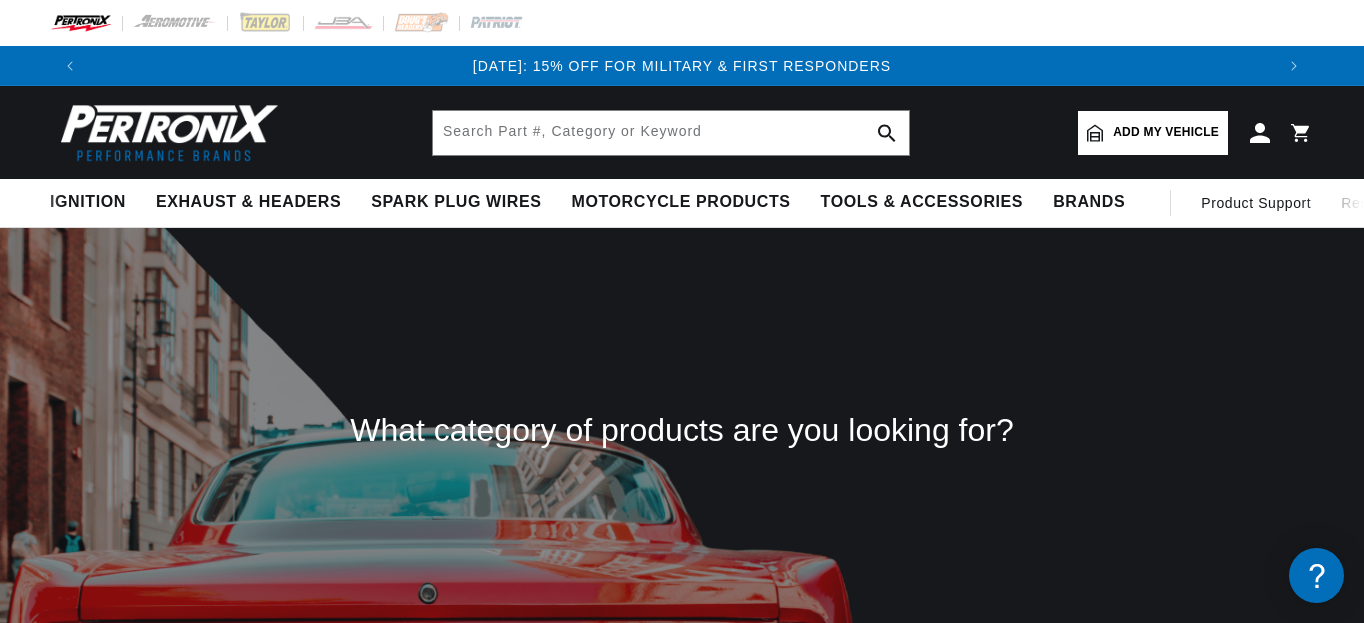 scroll, scrollTop: 143, scrollLeft: 0, axis: vertical 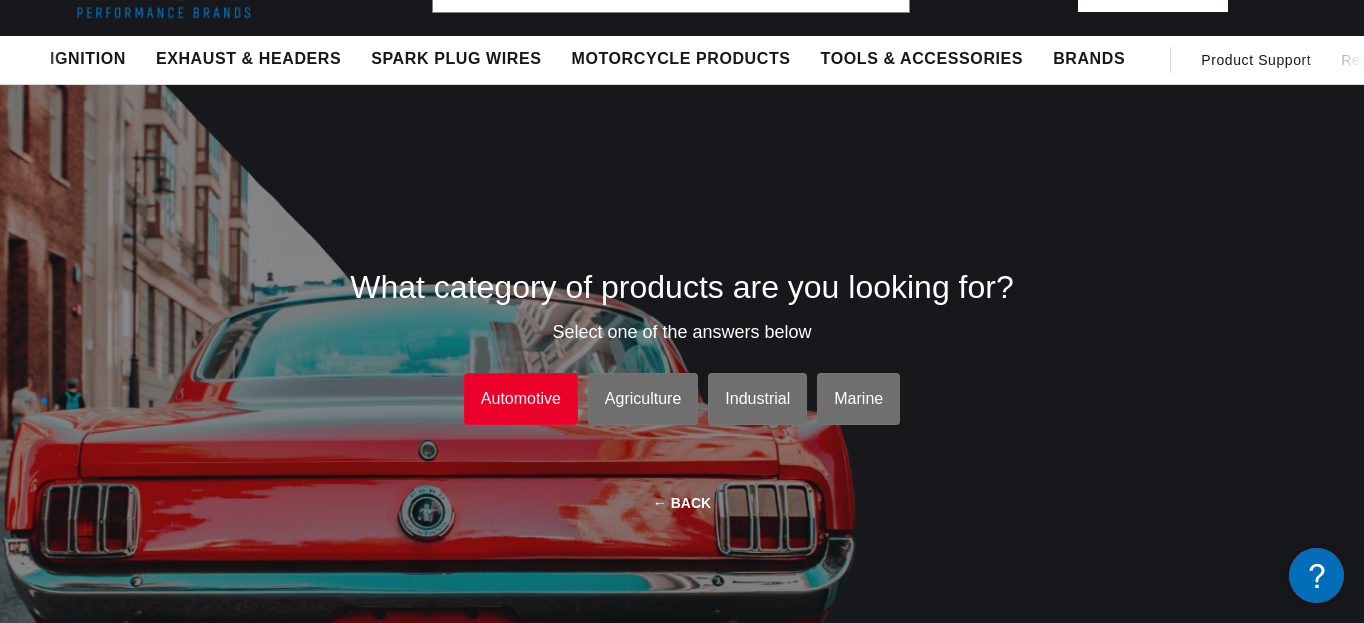 click on "Automotive" at bounding box center [521, 399] 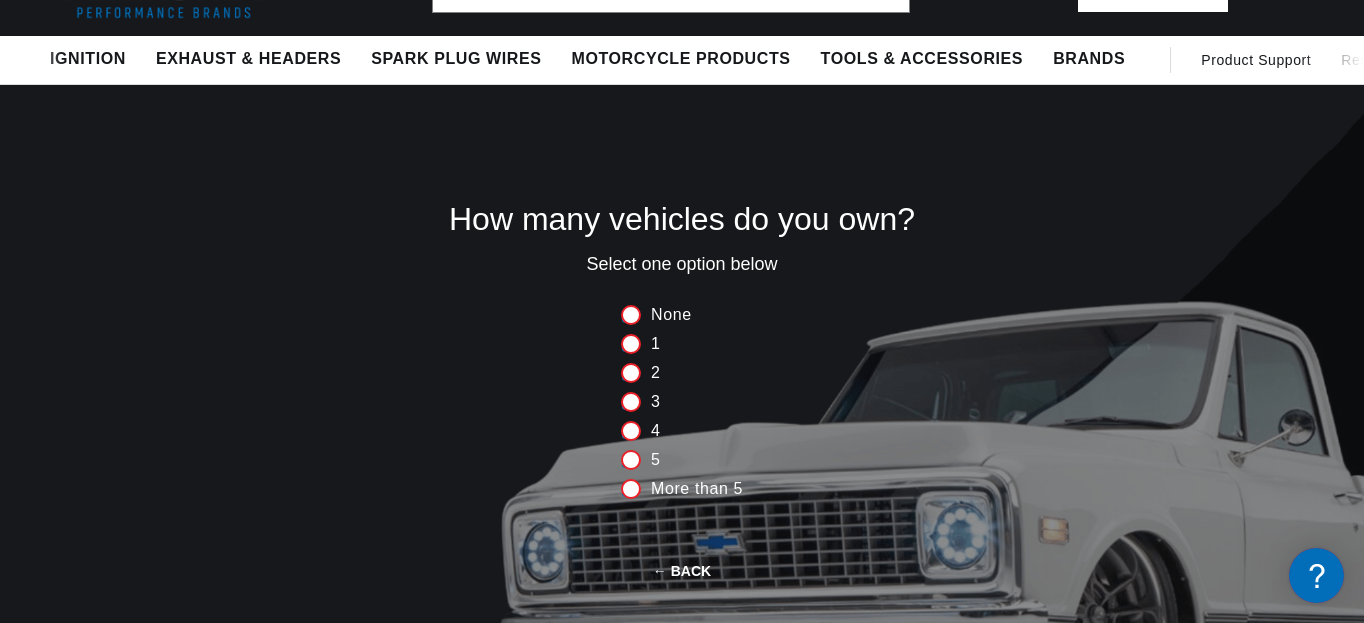 scroll, scrollTop: 0, scrollLeft: 2368, axis: horizontal 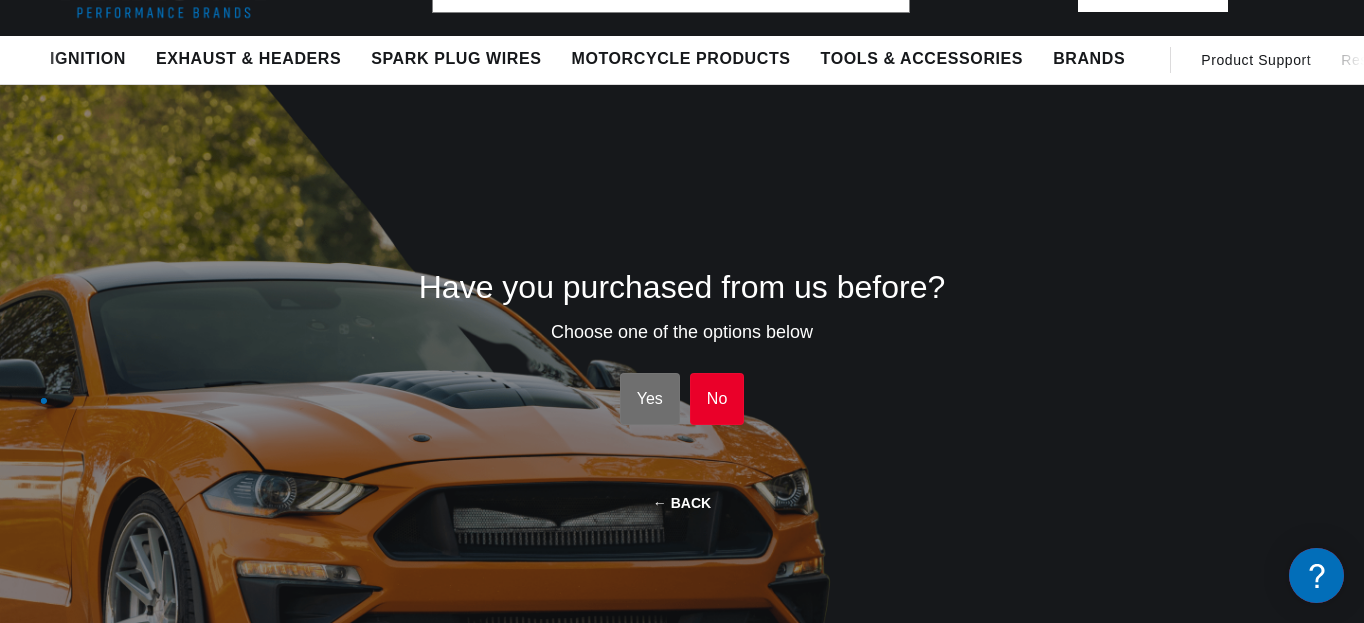 click on "No" at bounding box center [717, 399] 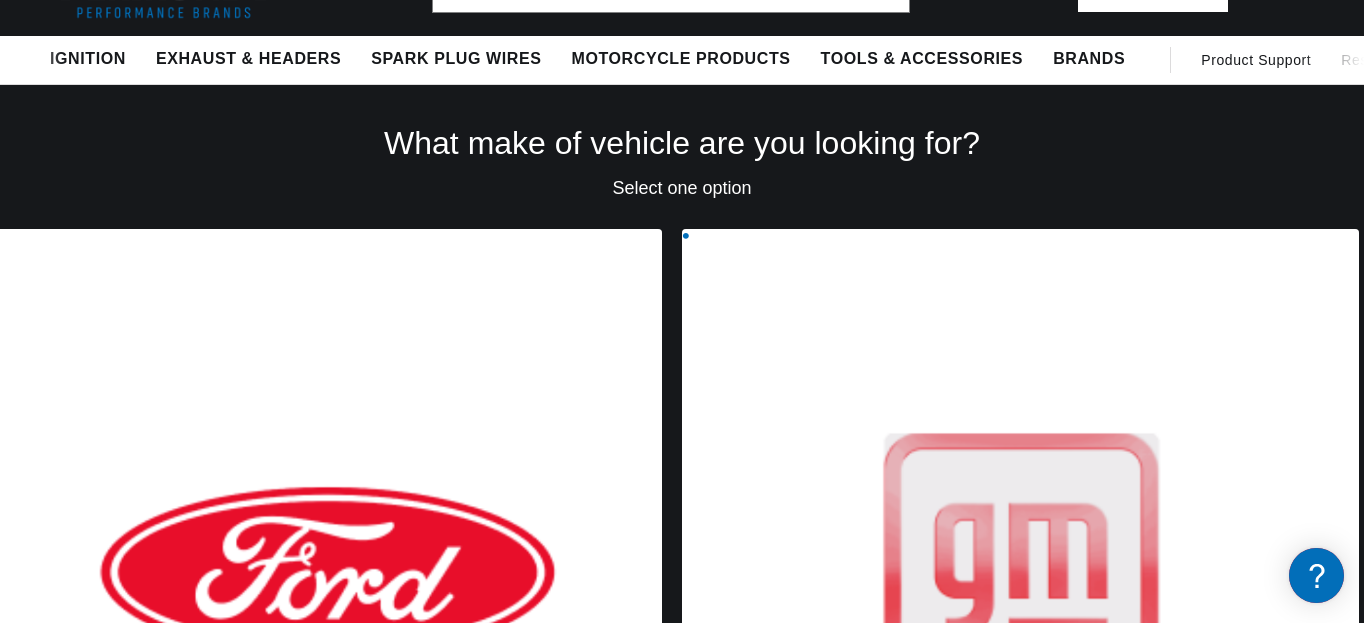 scroll, scrollTop: 0, scrollLeft: 0, axis: both 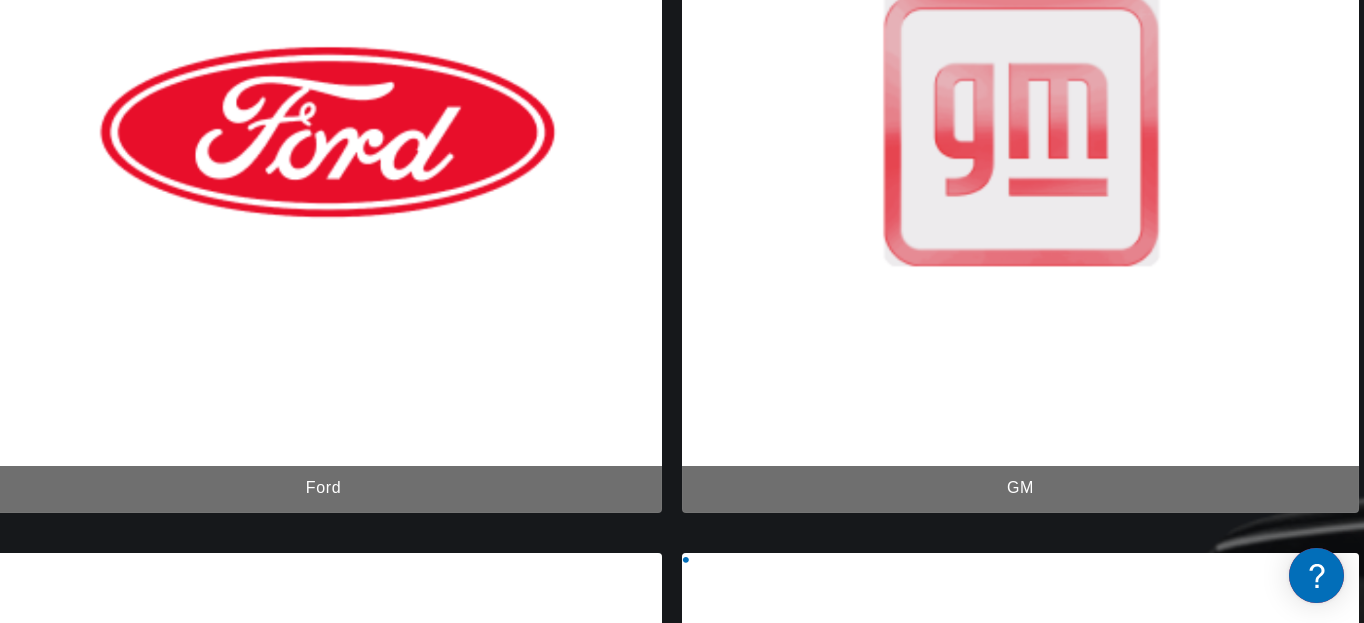 click at bounding box center [1205, 1515] 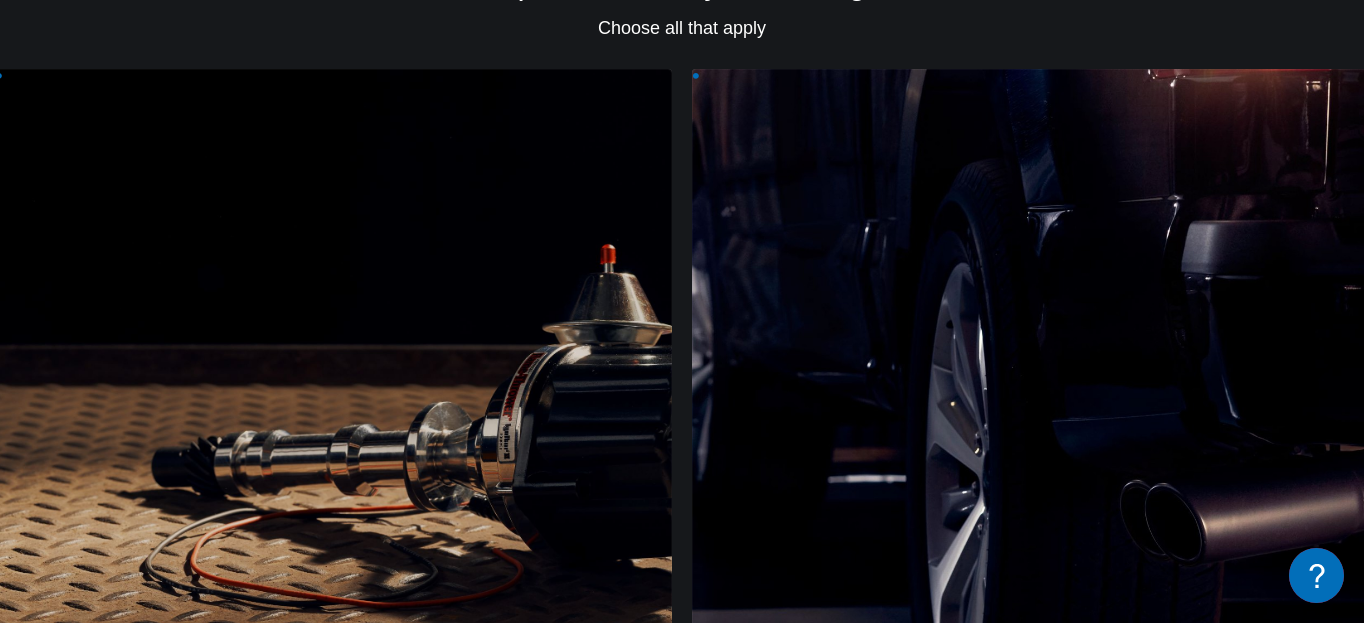scroll, scrollTop: 343, scrollLeft: 0, axis: vertical 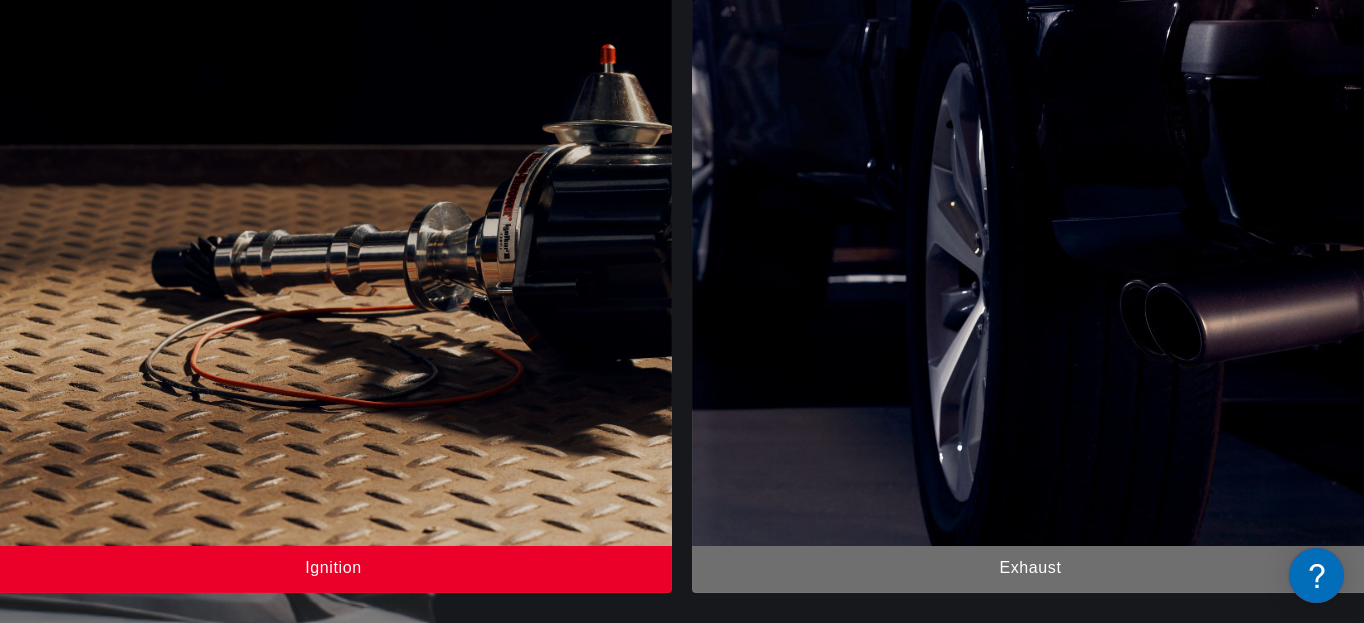 click at bounding box center [333, 231] 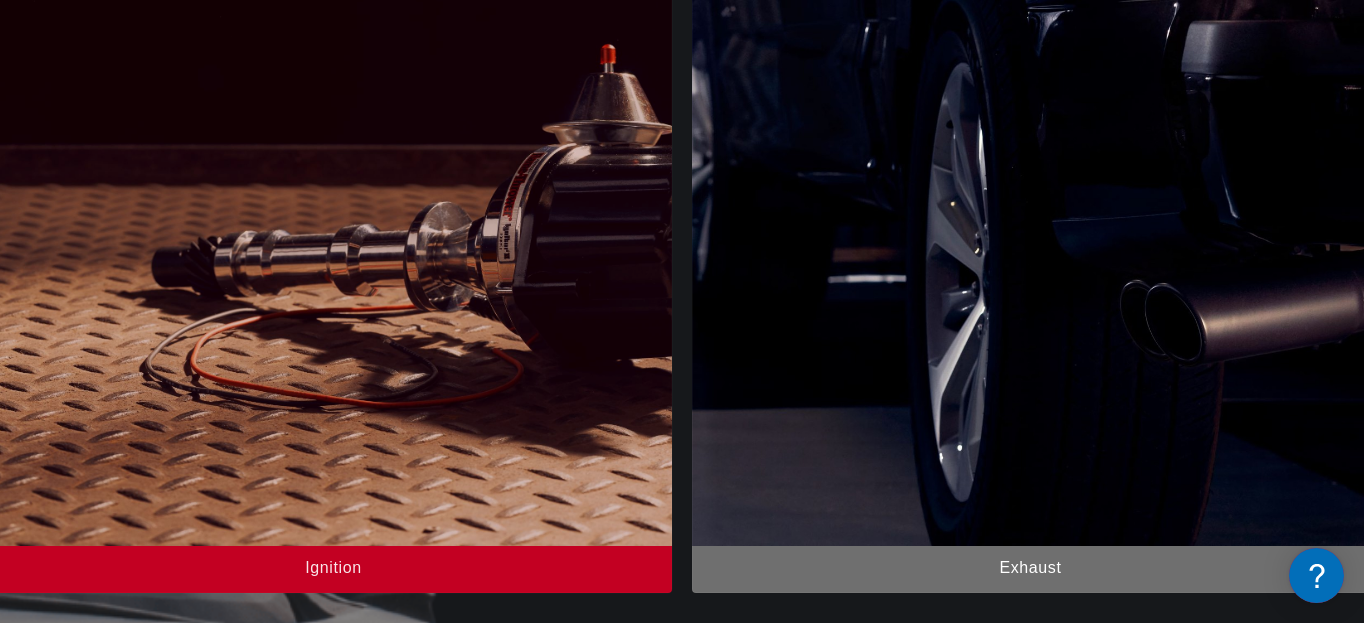 scroll, scrollTop: 0, scrollLeft: 1184, axis: horizontal 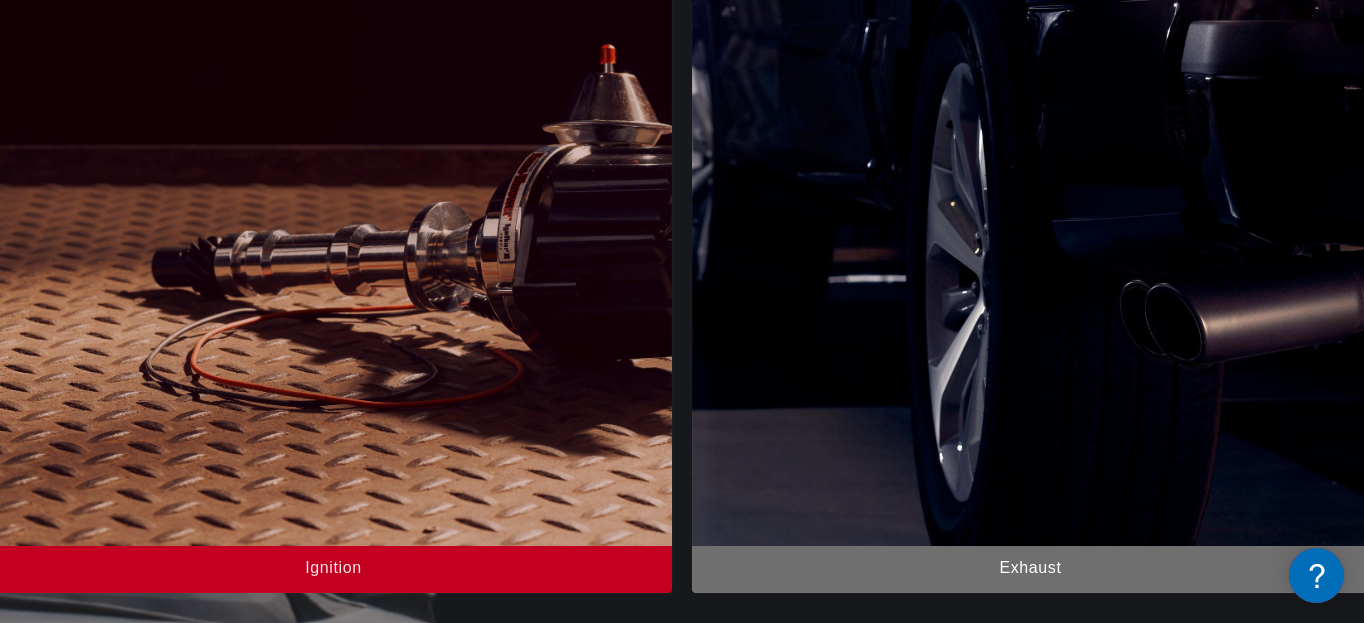 click on "CONTINUE" at bounding box center [682, 1410] 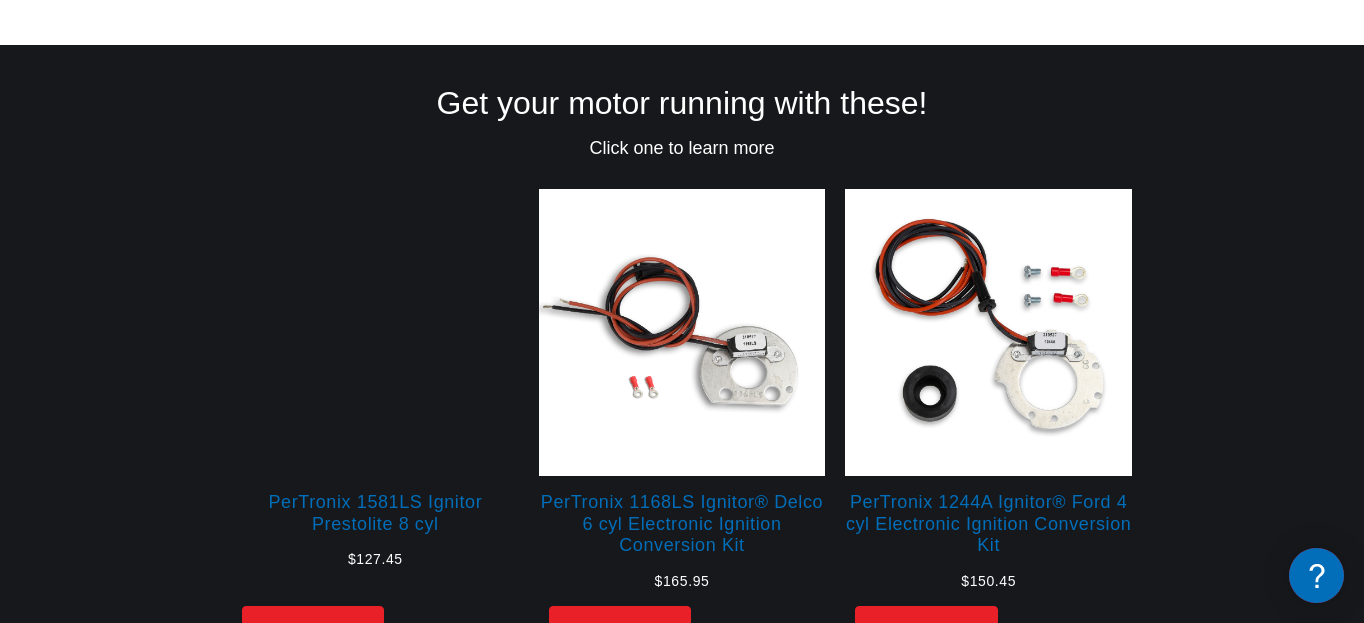 scroll, scrollTop: 223, scrollLeft: 0, axis: vertical 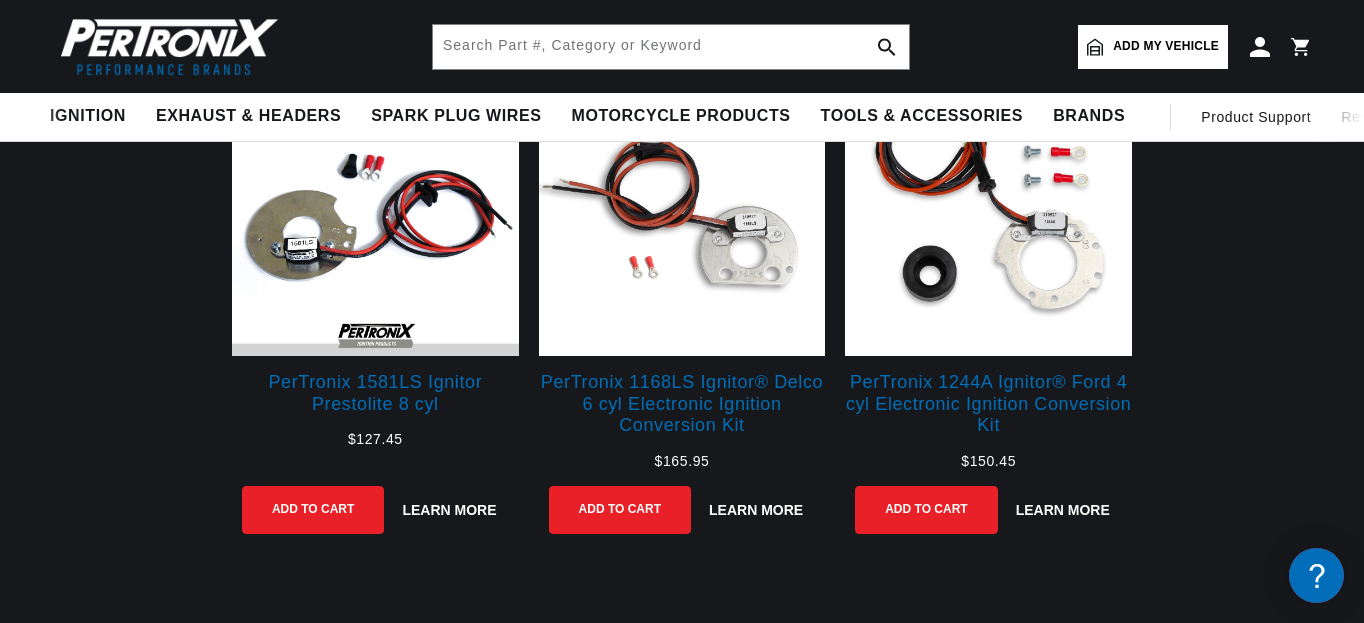 click on "PerTronix 1168LS Ignitor® Delco 6 cyl Electronic Ignition Conversion Kit" at bounding box center [682, 412] 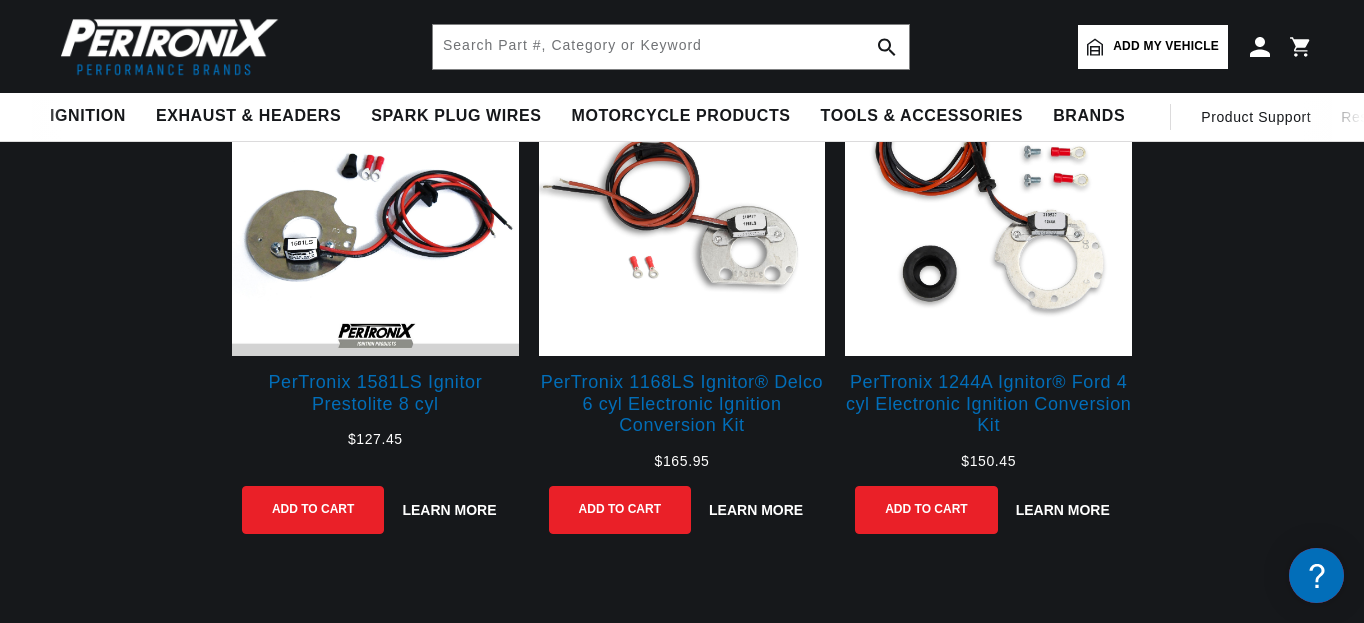 click 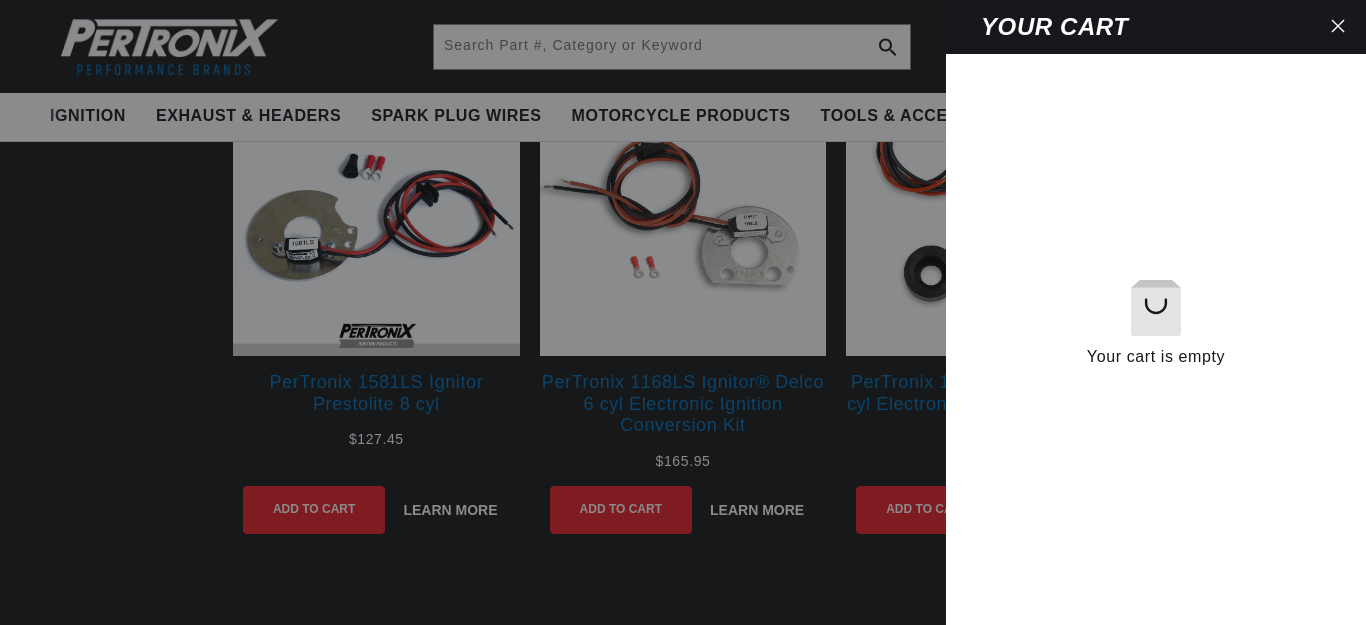 click at bounding box center (683, 312) 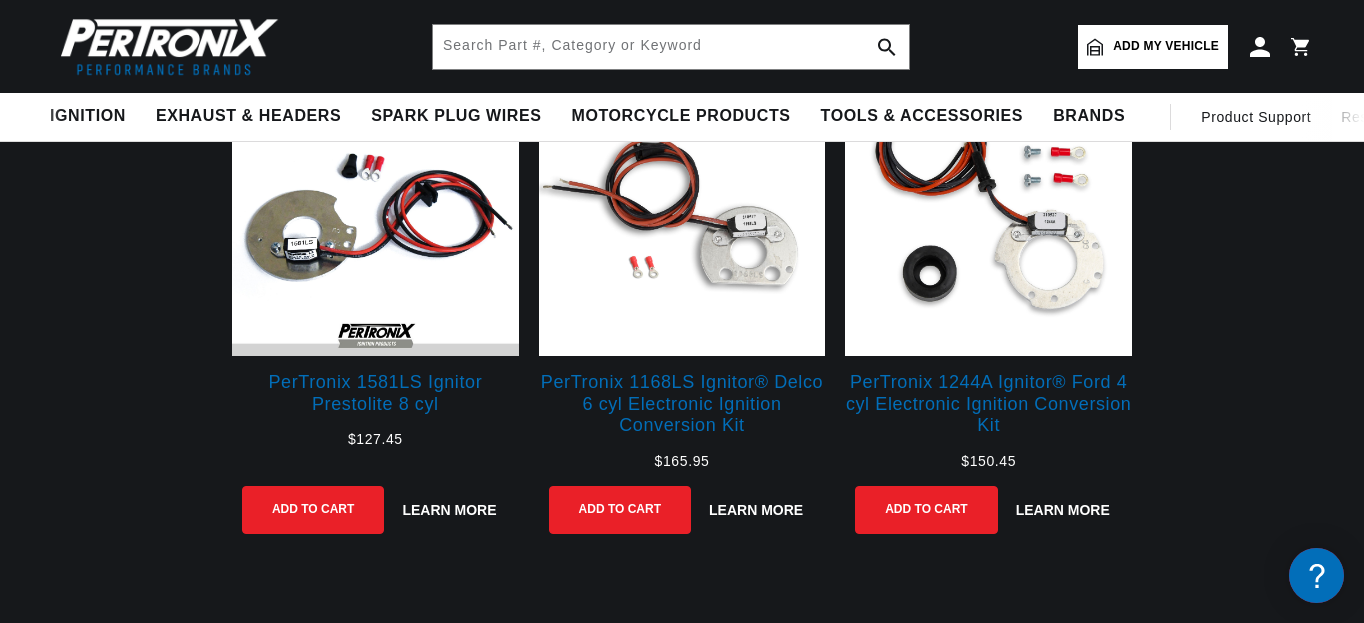 scroll, scrollTop: 0, scrollLeft: 0, axis: both 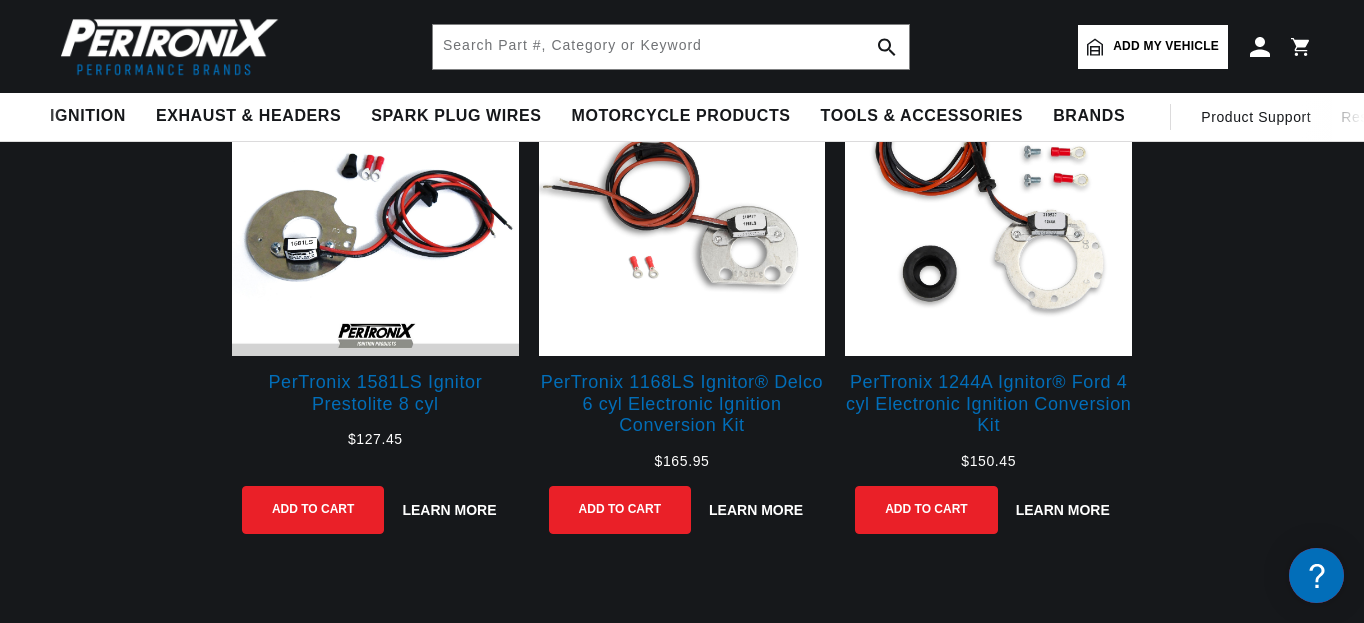 click on "Add my vehicle" at bounding box center [1166, 46] 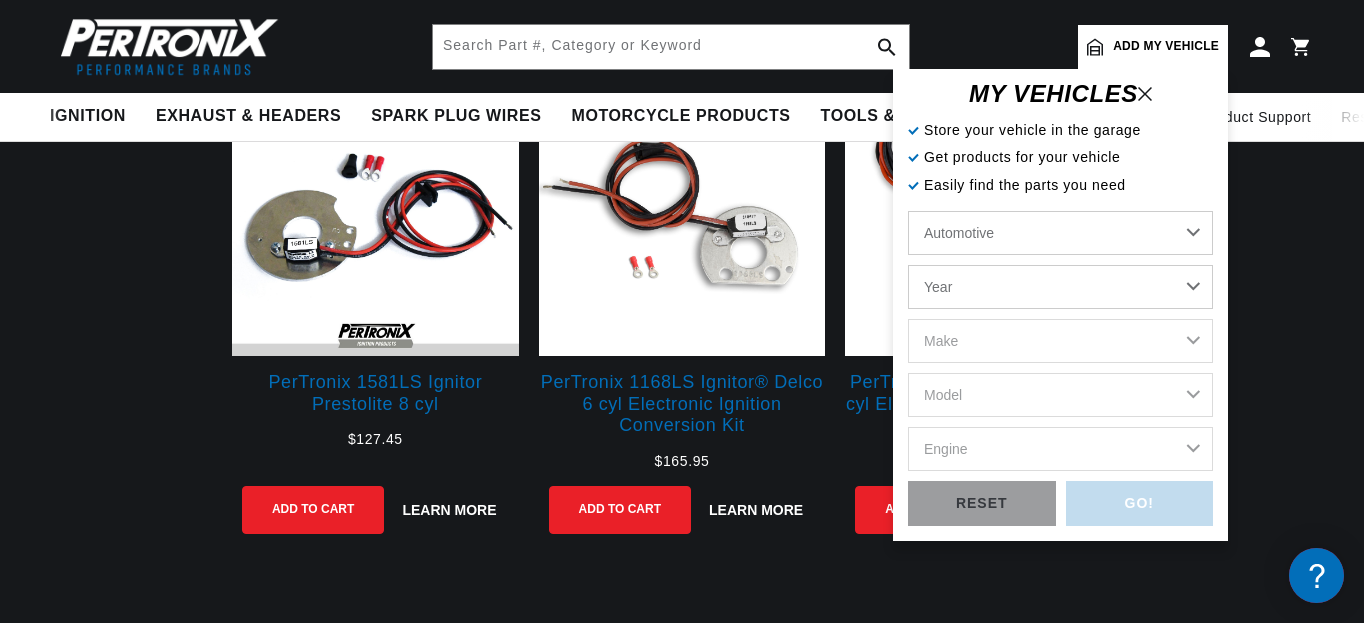 scroll, scrollTop: 0, scrollLeft: 1184, axis: horizontal 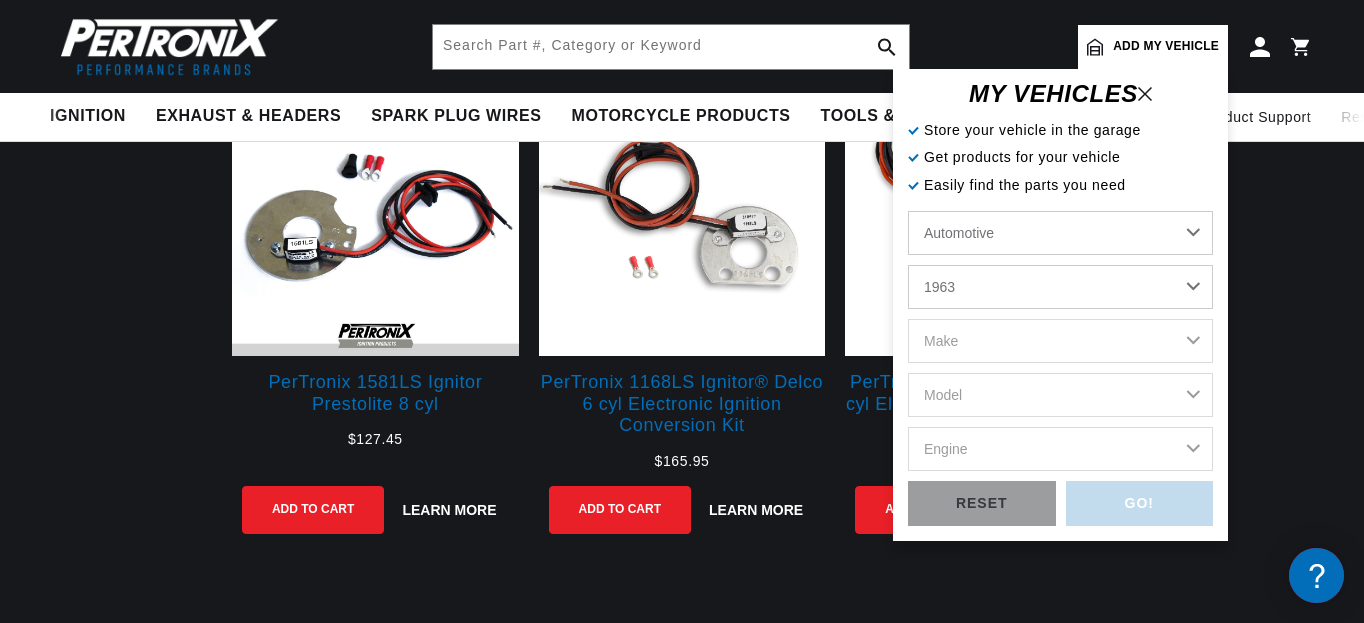 click on "Year
2022
2021
2020
2019
2018
2017
2016
2015
2014
2013
2012
2011
2010
2009
2008
2007
2006
2005
2004
2003
2002
2001
2000
1999
1998
1997
1996
1995
1994
1993
1992
1991
1990
1989
1988
1987
1986 1985" at bounding box center (1060, 287) 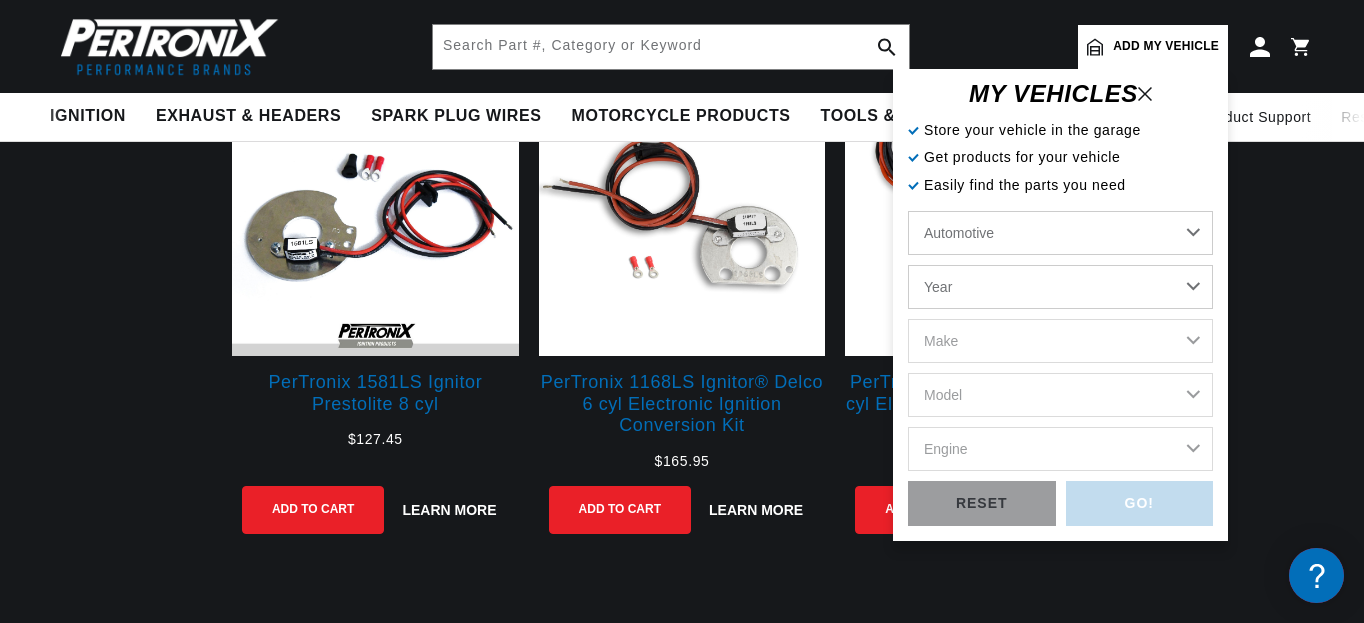 select on "1963" 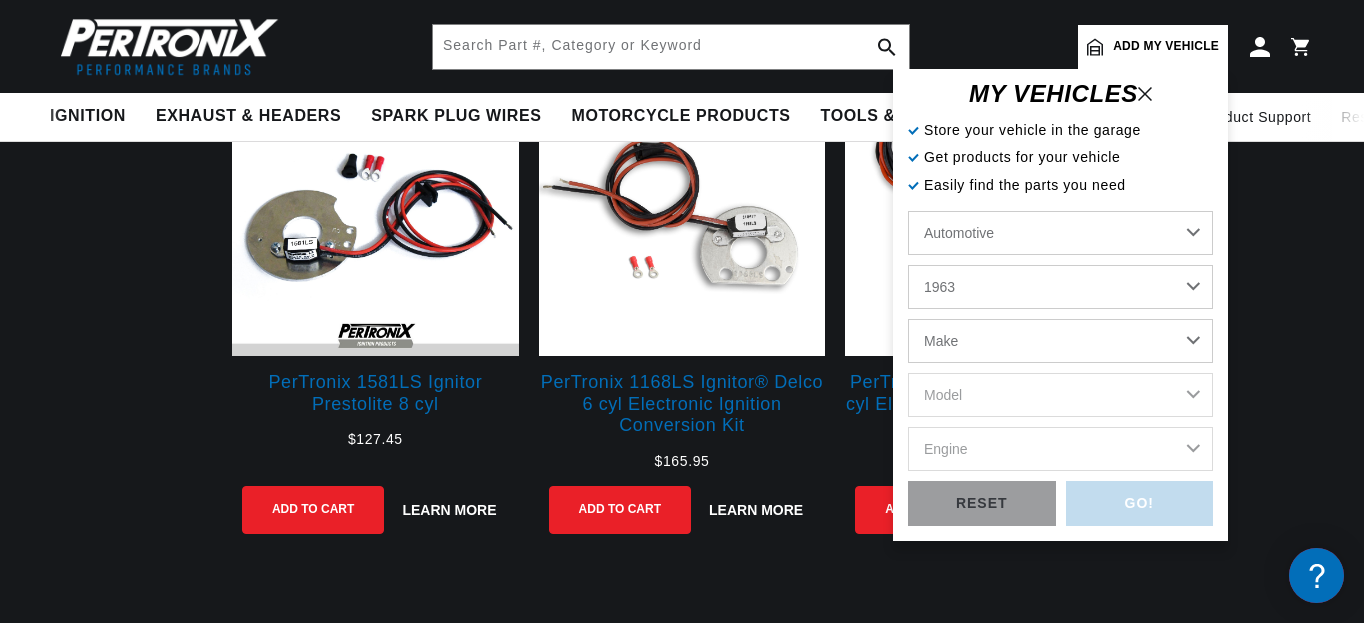 click on "Make
American Motors
Aston Martin
Austin
Austin Healey
Bentley
Buick
Cadillac
Chevrolet
Chrysler
Daimler
Dodge
Ford
GMC
International
Jaguar
Jeep
Lincoln
Lotus
Maserati
Mercedes-Benz
Mercury
MG
Military Vehicles
Morris
Oldsmobile
Plymouth
Pontiac
Porsche
Studebaker
Triumph
Vauxhall
Volkswagen" at bounding box center [1060, 341] 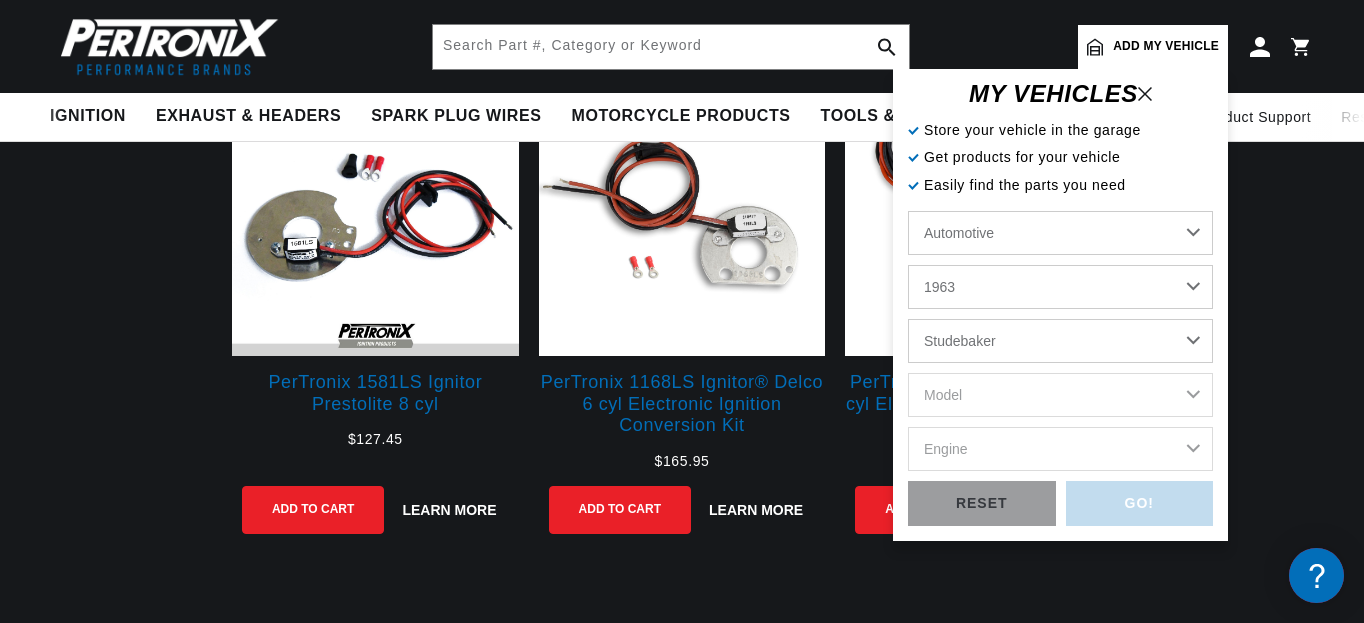 click on "Make
American Motors
Aston Martin
Austin
Austin Healey
Bentley
Buick
Cadillac
Chevrolet
Chrysler
Daimler
Dodge
Ford
GMC
International
Jaguar
Jeep
Lincoln
Lotus
Maserati
Mercedes-Benz
Mercury
MG
Military Vehicles
Morris
Oldsmobile
Plymouth
Pontiac
Porsche
Studebaker
Triumph
Vauxhall
Volkswagen" at bounding box center [1060, 341] 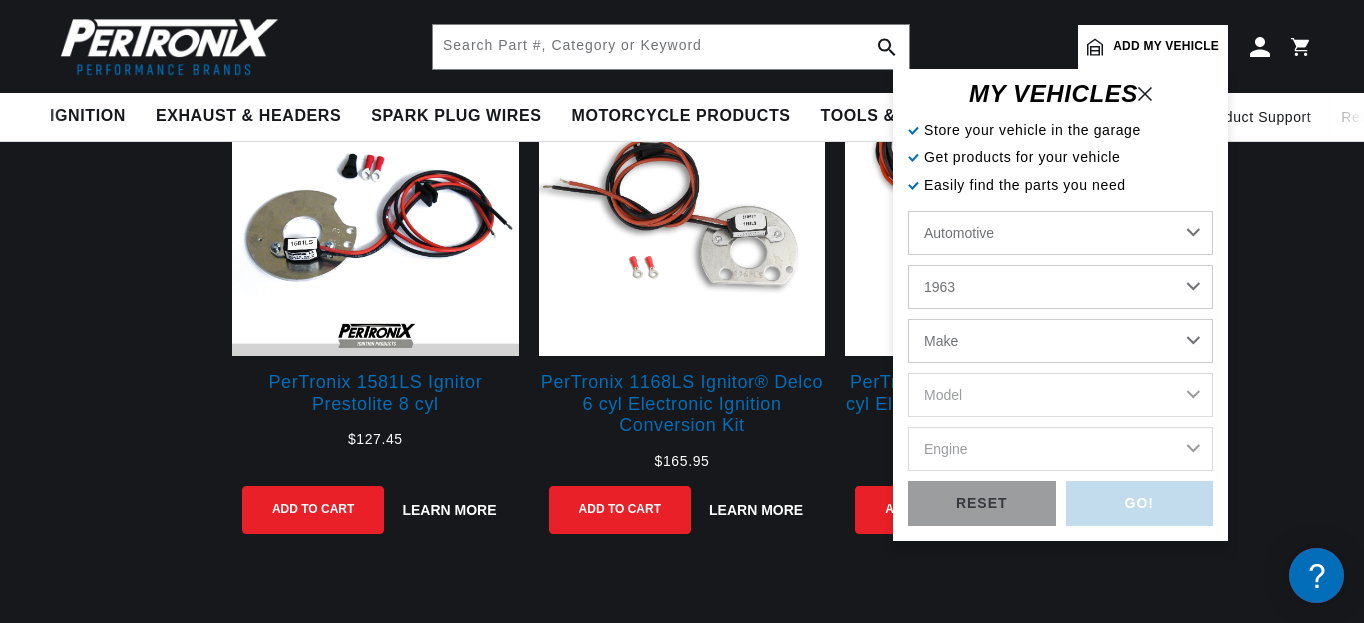 select on "Studebaker" 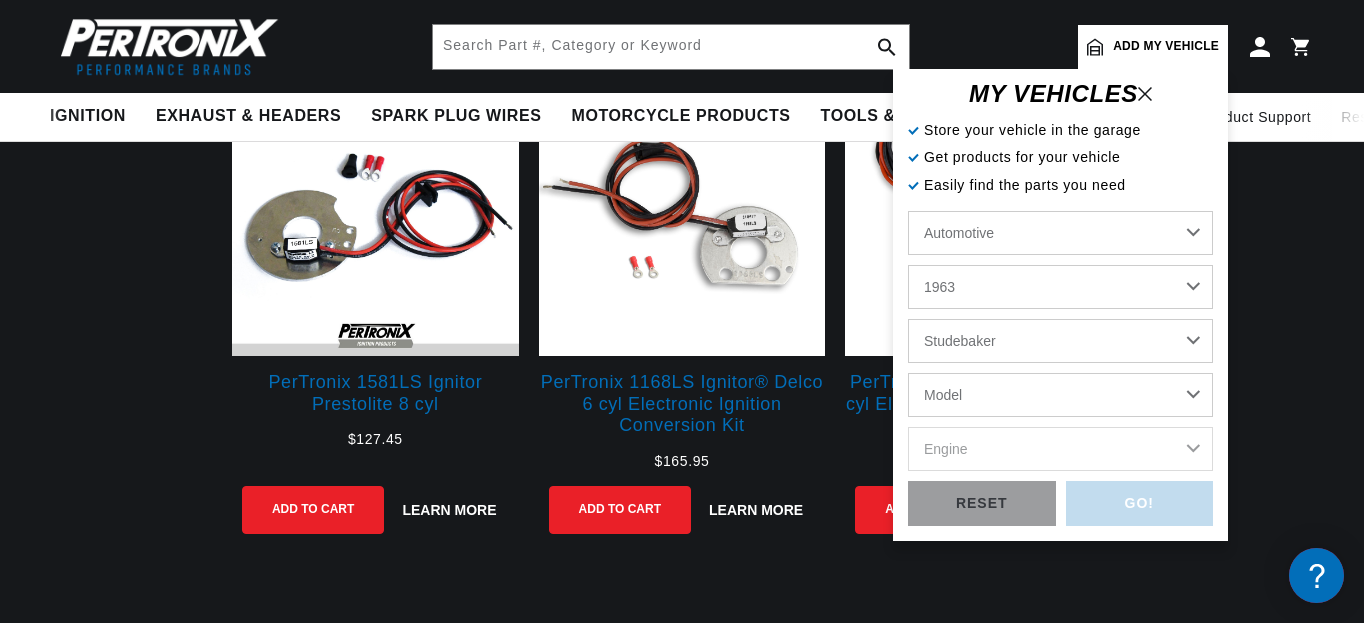 scroll, scrollTop: 0, scrollLeft: 2368, axis: horizontal 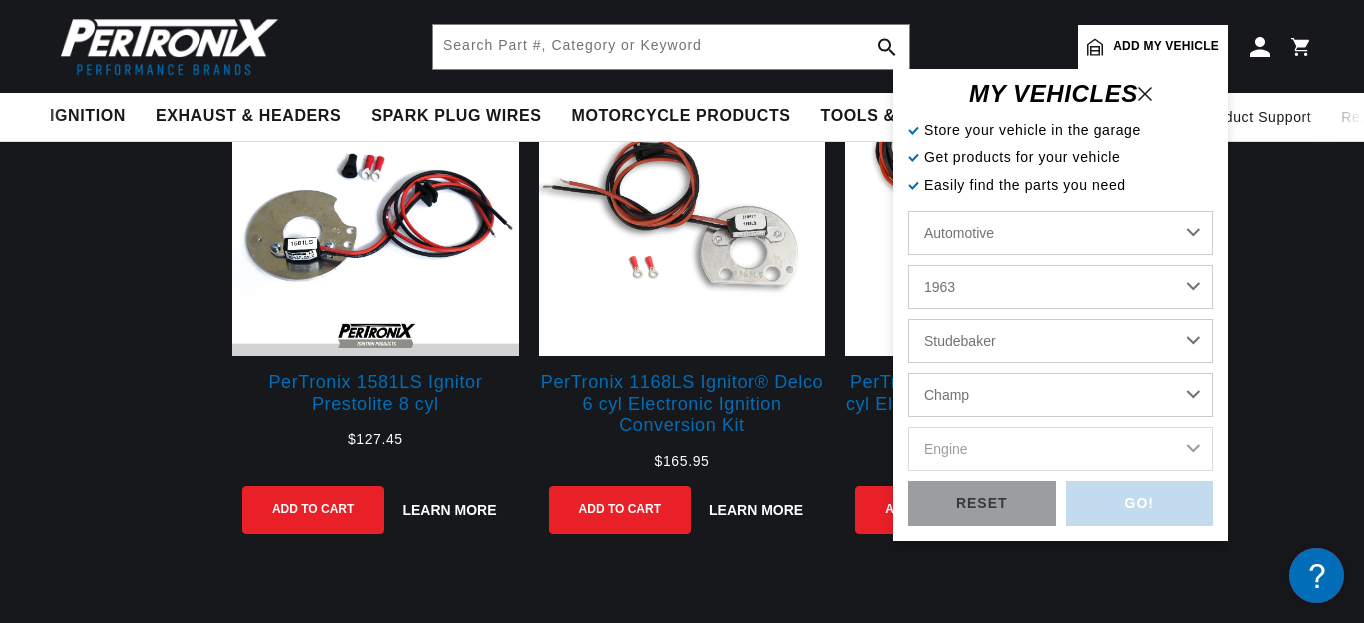 click on "Model
Avanti
Champ
Gran
Hawk
Lark" at bounding box center (1060, 395) 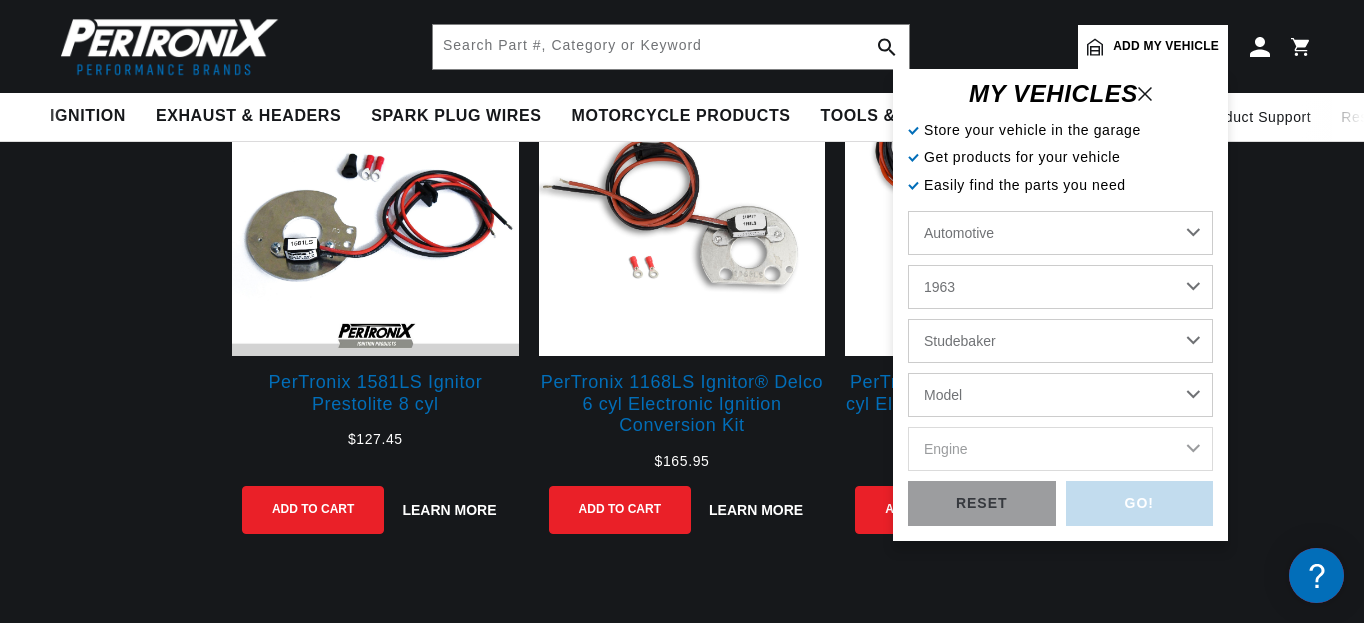 select on "Champ" 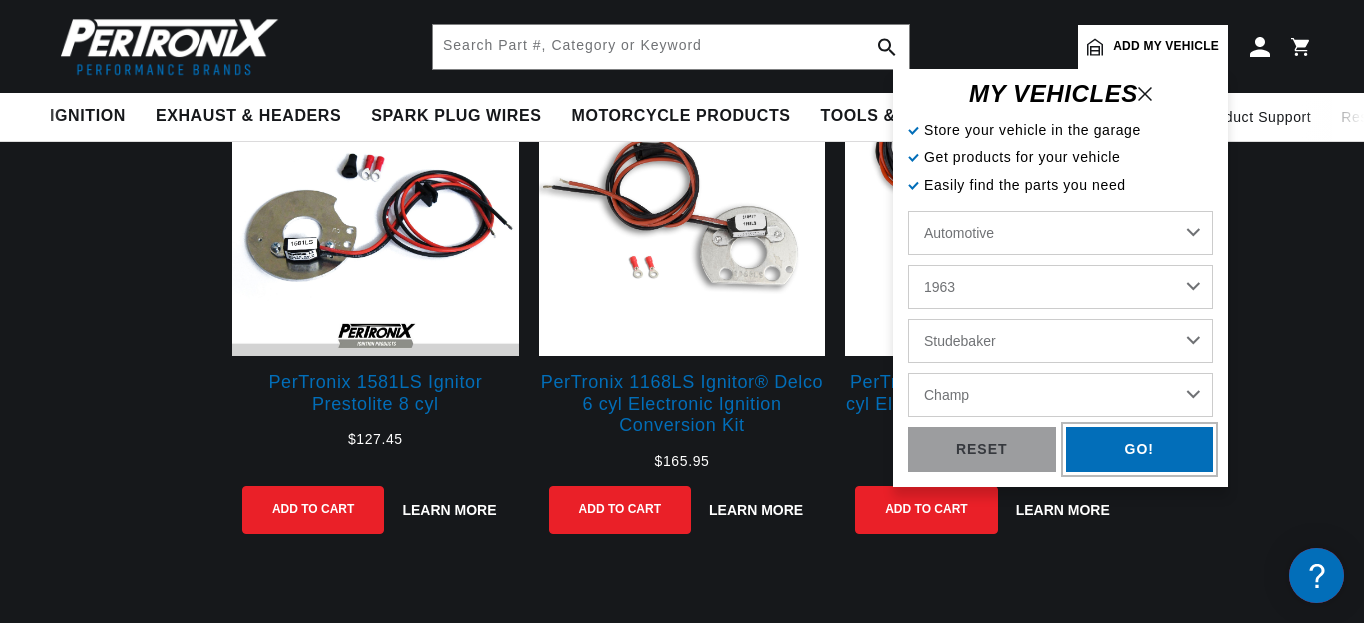 click on "GO!" at bounding box center (1140, 449) 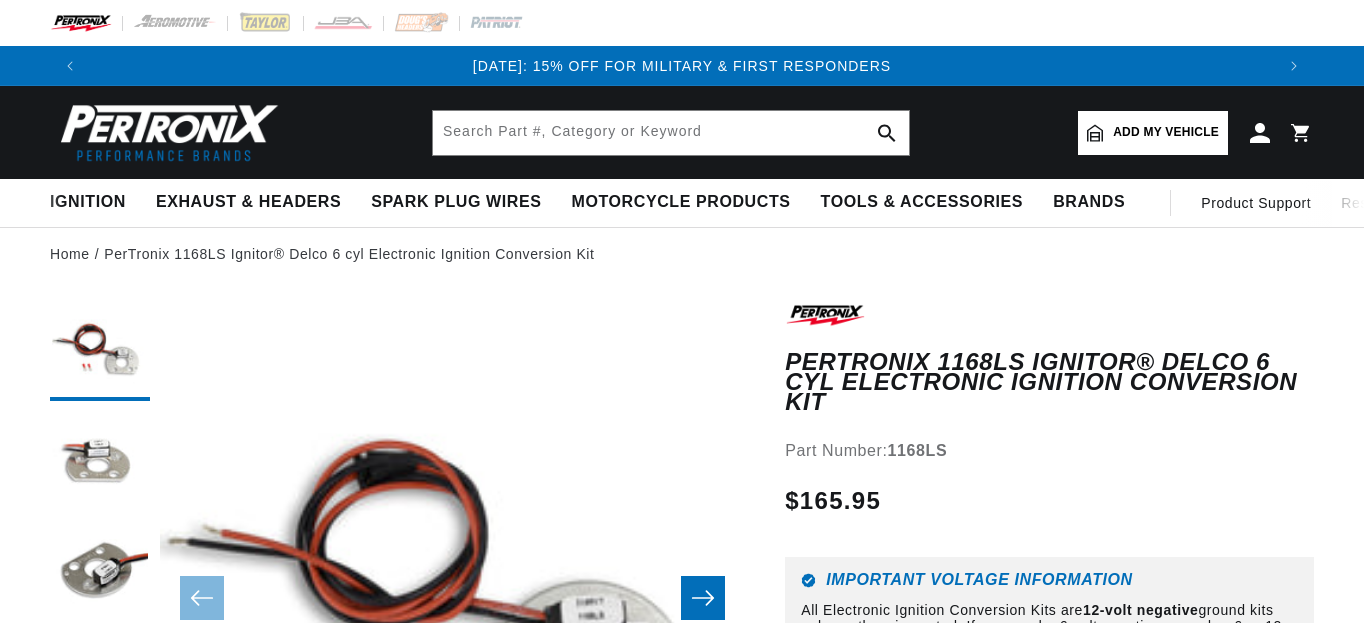 scroll, scrollTop: 0, scrollLeft: 0, axis: both 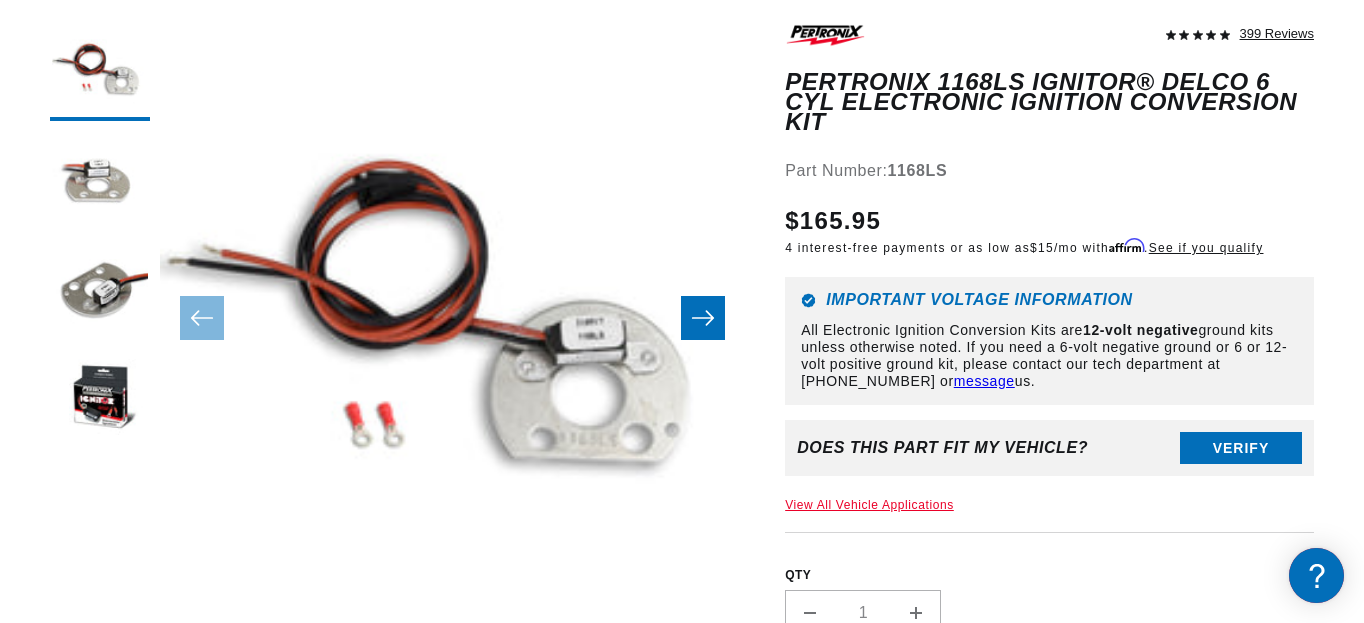 click 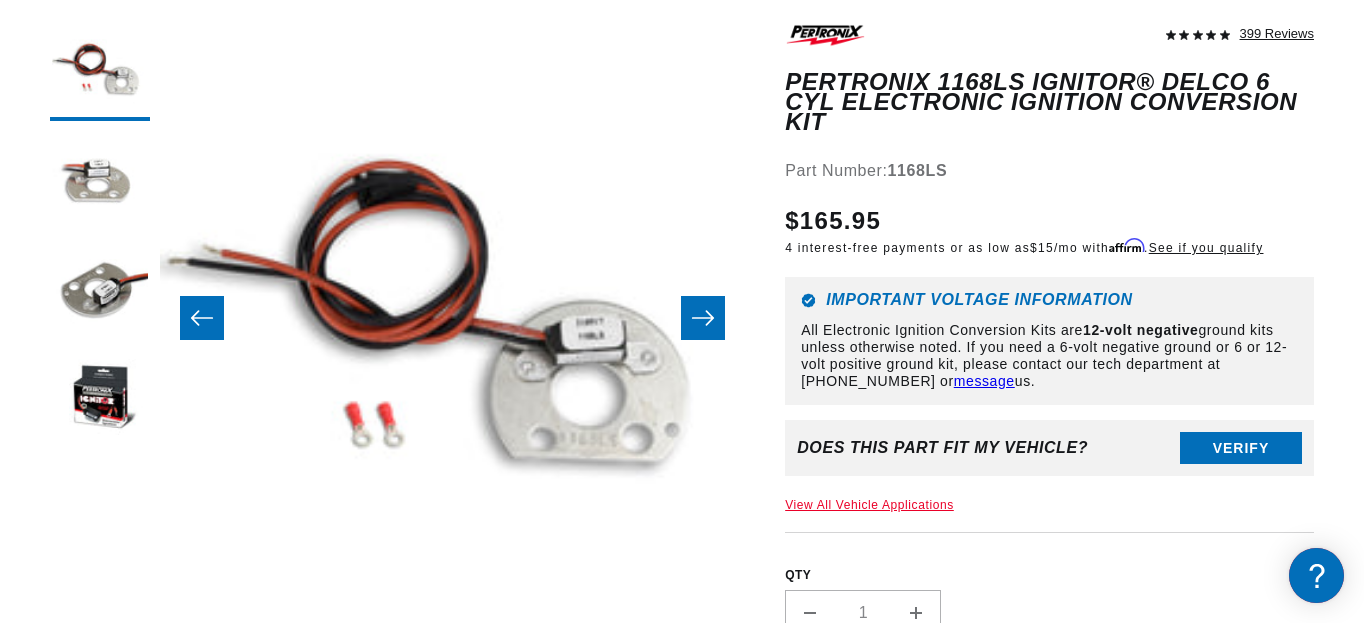 scroll, scrollTop: 0, scrollLeft: 585, axis: horizontal 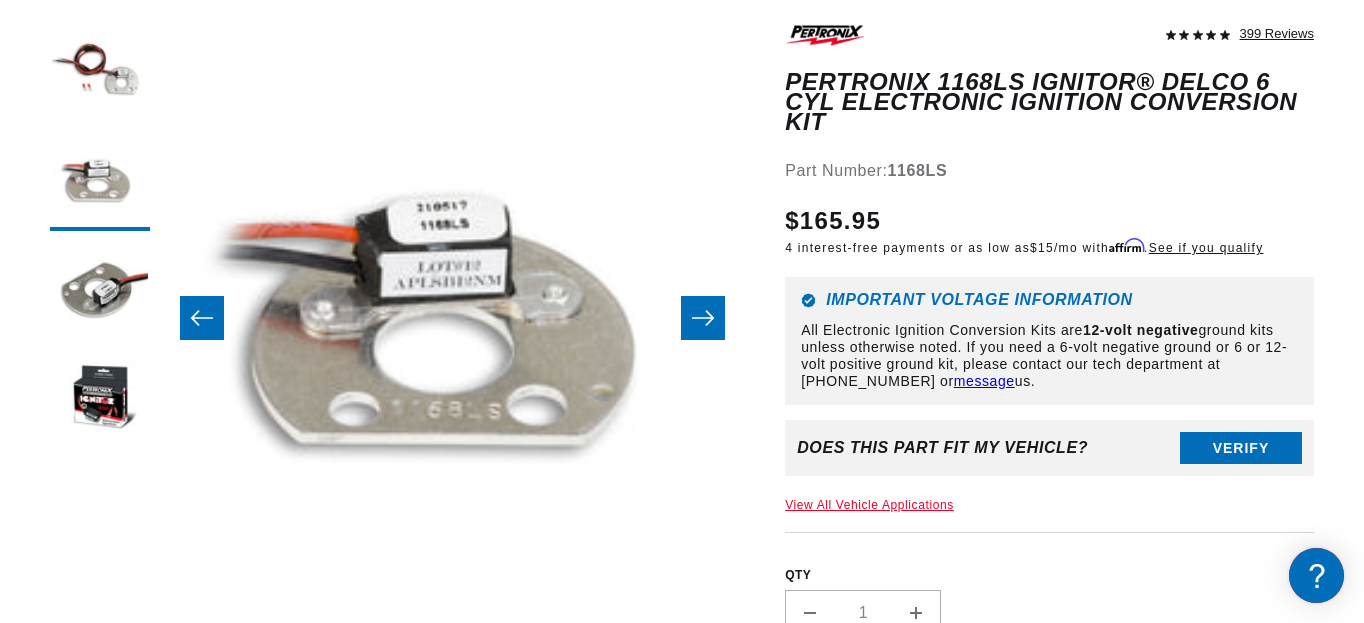 click 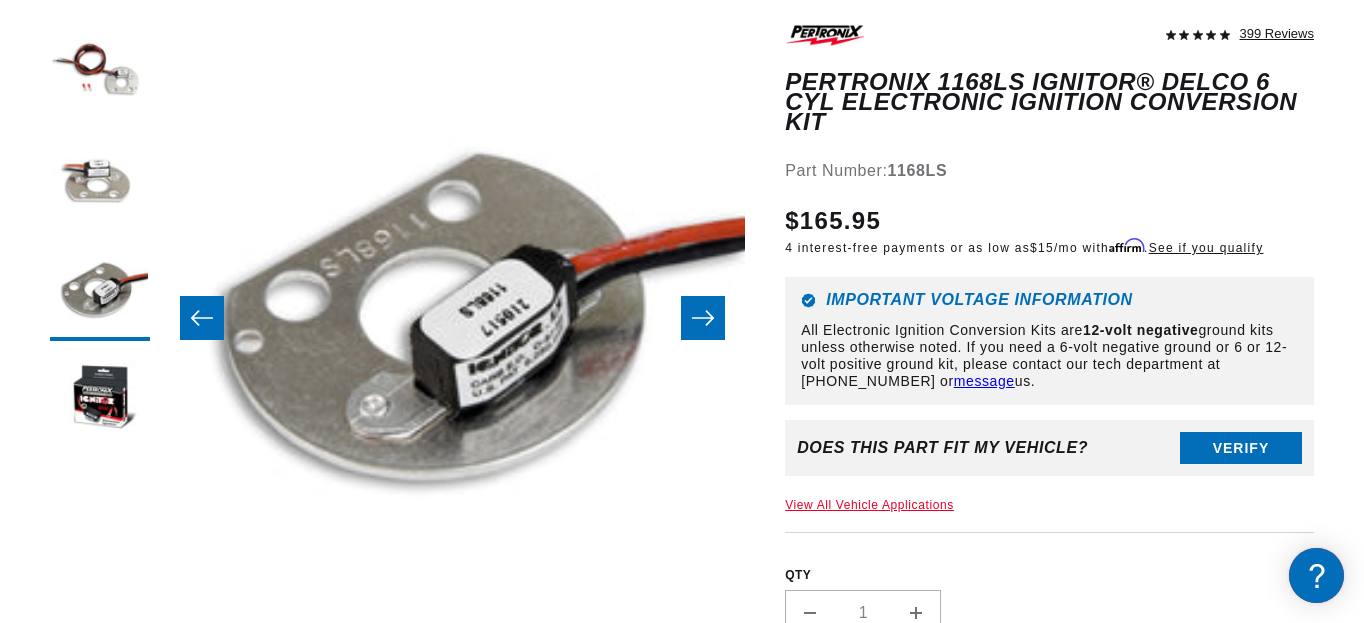 scroll, scrollTop: 0, scrollLeft: 1184, axis: horizontal 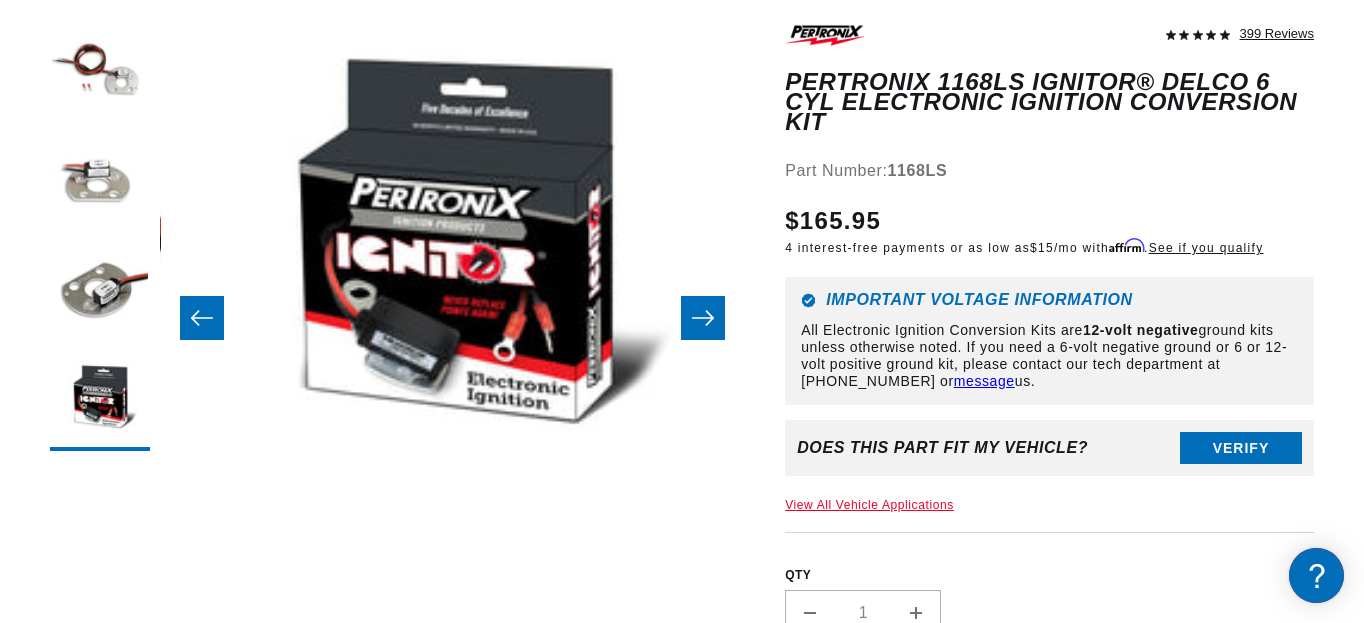 click 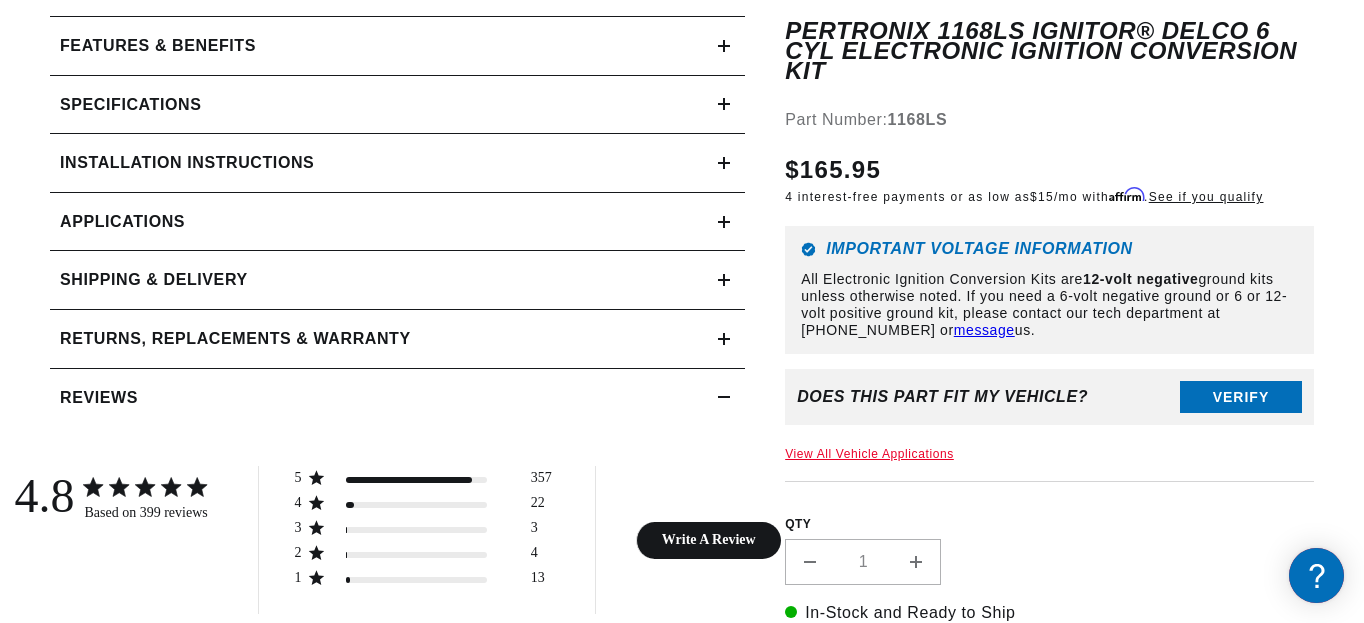 scroll, scrollTop: 960, scrollLeft: 0, axis: vertical 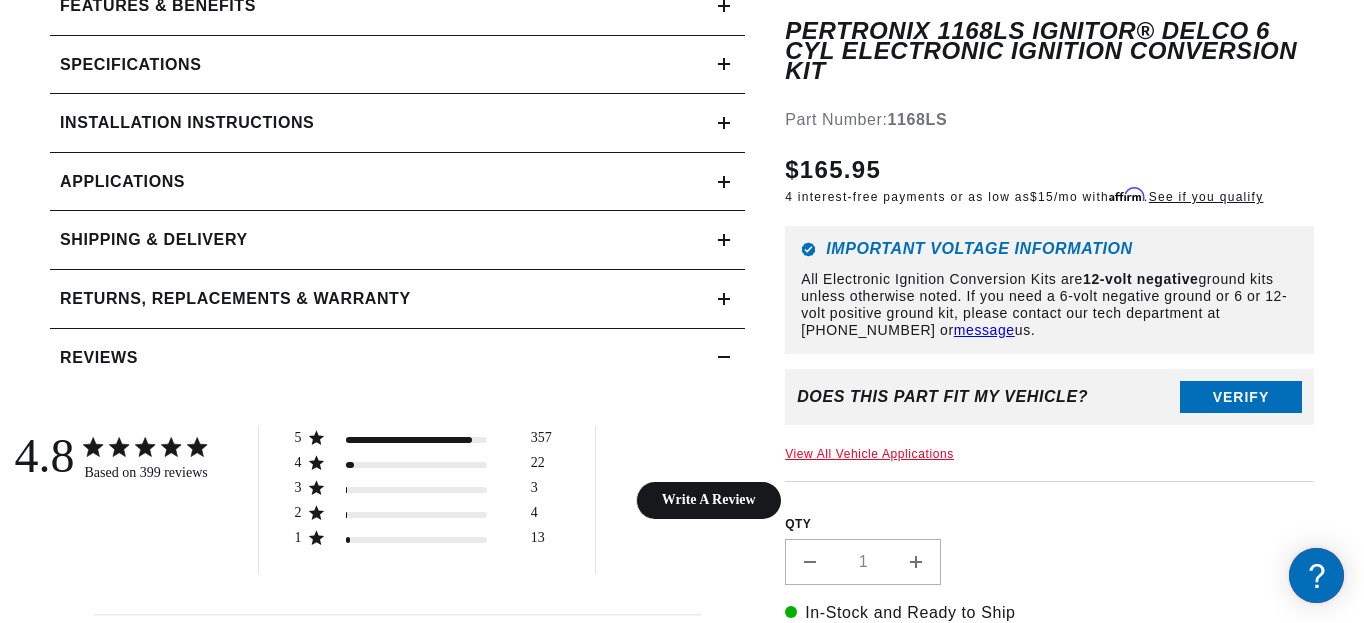 click on "Applications" at bounding box center [397, 182] 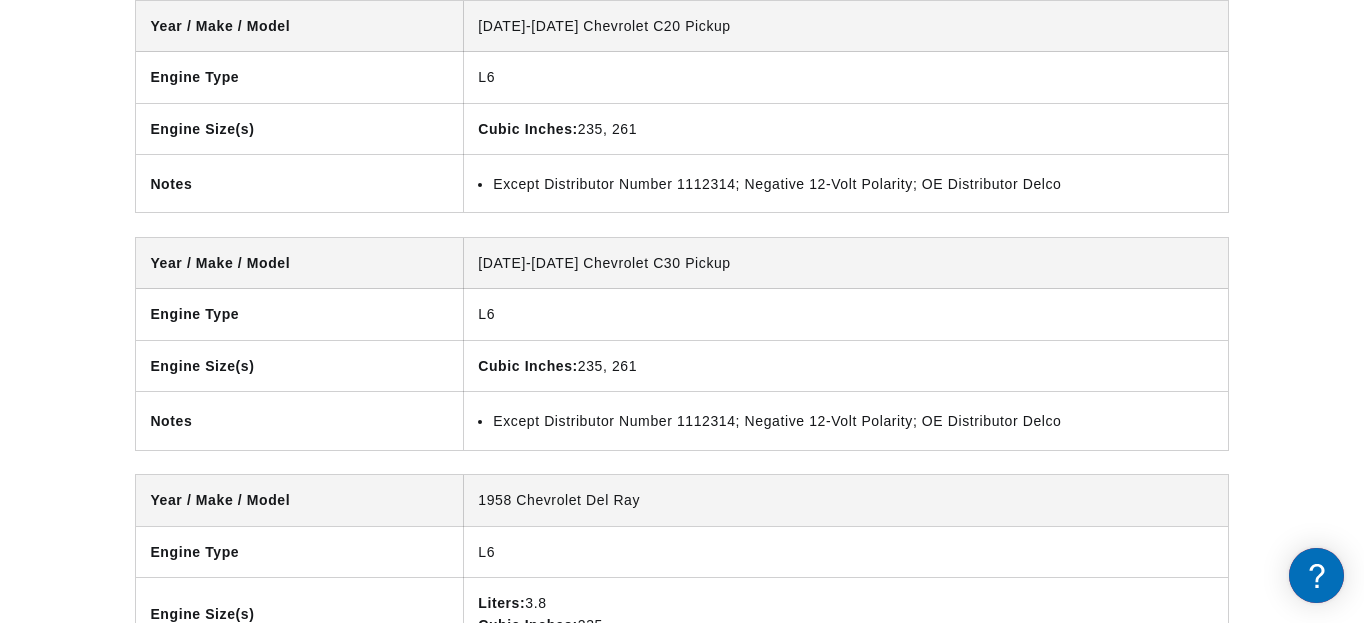 scroll, scrollTop: 4637, scrollLeft: 0, axis: vertical 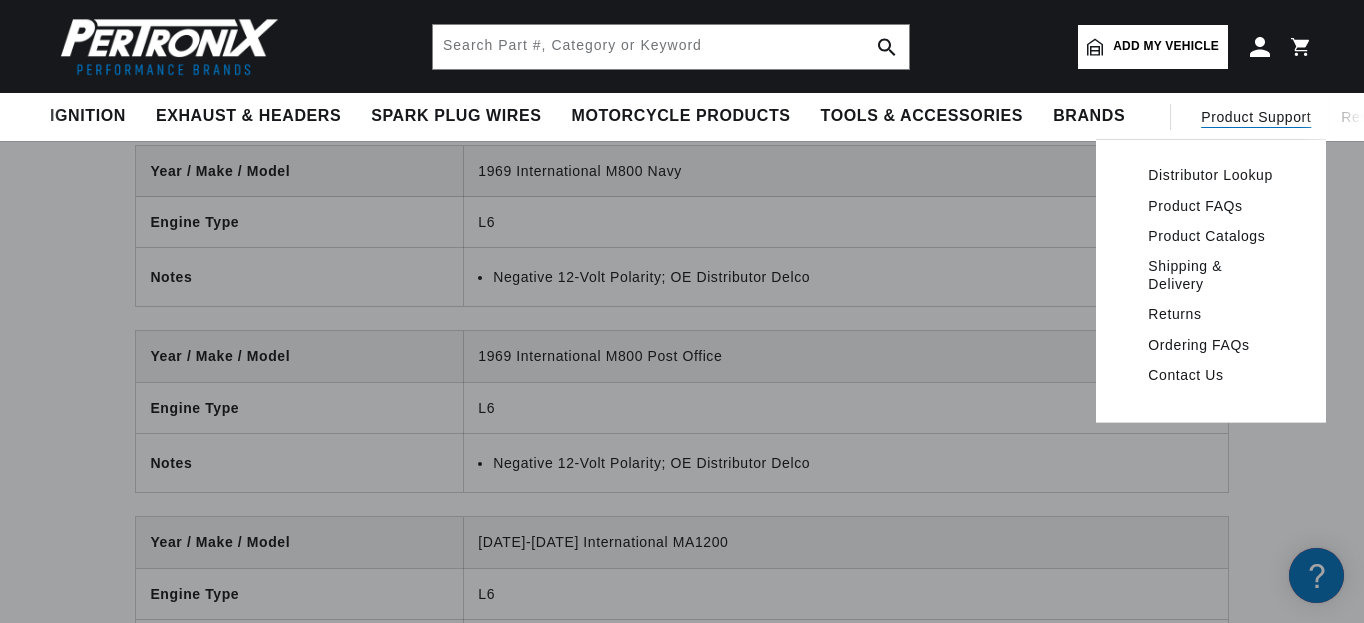 click on "Distributor Lookup" at bounding box center (1211, 175) 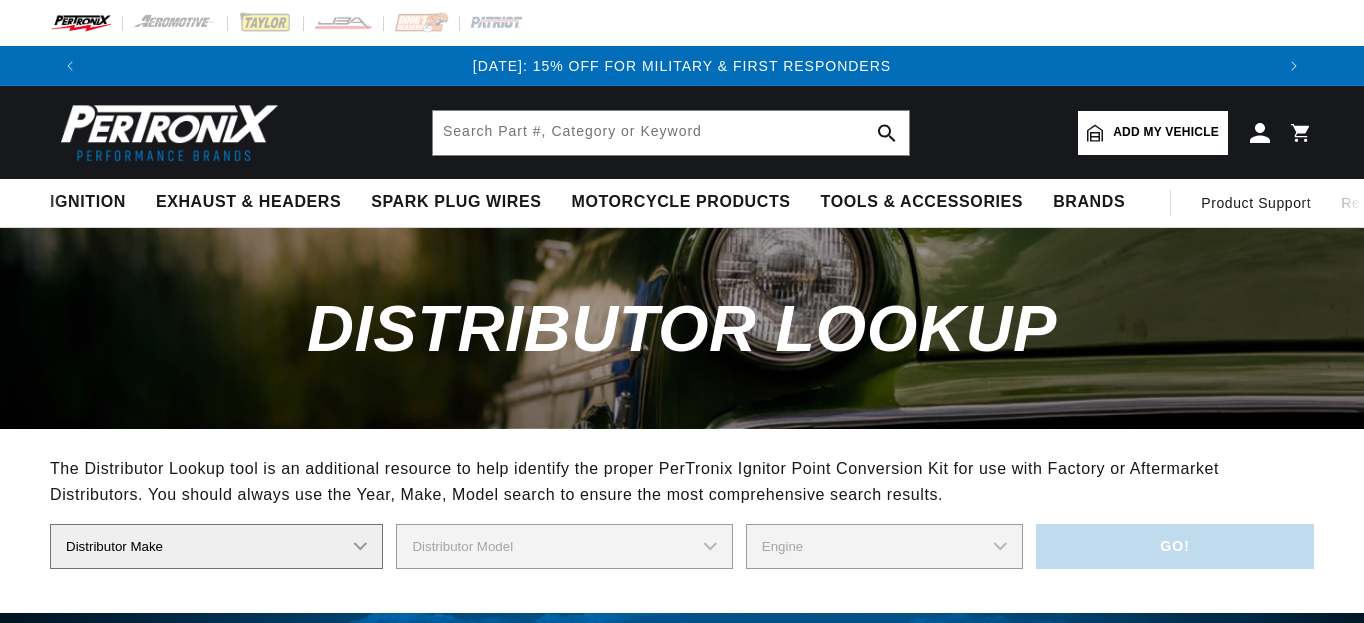 scroll, scrollTop: 0, scrollLeft: 0, axis: both 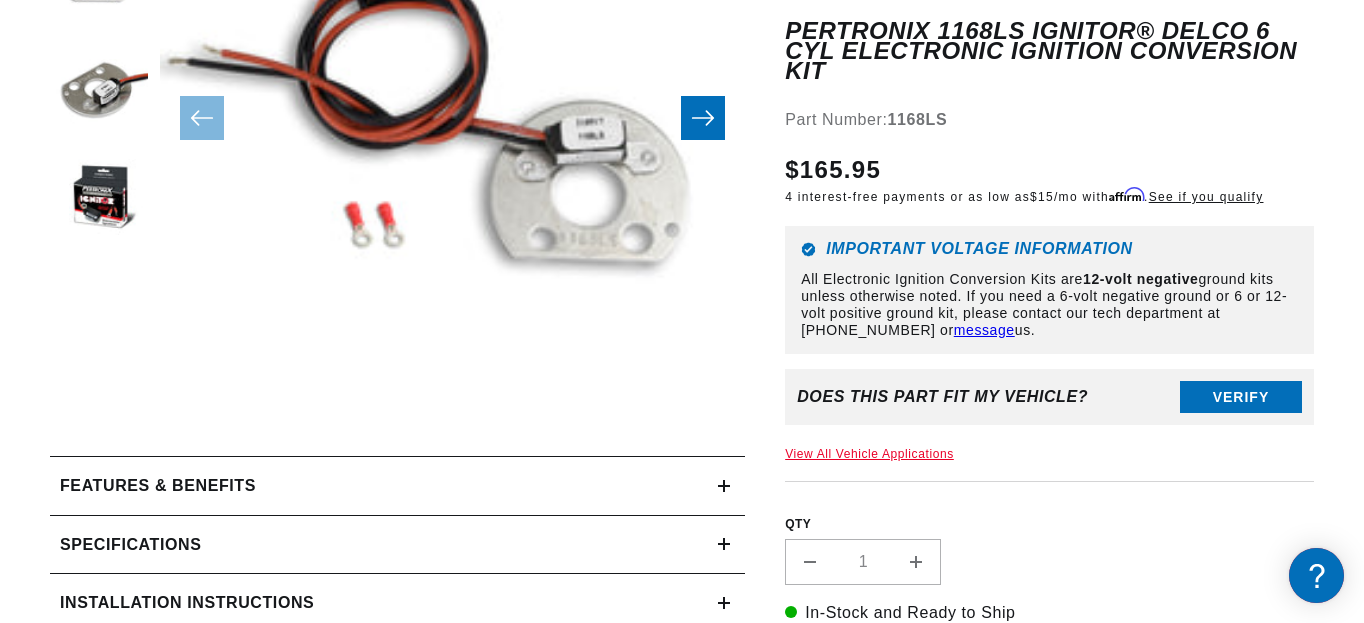click on "View All Vehicle Applications" at bounding box center [869, 455] 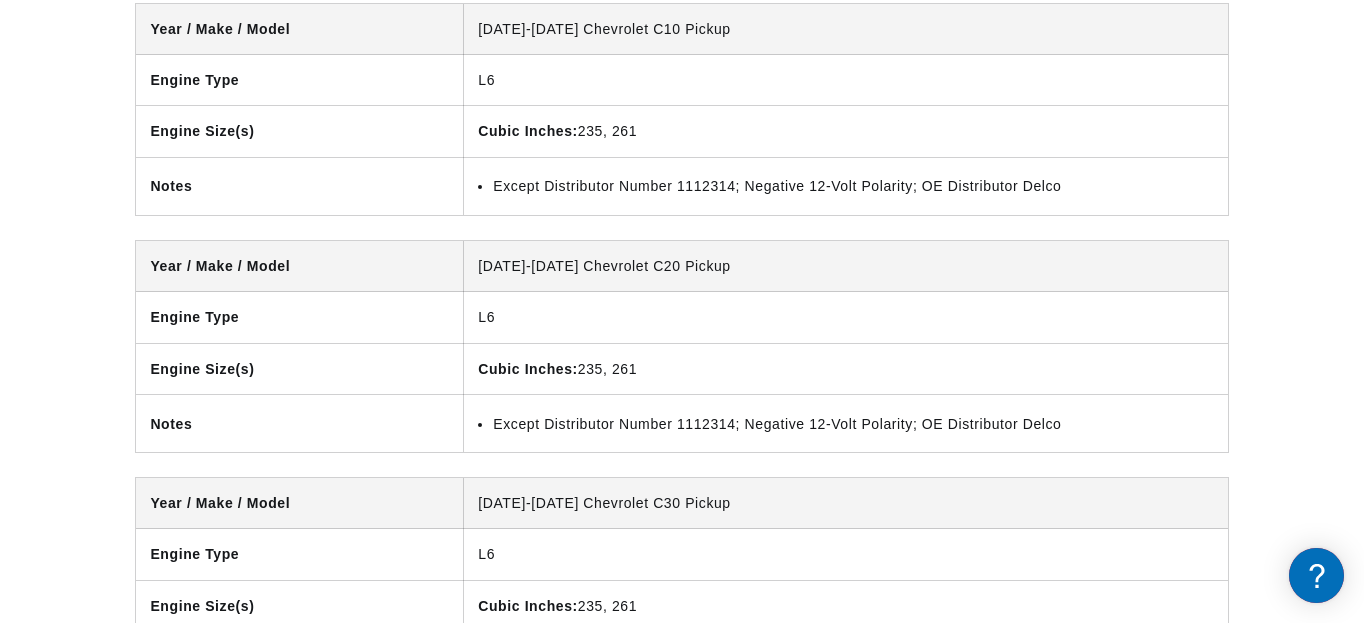 scroll, scrollTop: 0, scrollLeft: 0, axis: both 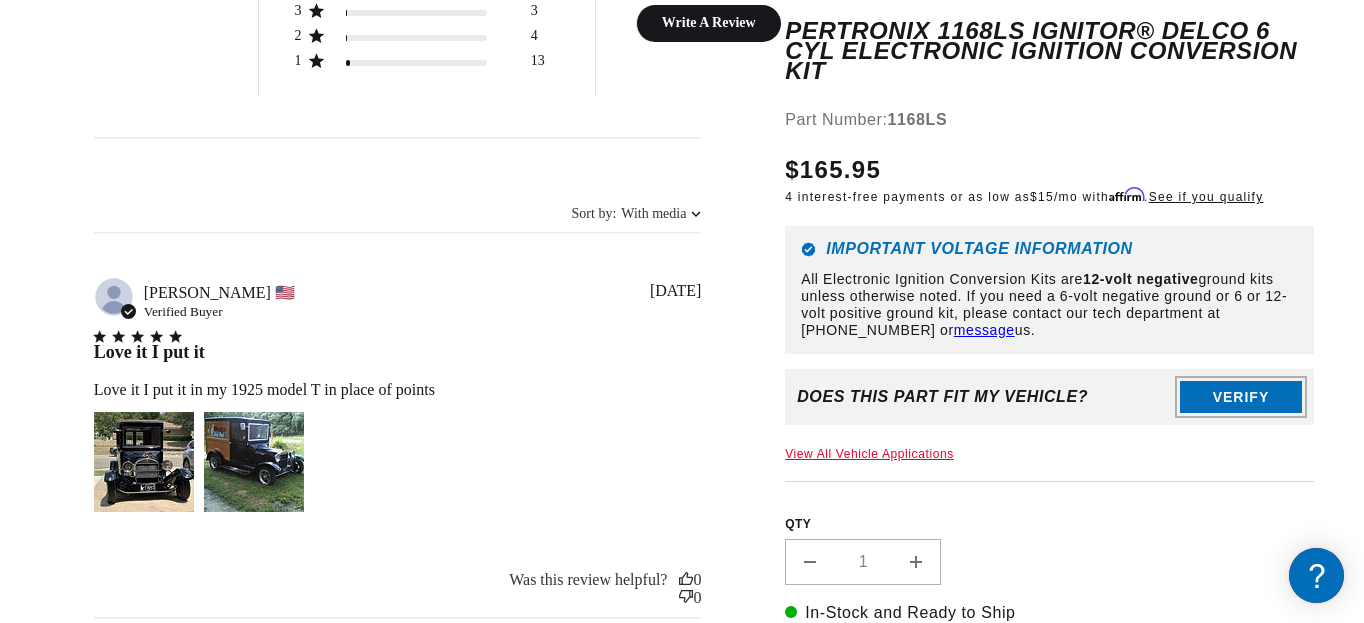 click on "Verify" at bounding box center (1241, 398) 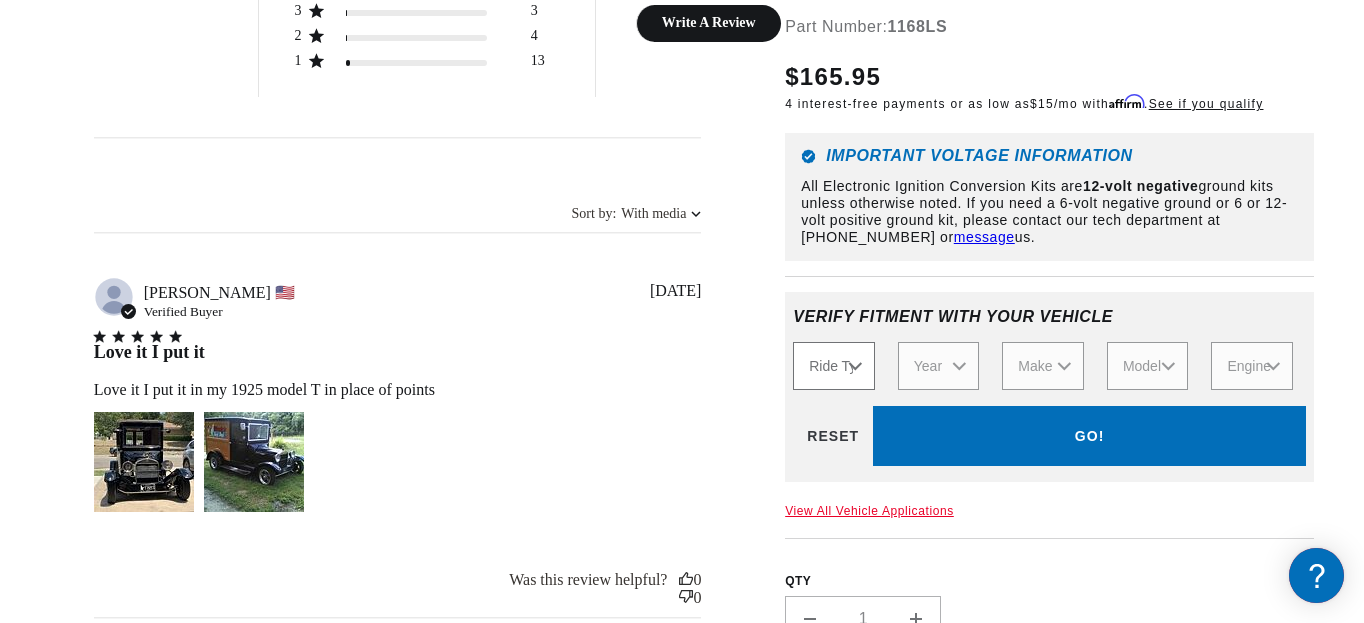 scroll, scrollTop: 0, scrollLeft: 0, axis: both 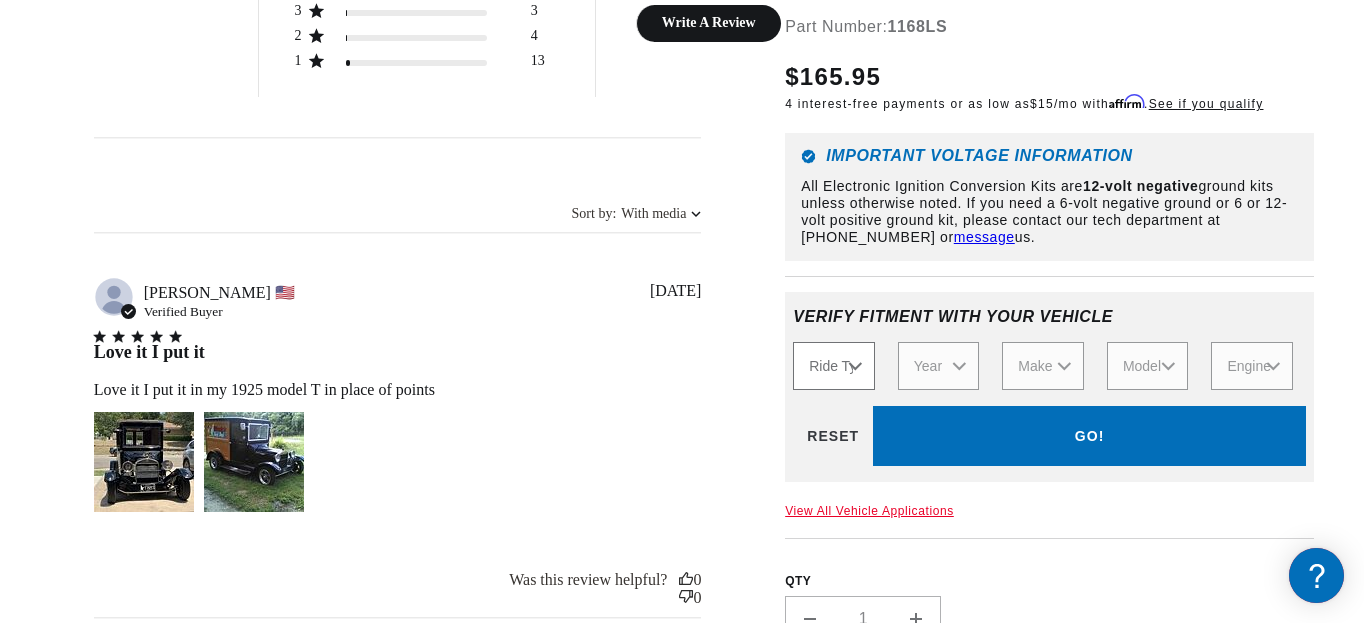 click on "Ride Type
Automotive
Agricultural
Industrial
Marine
Motorcycle" at bounding box center [834, 366] 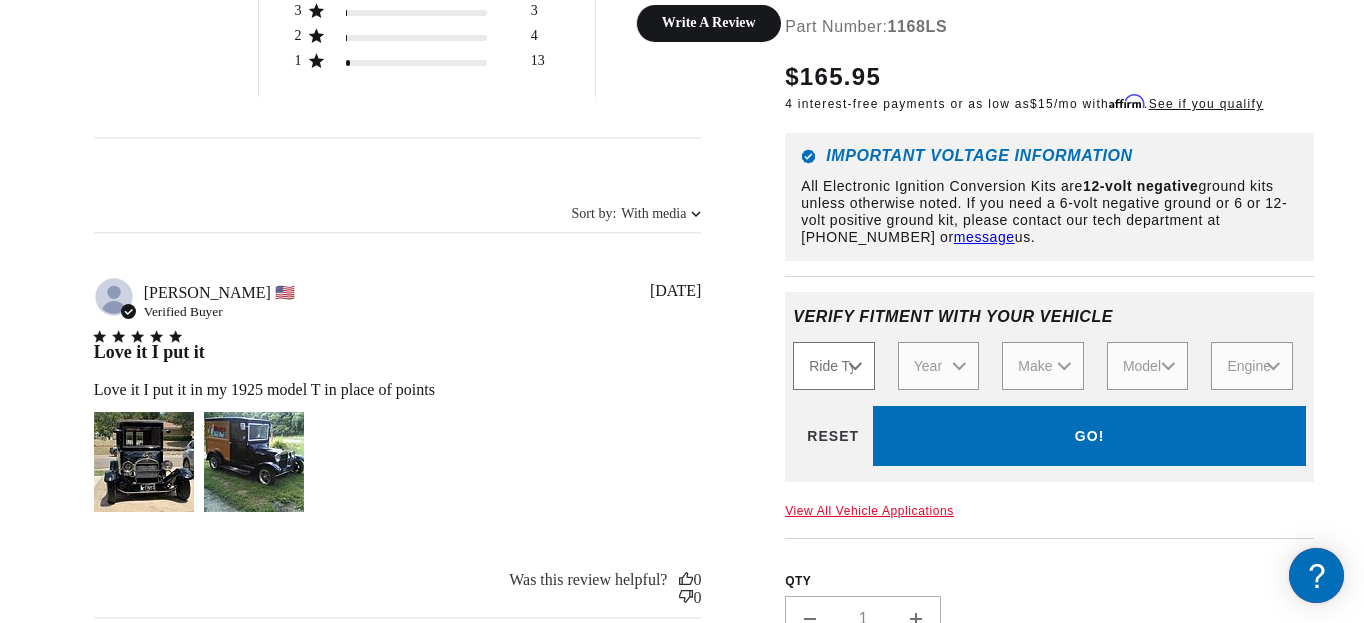 scroll, scrollTop: 0, scrollLeft: 1184, axis: horizontal 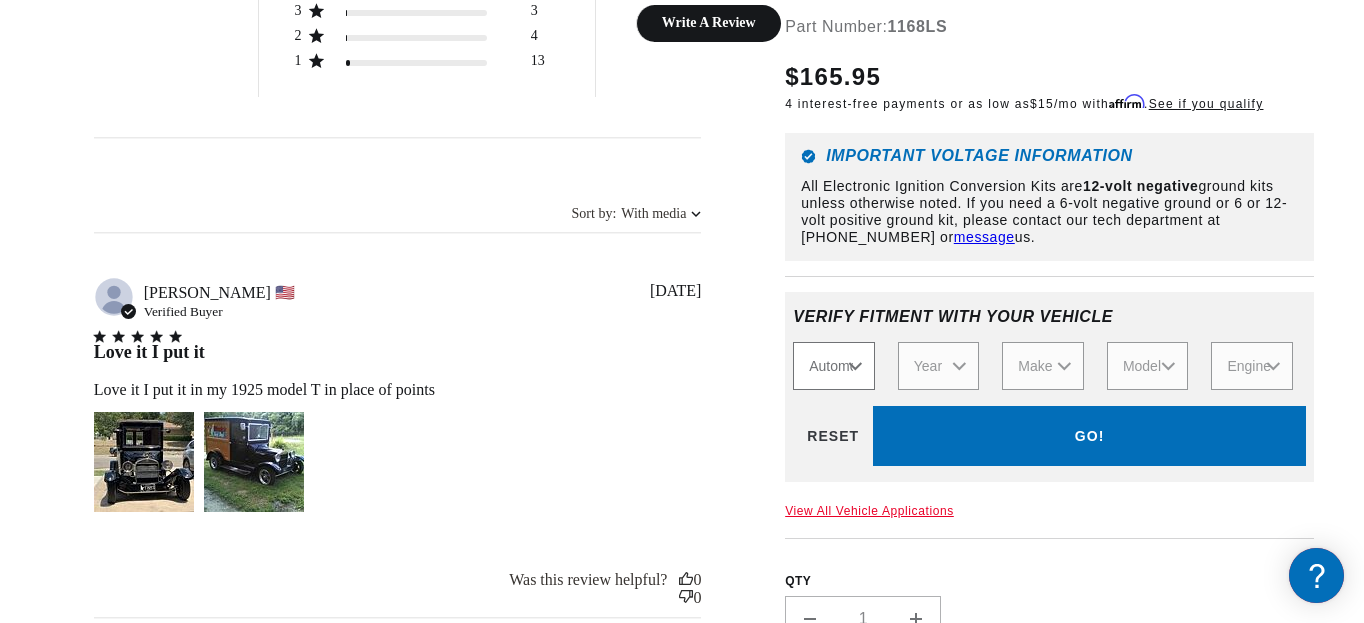 click on "Ride Type
Automotive
Agricultural
Industrial
Marine
Motorcycle" at bounding box center [834, 366] 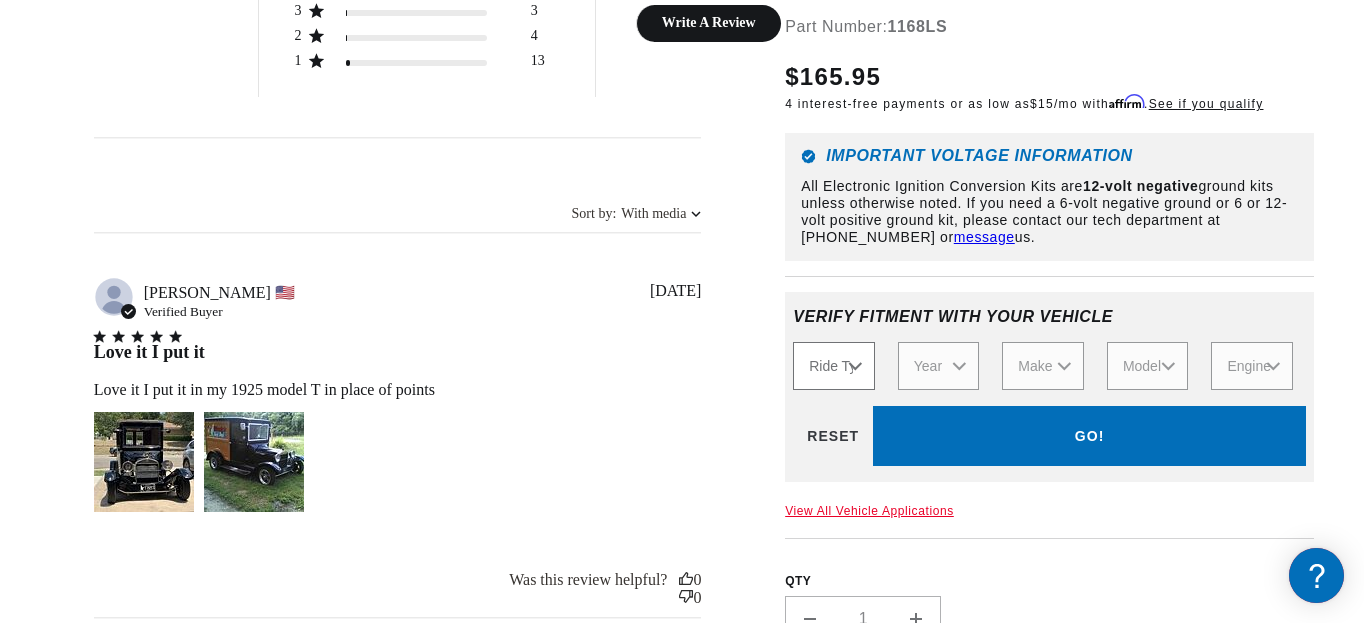 select on "Automotive" 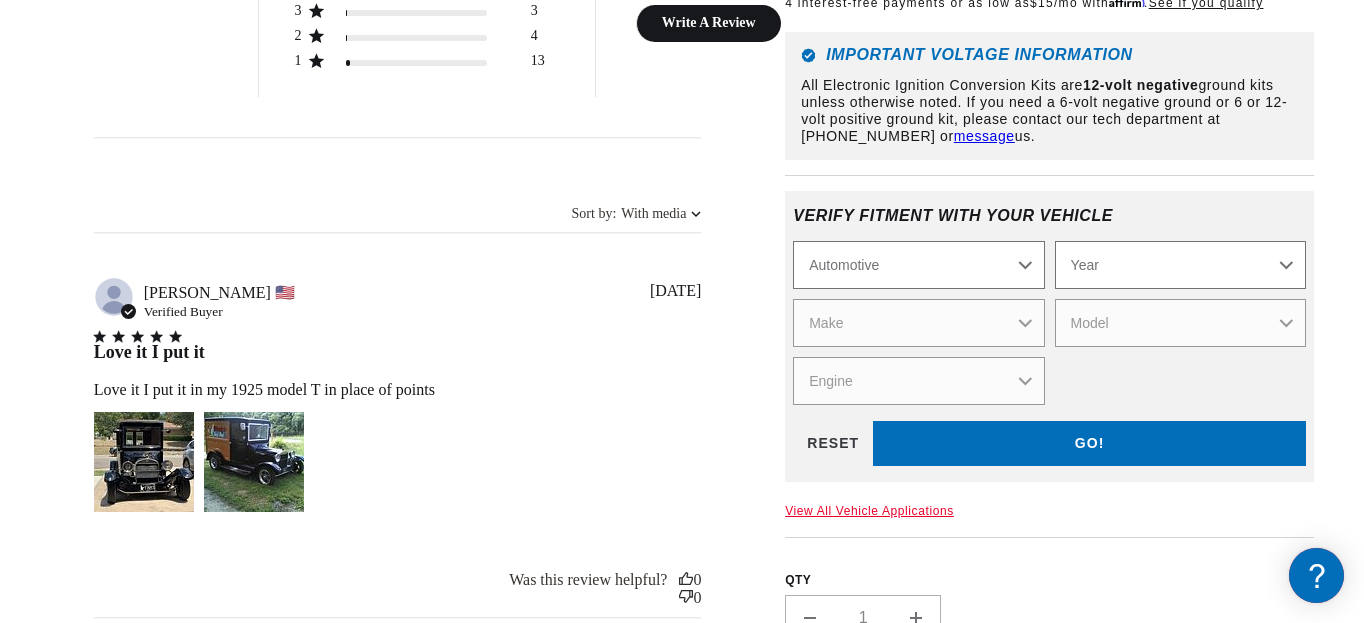 click on "Year
2022
2021
2020
2019
2018
2017
2016
2015
2014
2013
2012
2011
2010
2009
2008
2007
2006
2005
2004
2003
2002
2001
2000
1999
1998
1997
1996
1995
1994
1993
1992
1991
1990
1989
1988
1987
1986 1985" at bounding box center (1180, 265) 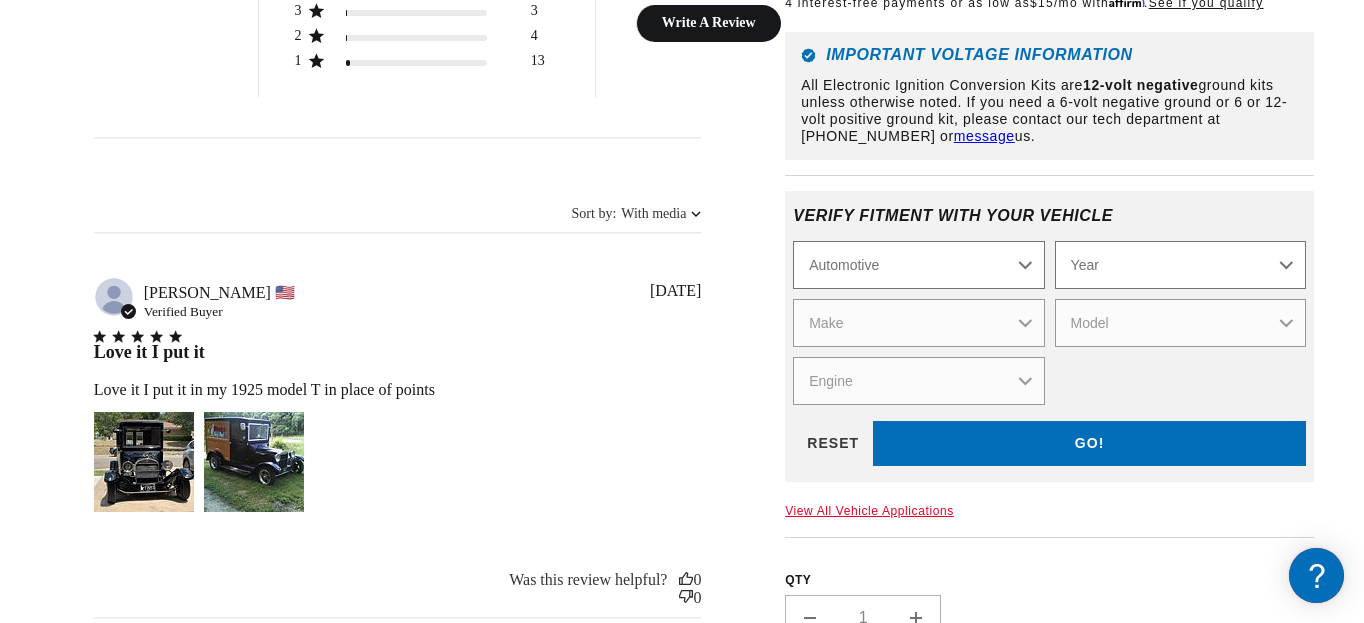 click on "Year
2022
2021
2020
2019
2018
2017
2016
2015
2014
2013
2012
2011
2010
2009
2008
2007
2006
2005
2004
2003
2002
2001
2000
1999
1998
1997
1996
1995
1994
1993
1992
1991
1990
1989
1988
1987
1986 1985" at bounding box center [1180, 265] 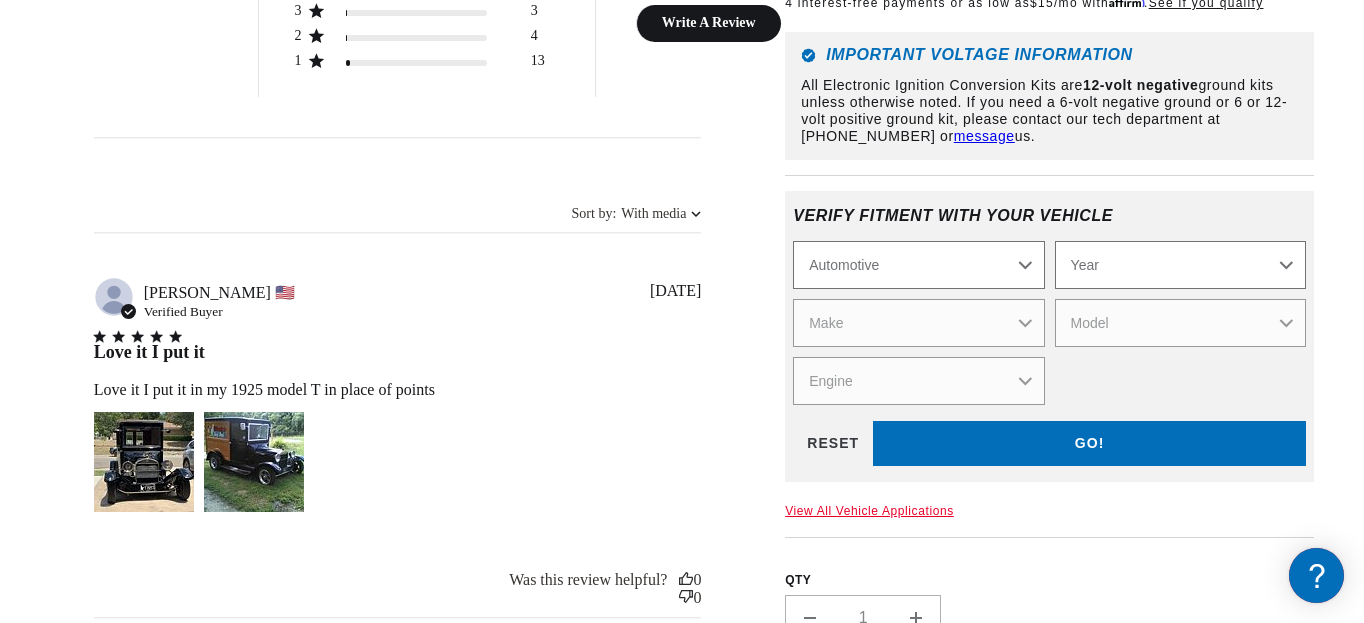 click on "Year
2022
2021
2020
2019
2018
2017
2016
2015
2014
2013
2012
2011
2010
2009
2008
2007
2006
2005
2004
2003
2002
2001
2000
1999
1998
1997
1996
1995
1994
1993
1992
1991
1990
1989
1988
1987
1986 1985" at bounding box center [1180, 265] 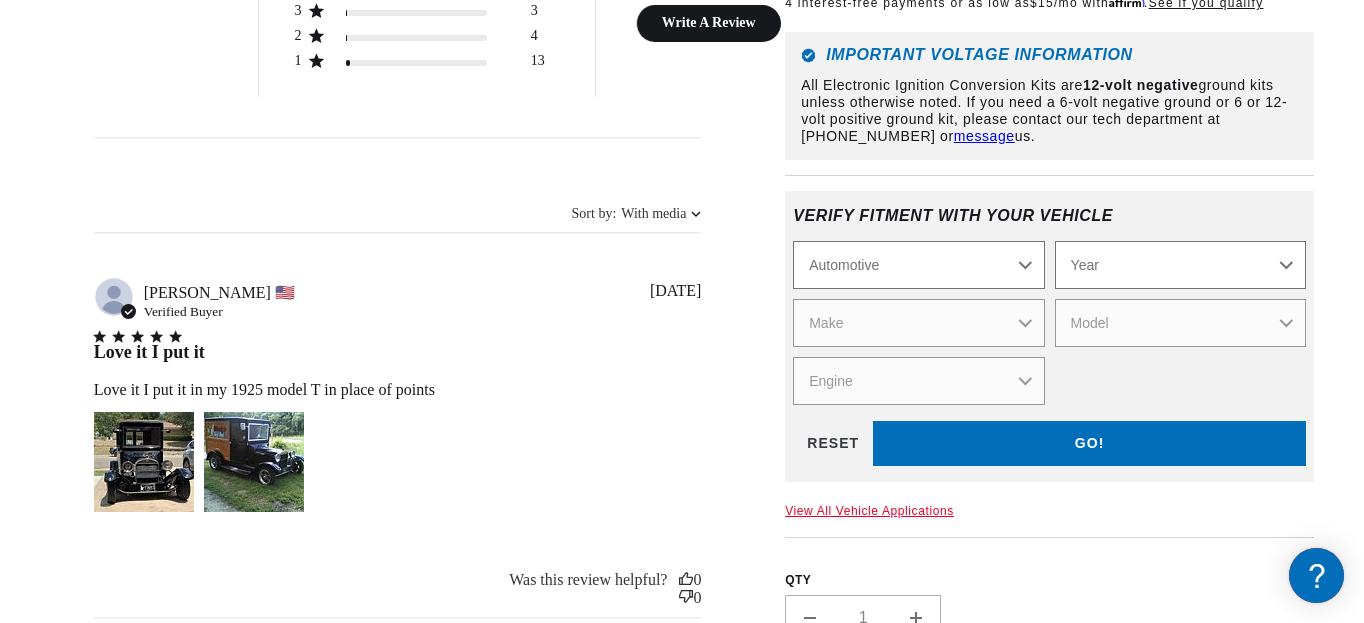 select on "1963" 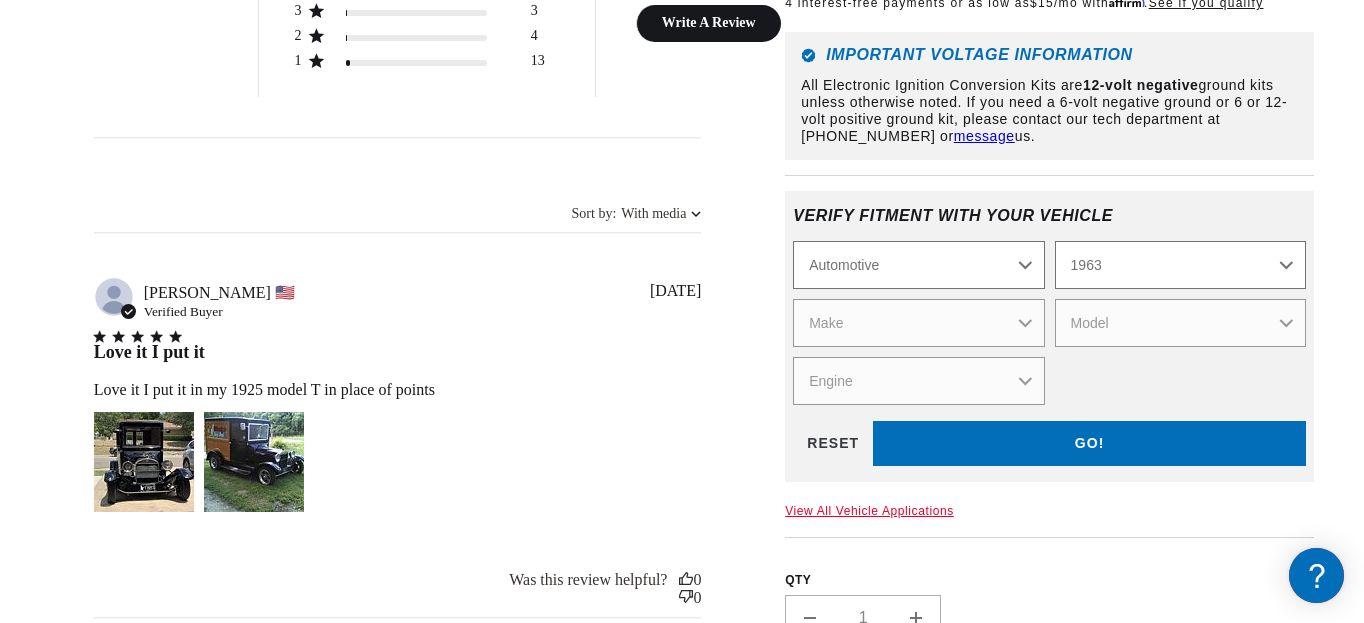 click on "Year
2022
2021
2020
2019
2018
2017
2016
2015
2014
2013
2012
2011
2010
2009
2008
2007
2006
2005
2004
2003
2002
2001
2000
1999
1998
1997
1996
1995
1994
1993
1992
1991
1990
1989
1988
1987
1986 1985" at bounding box center [1180, 265] 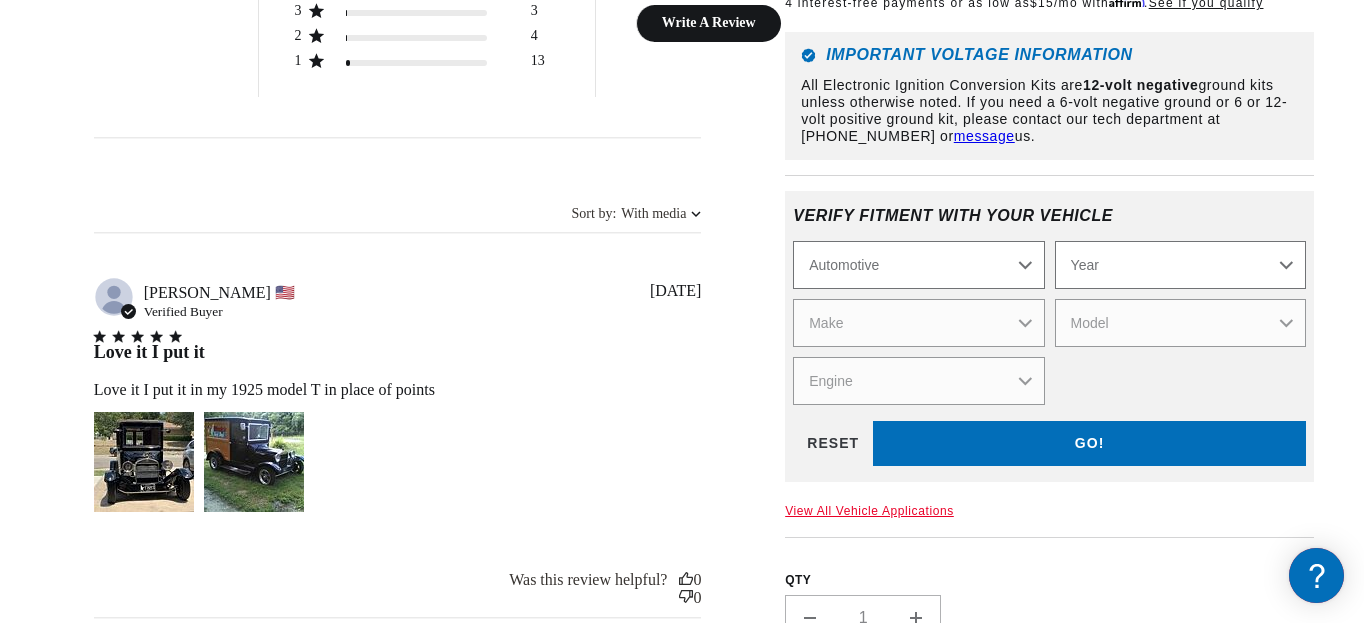 select on "1963" 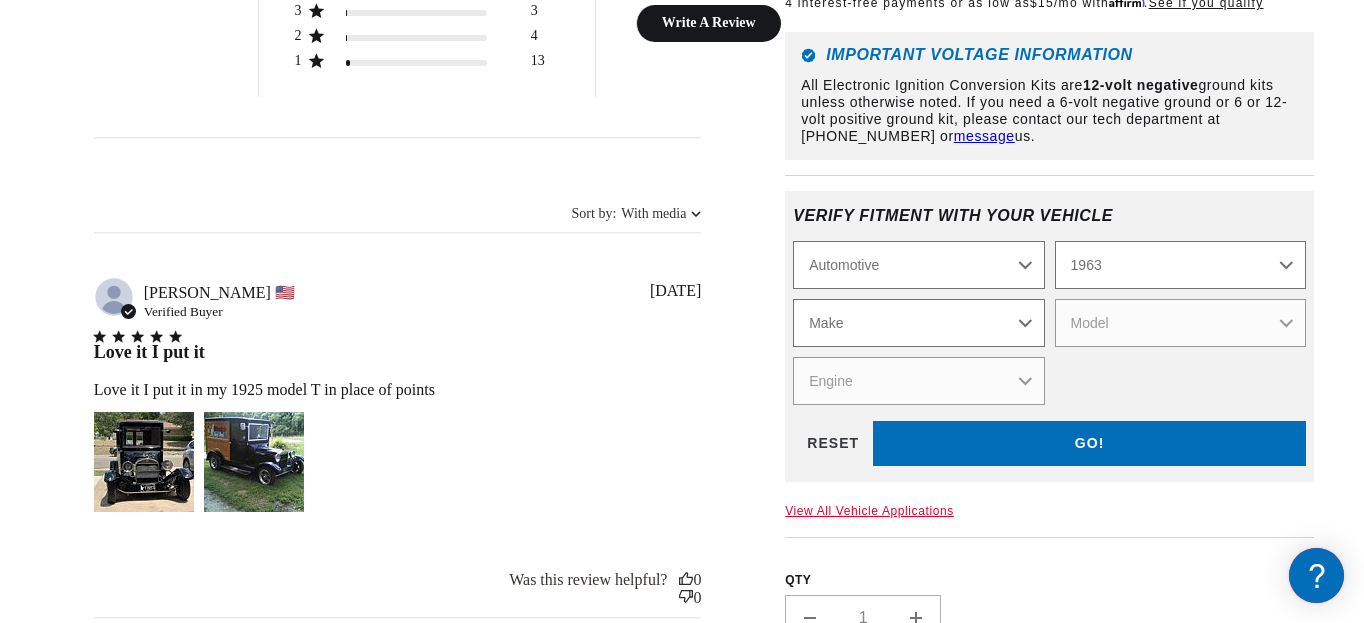 scroll, scrollTop: 0, scrollLeft: 0, axis: both 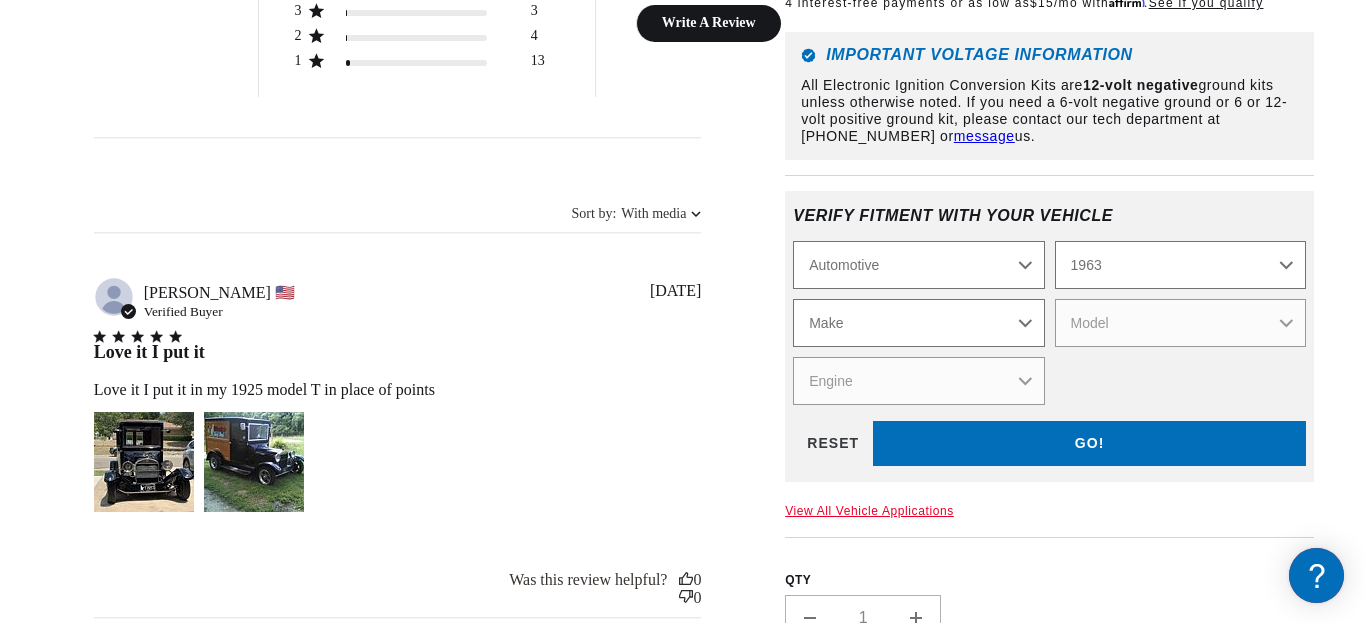 click on "Make
American Motors
Aston Martin
Austin
Austin Healey
Bentley
Buick
Cadillac
Chevrolet
Chrysler
Daimler
Dodge
Ford
GMC
International
Jaguar
Jeep
Lincoln
Lotus
Maserati
Mercedes-Benz
Mercury
MG
Military Vehicles
Morris
Oldsmobile
Plymouth
Pontiac
Porsche
Studebaker
Triumph
Vauxhall
Volkswagen" at bounding box center [918, 323] 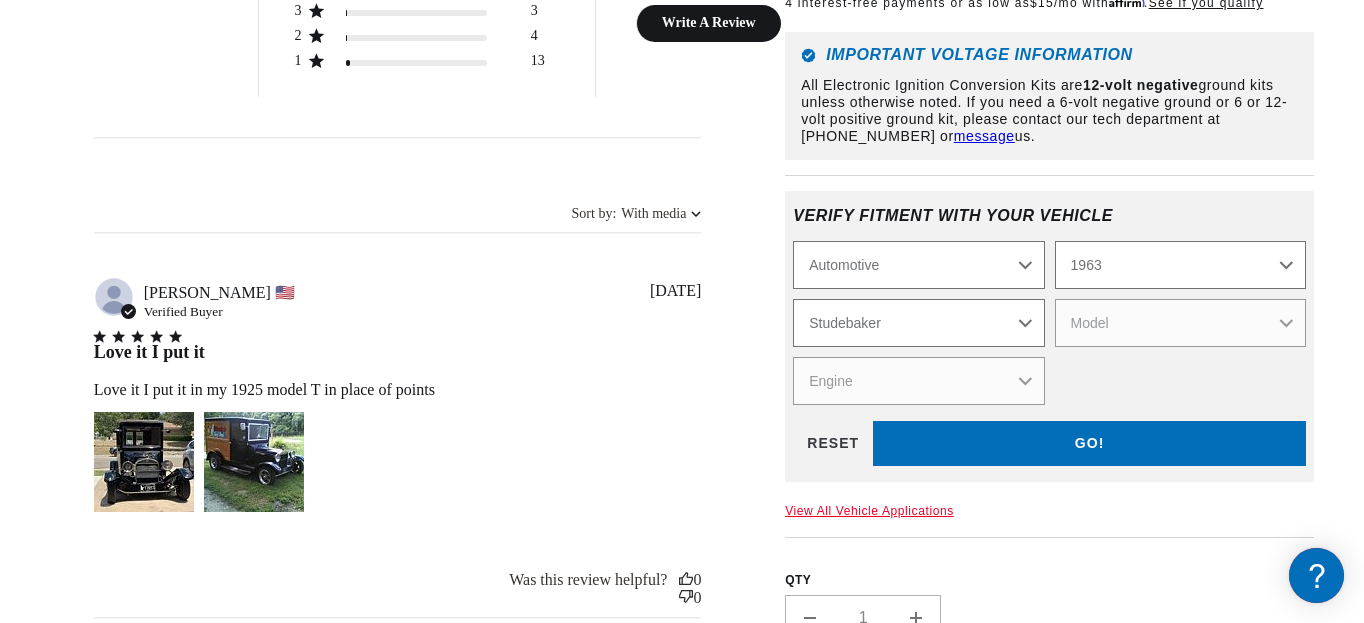 click on "Make
American Motors
Aston Martin
Austin
Austin Healey
Bentley
Buick
Cadillac
Chevrolet
Chrysler
Daimler
Dodge
Ford
GMC
International
Jaguar
Jeep
Lincoln
Lotus
Maserati
Mercedes-Benz
Mercury
MG
Military Vehicles
Morris
Oldsmobile
Plymouth
Pontiac
Porsche
Studebaker
Triumph
Vauxhall
Volkswagen" at bounding box center (918, 323) 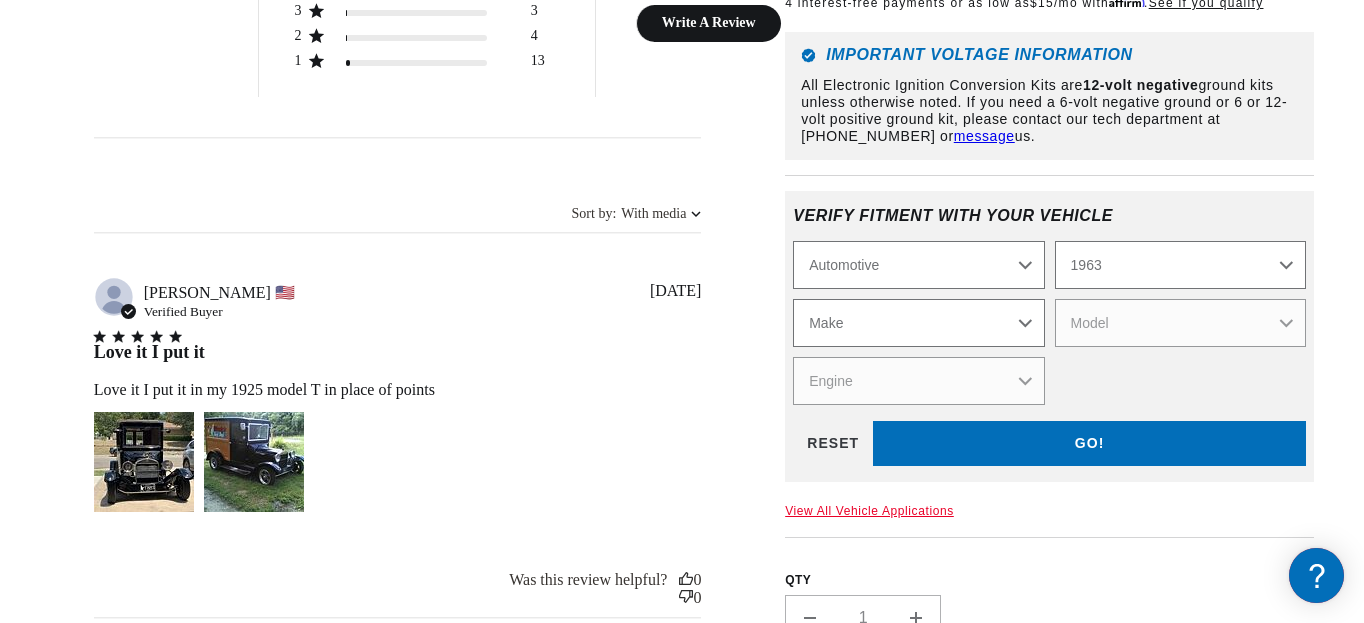select on "Studebaker" 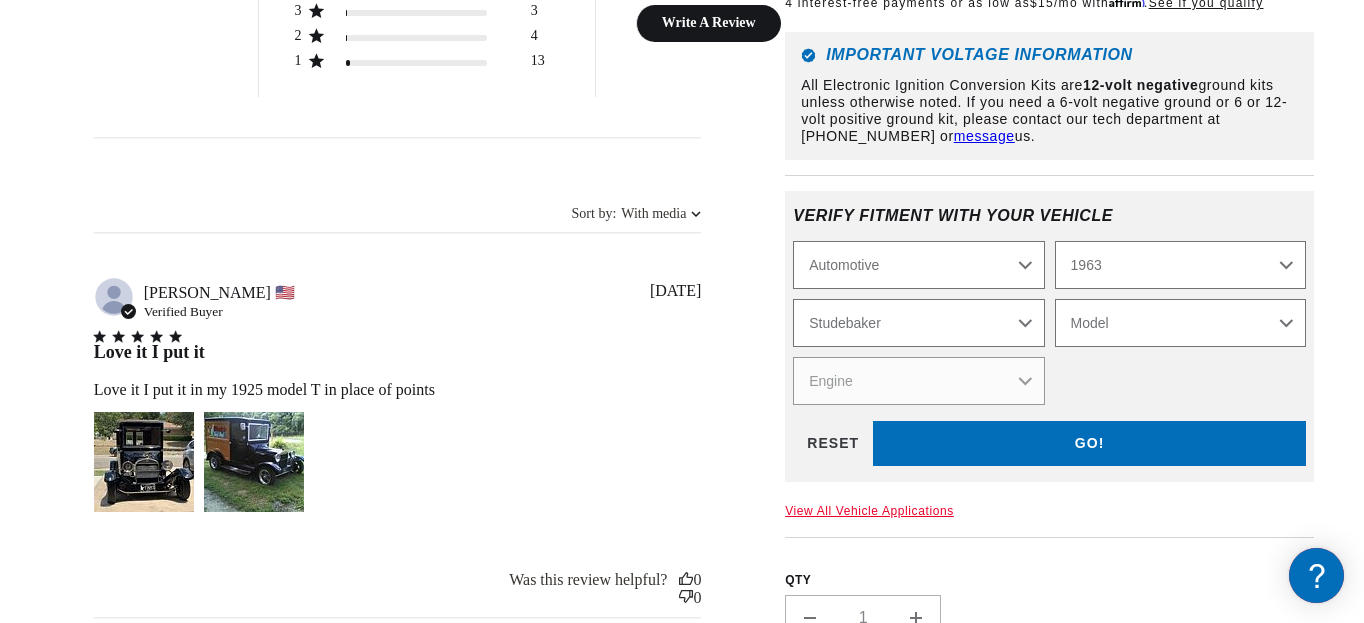 click on "Model
Avanti
Champ
Gran
Hawk
Lark" at bounding box center [1180, 323] 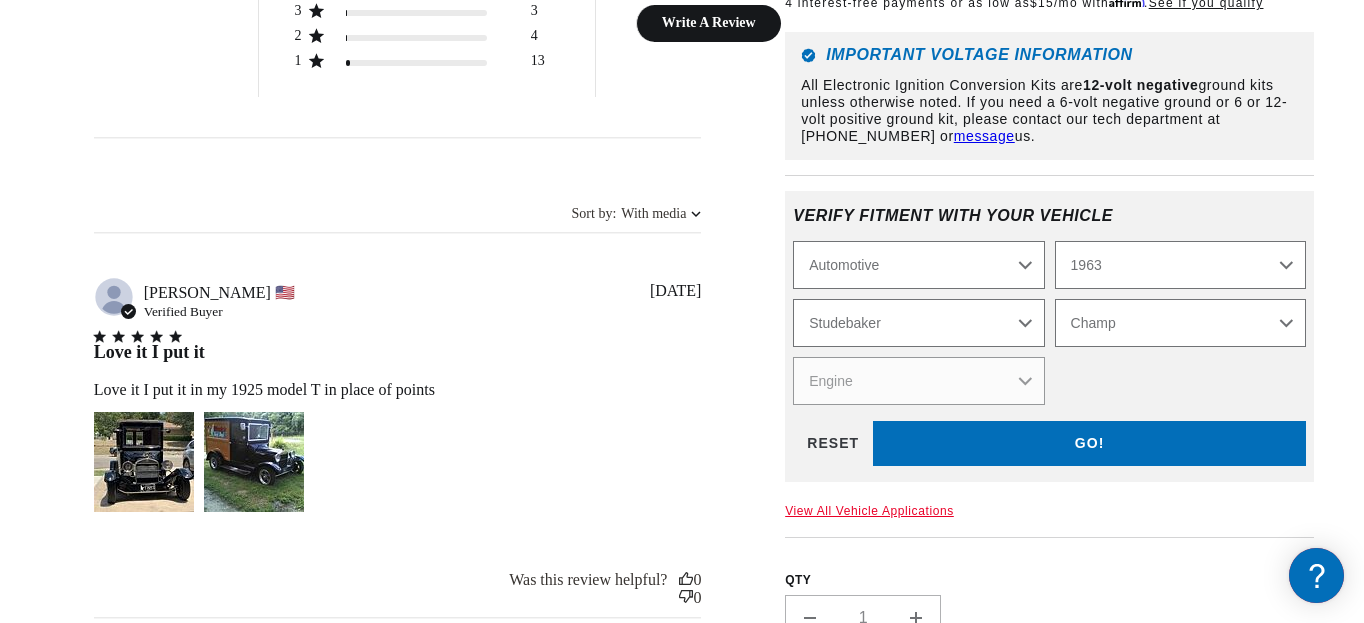 click on "Model
Avanti
Champ
Gran
Hawk
Lark" at bounding box center [1180, 323] 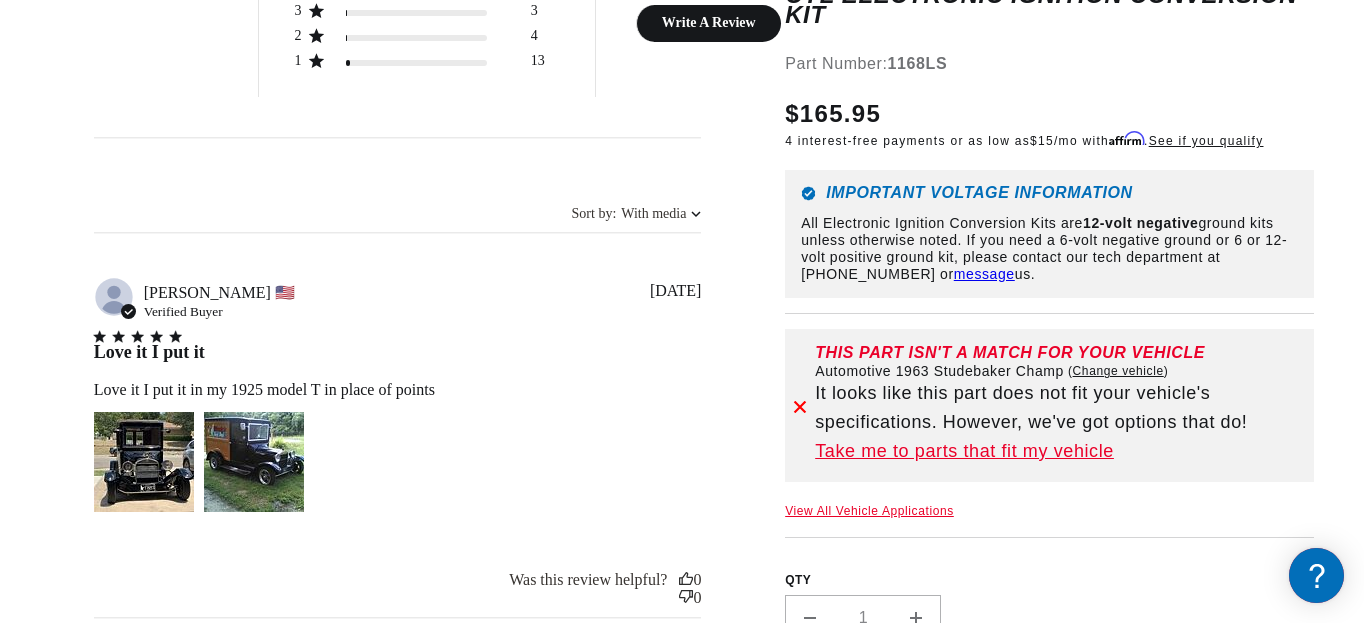 scroll, scrollTop: 0, scrollLeft: 2368, axis: horizontal 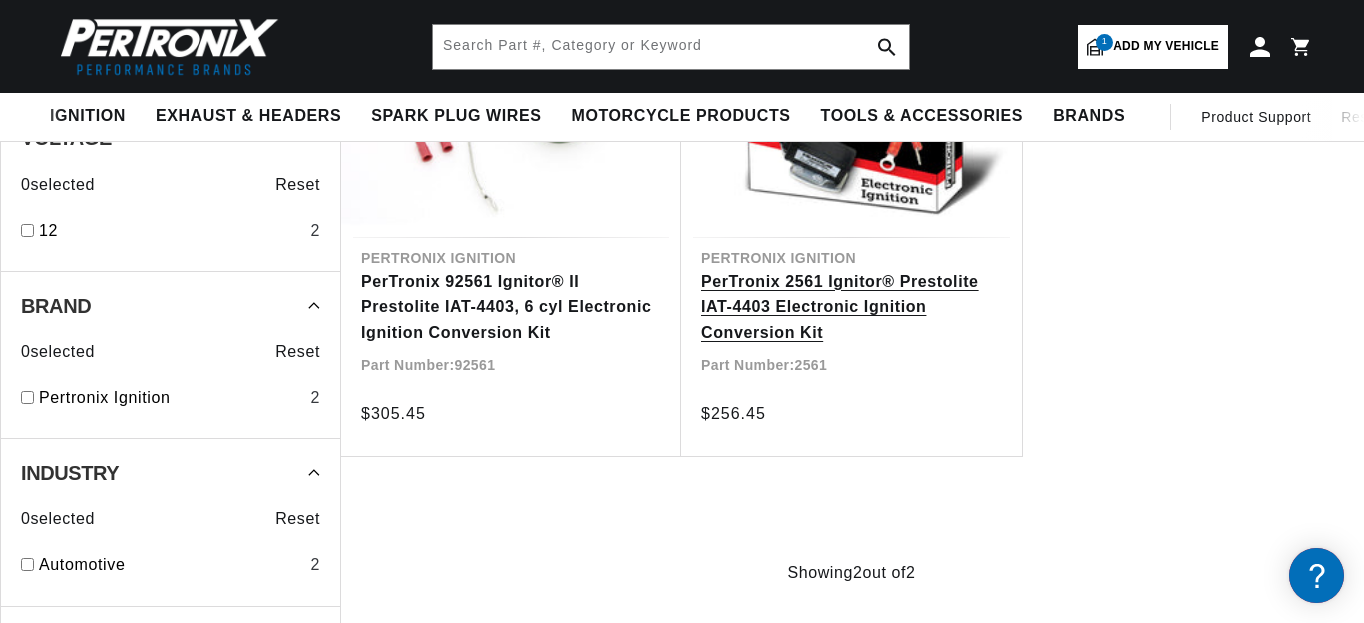 click on "PerTronix 2561 Ignitor® Prestolite IAT-4403 Electronic Ignition Conversion Kit" at bounding box center (851, 307) 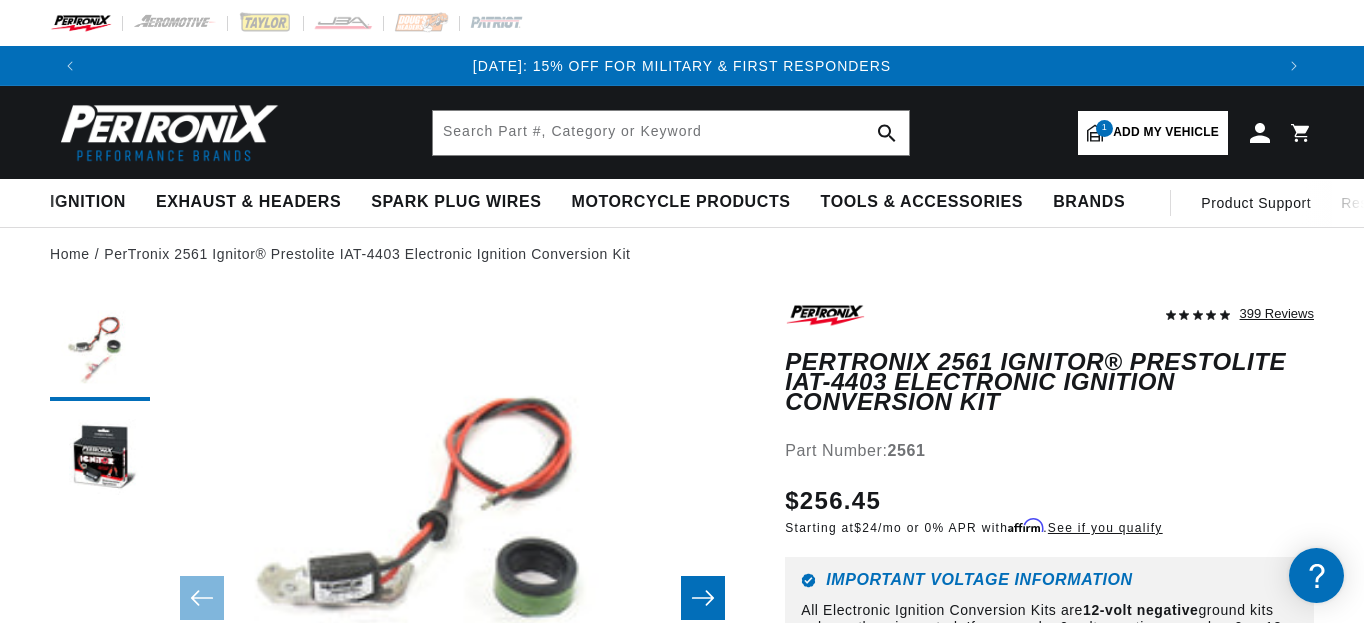 scroll, scrollTop: 160, scrollLeft: 0, axis: vertical 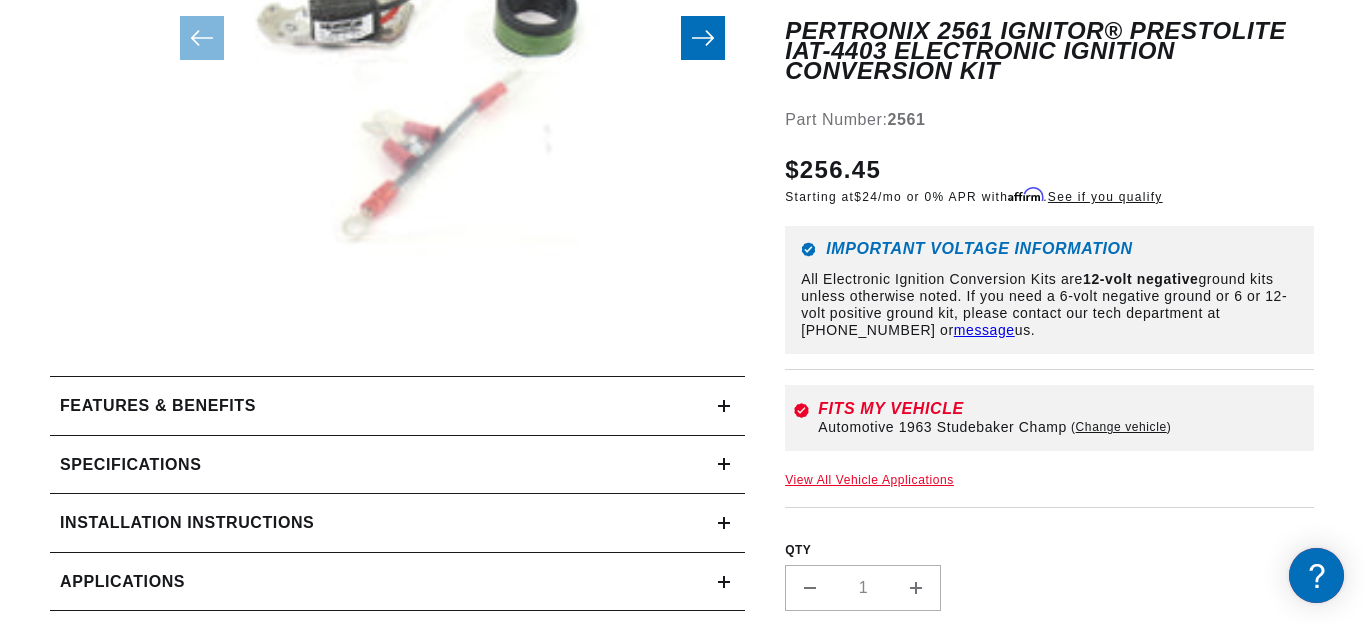 click on "QTY" at bounding box center [1049, 550] 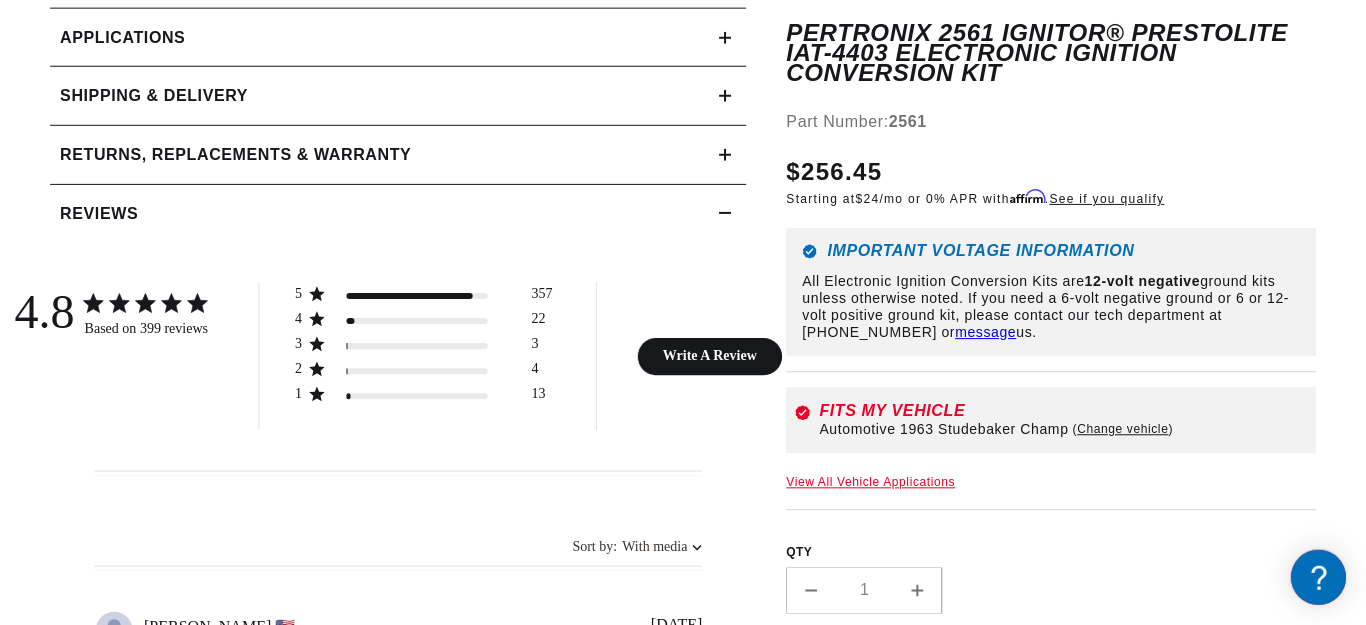 scroll, scrollTop: 1650, scrollLeft: 0, axis: vertical 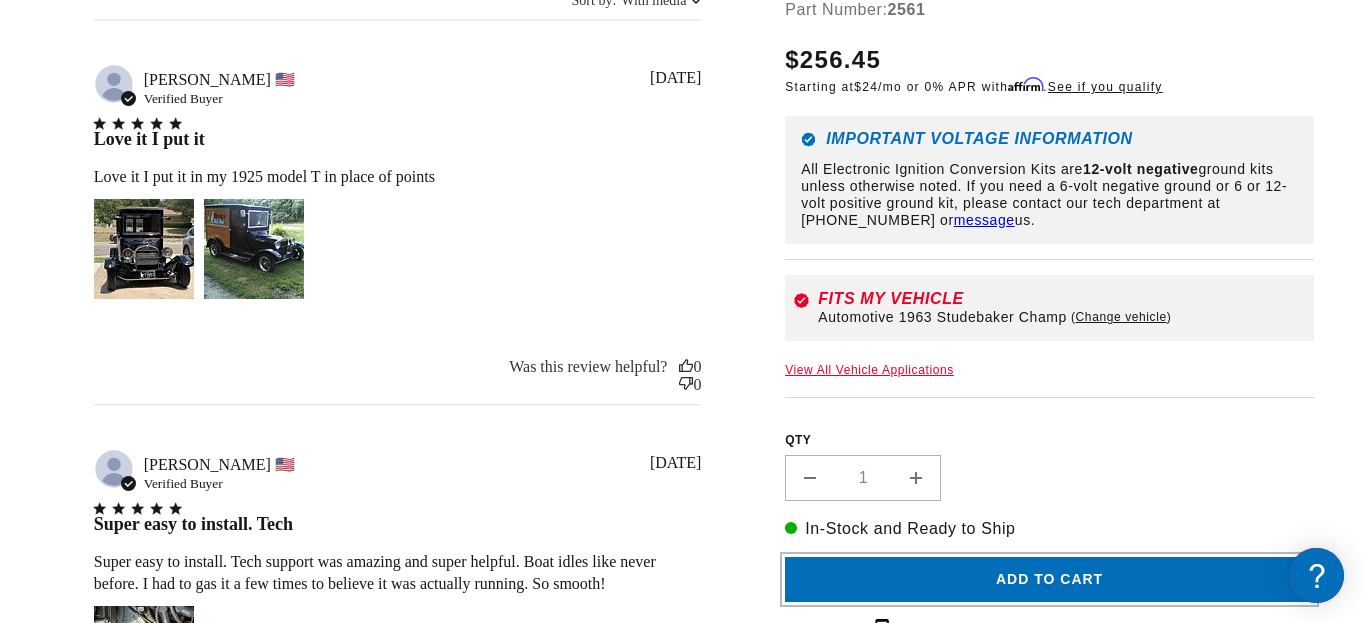 click on "Add to cart" at bounding box center (1049, 579) 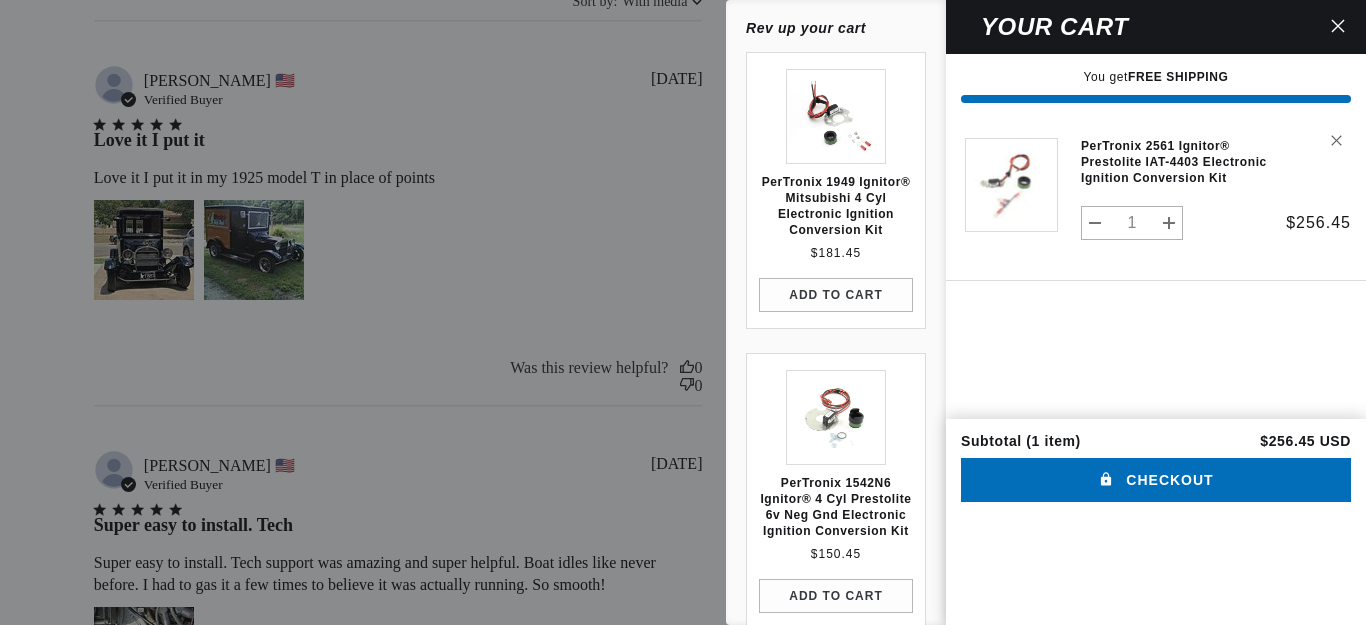 scroll, scrollTop: 0, scrollLeft: 2372, axis: horizontal 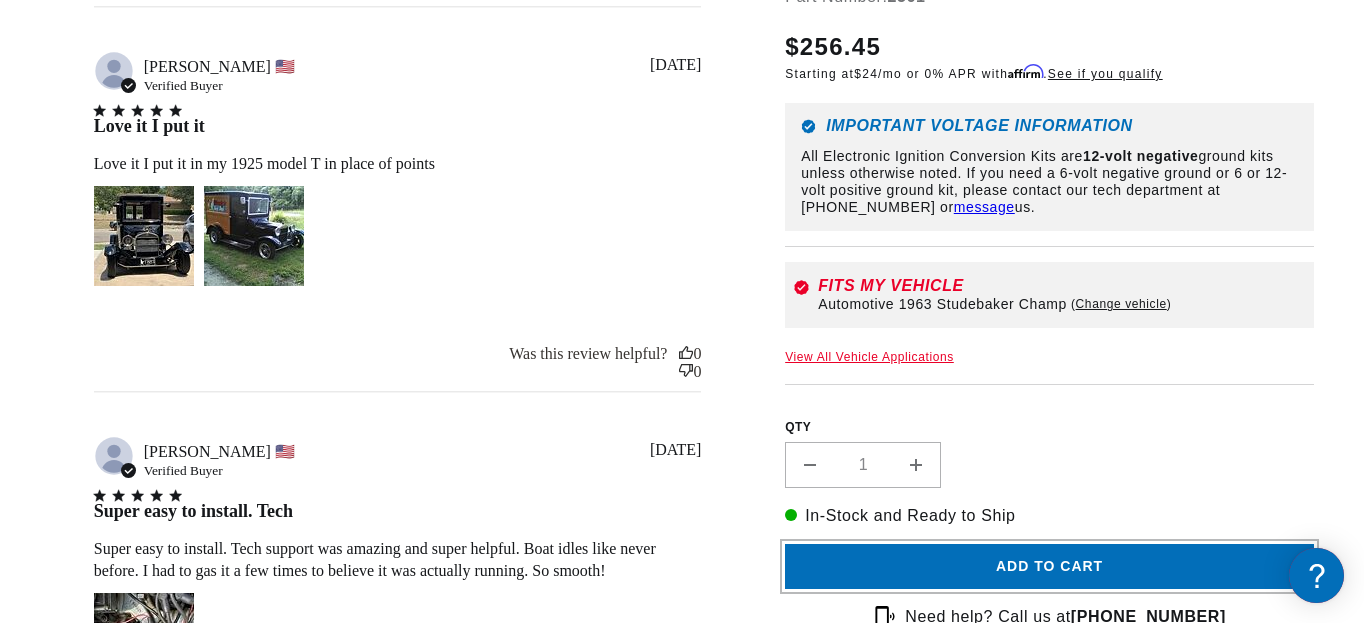 type 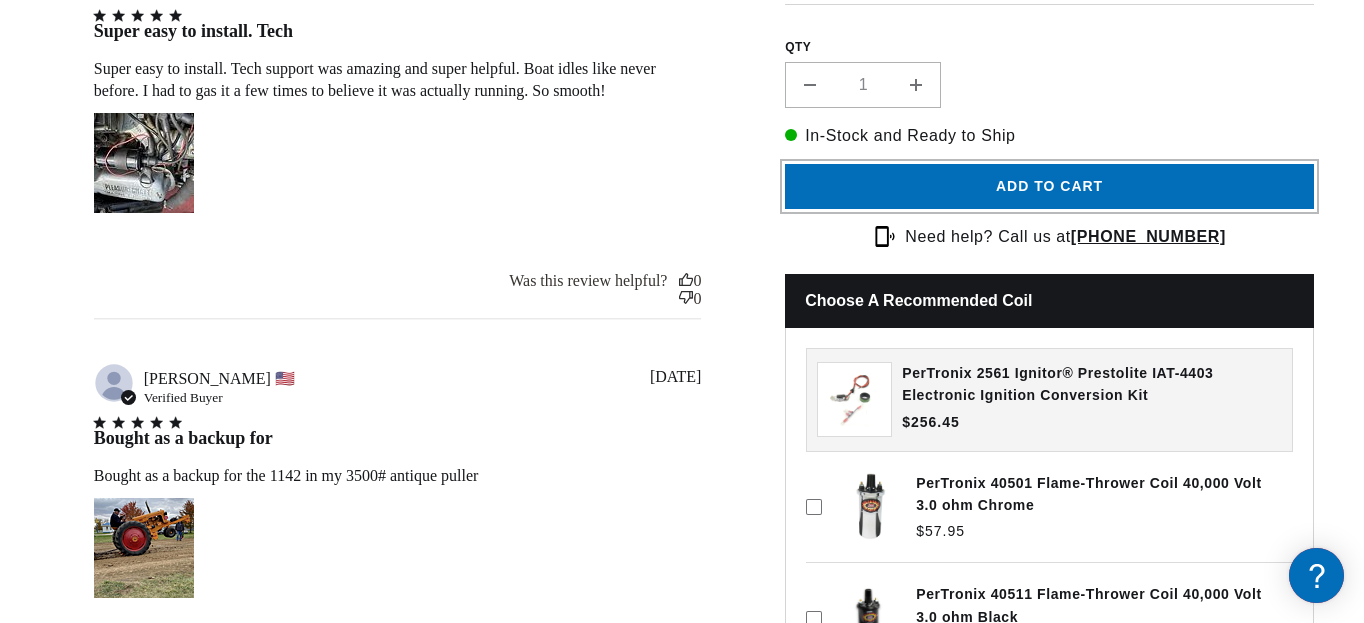scroll, scrollTop: 2183, scrollLeft: 0, axis: vertical 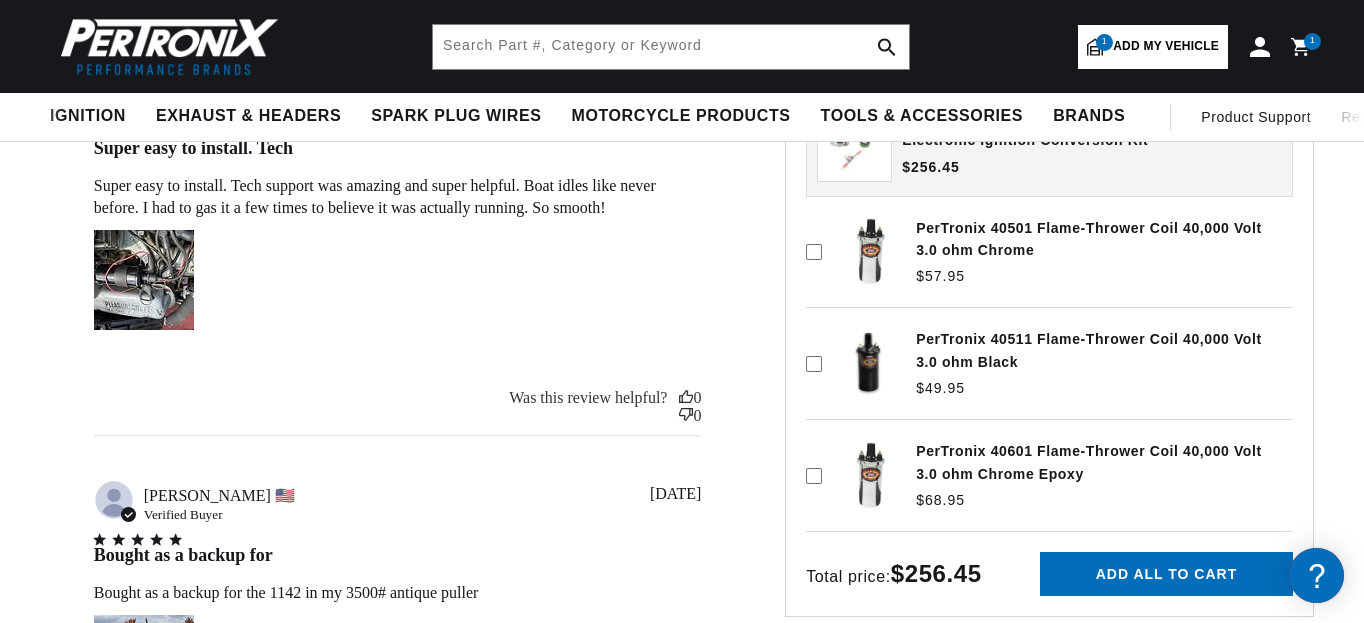 click 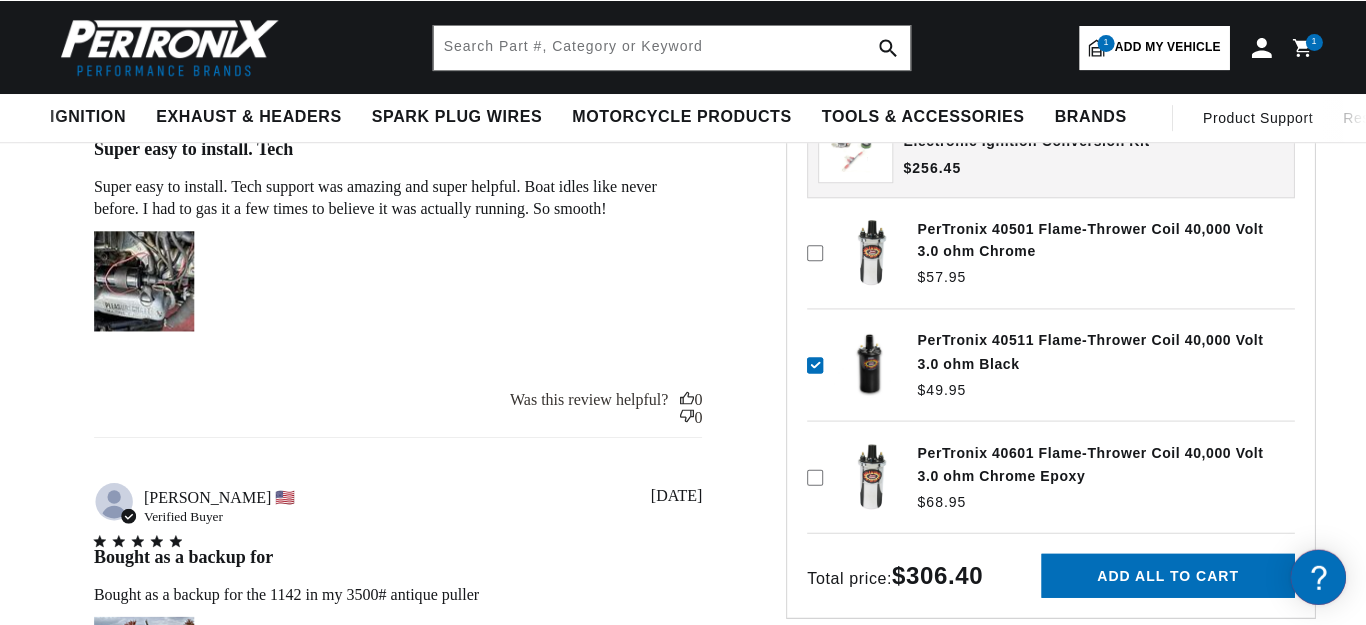 scroll, scrollTop: 0, scrollLeft: 1184, axis: horizontal 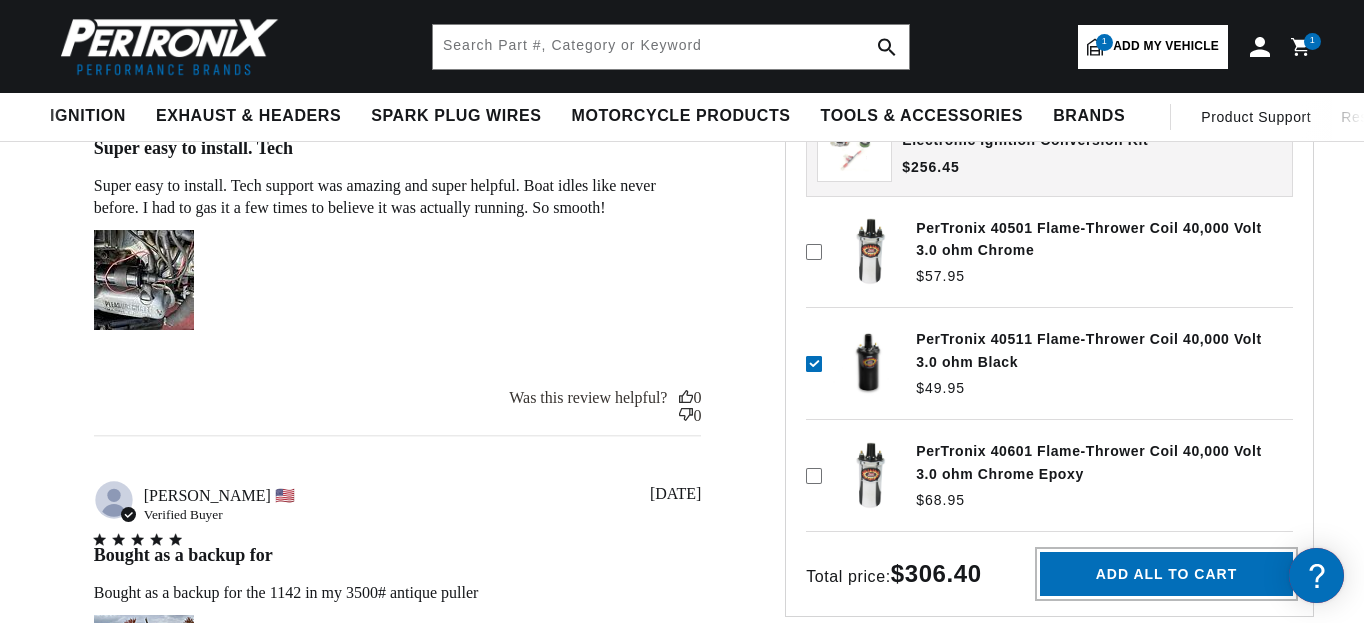 click on "Add all to cart" at bounding box center (1166, 574) 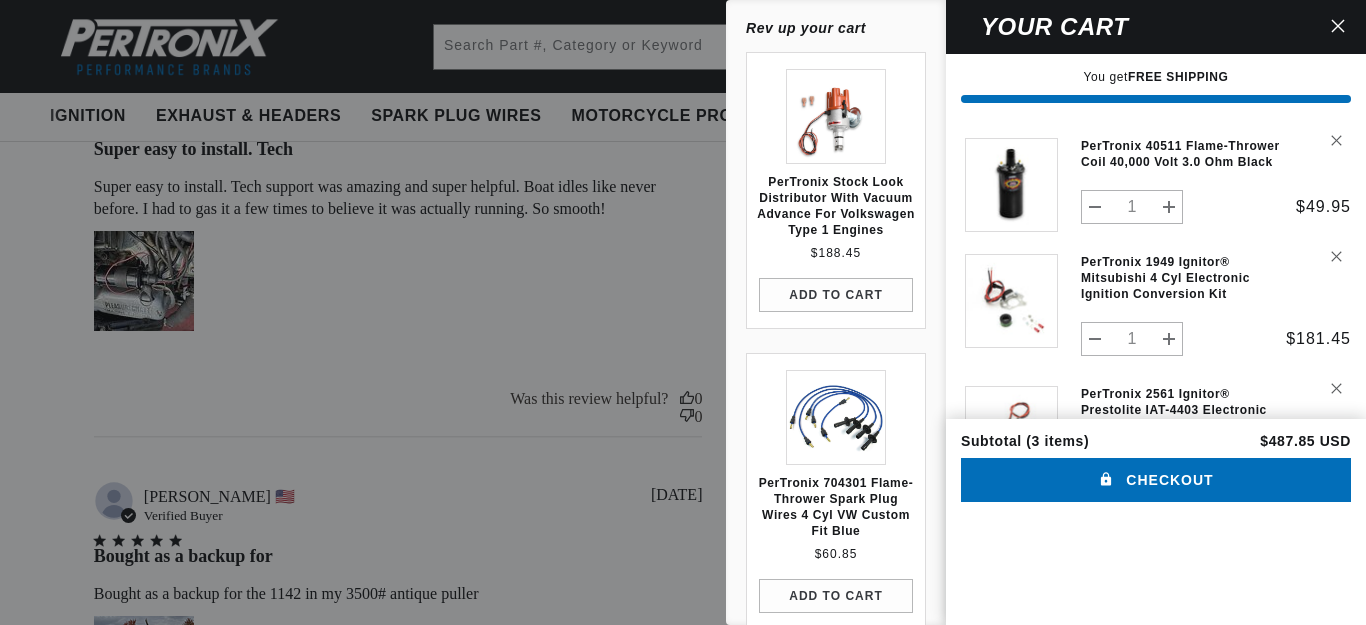 scroll, scrollTop: 0, scrollLeft: 2372, axis: horizontal 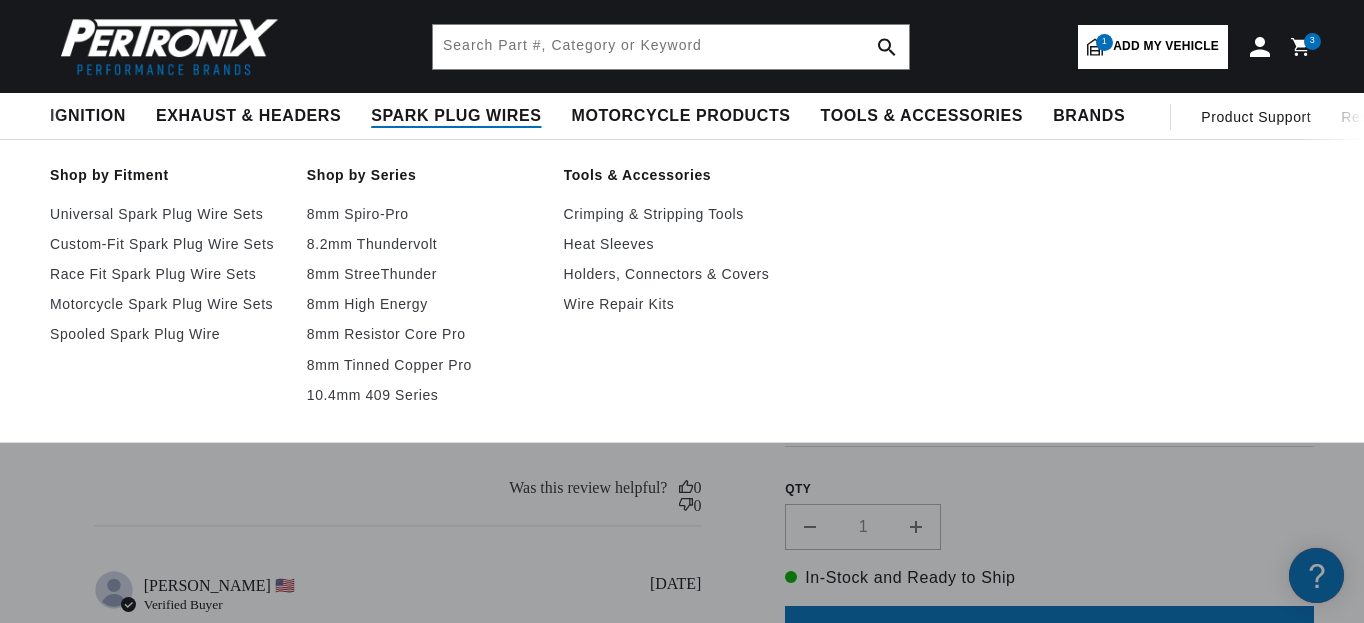 click on "Spark Plug Wires" at bounding box center (456, 116) 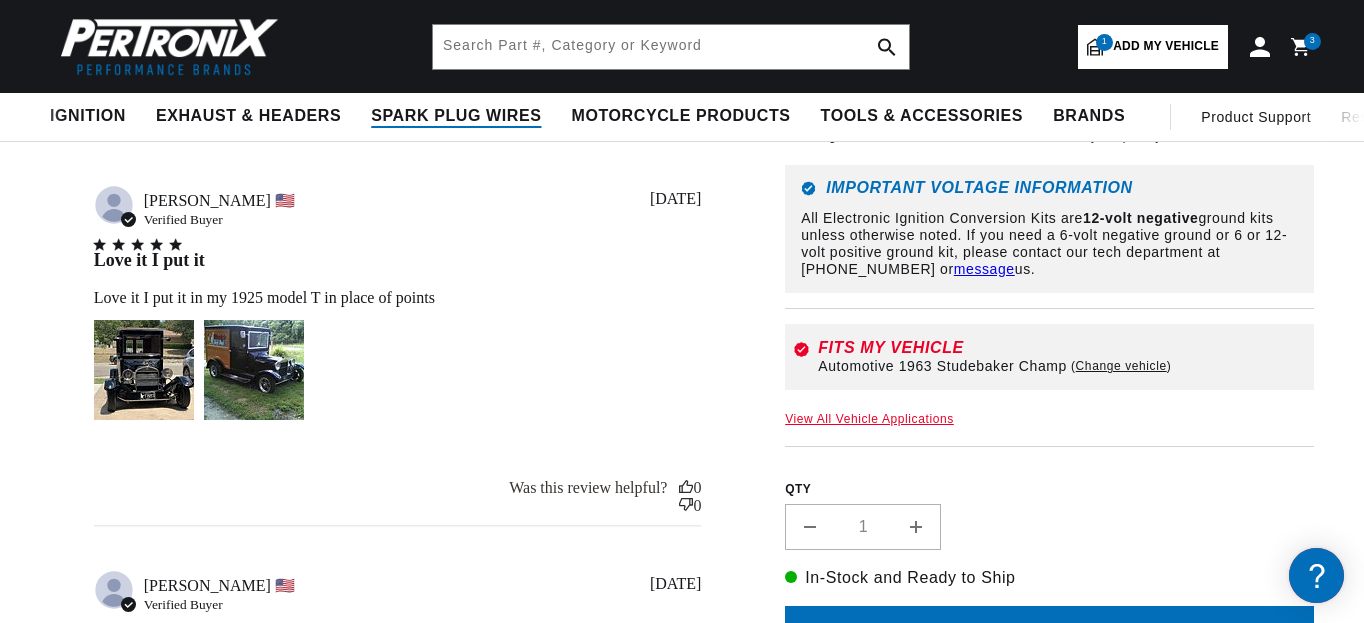 scroll, scrollTop: 0, scrollLeft: 2368, axis: horizontal 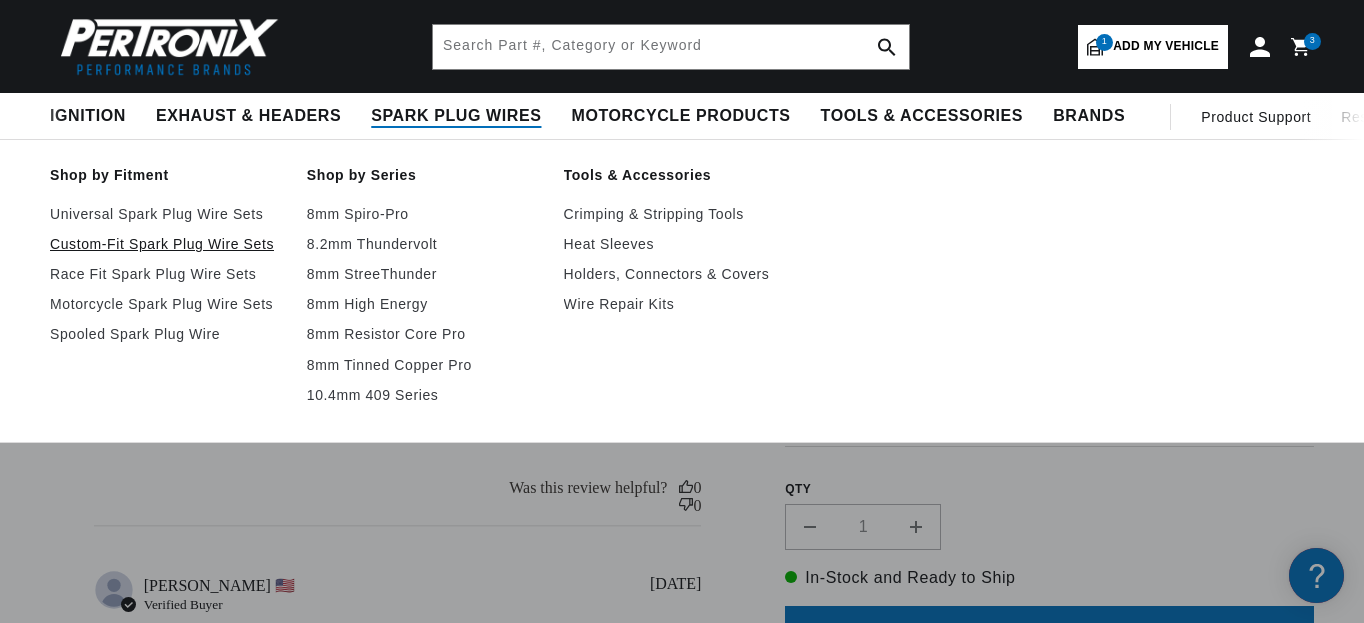 click on "Custom-Fit Spark Plug Wire Sets" at bounding box center [168, 244] 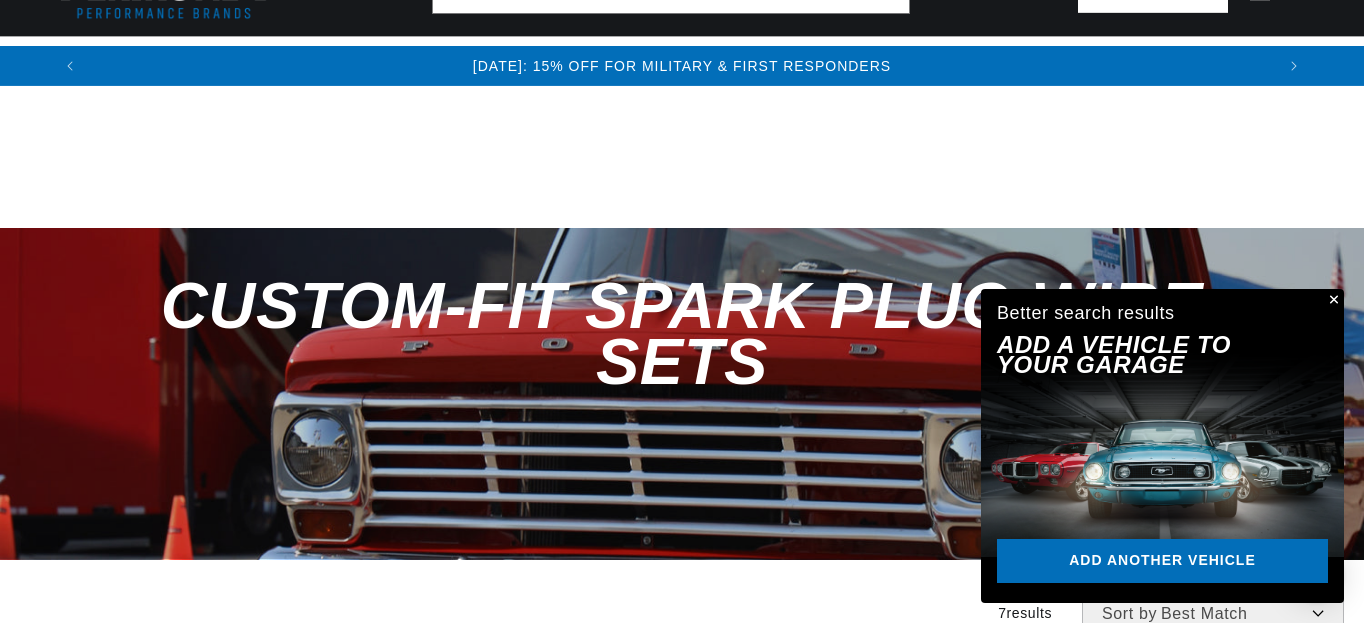 scroll, scrollTop: 440, scrollLeft: 0, axis: vertical 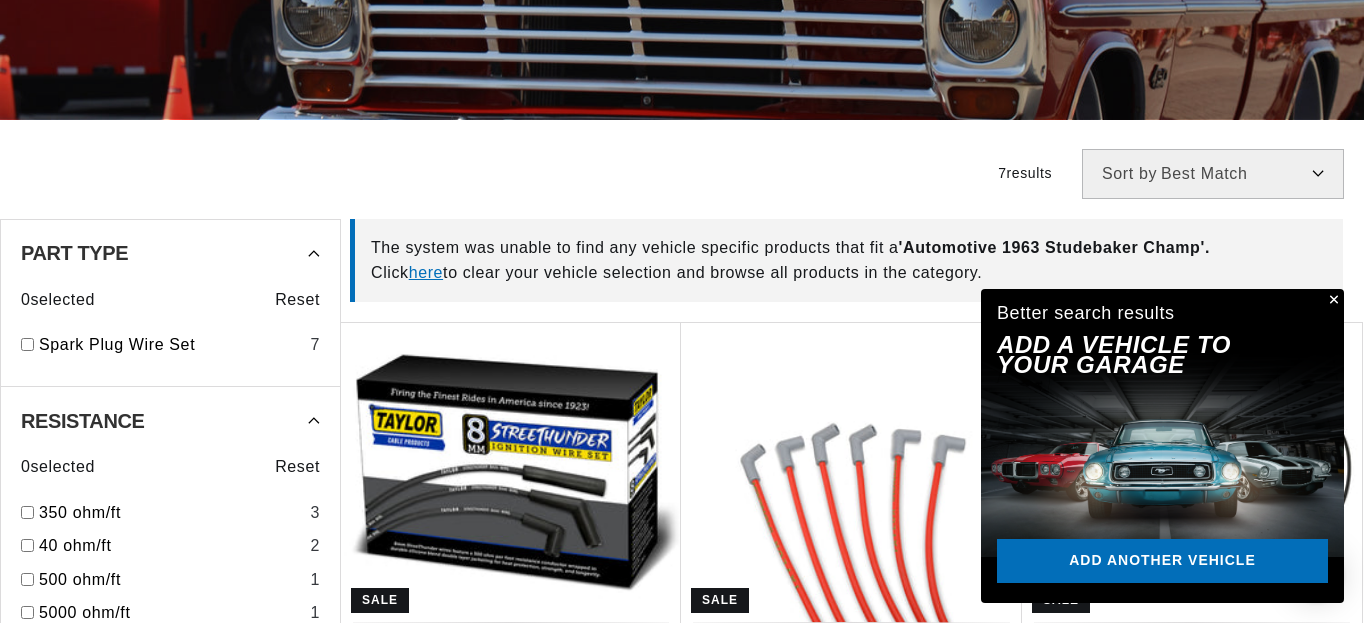 click at bounding box center [1332, 301] 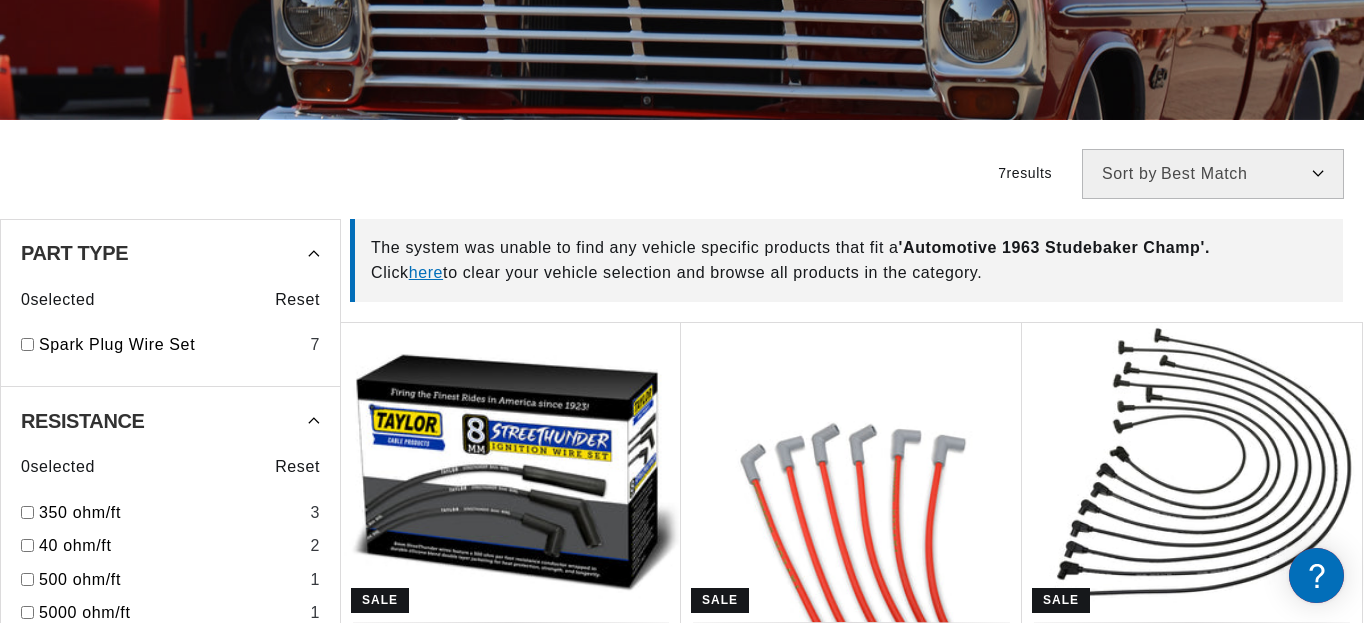 scroll, scrollTop: 0, scrollLeft: 0, axis: both 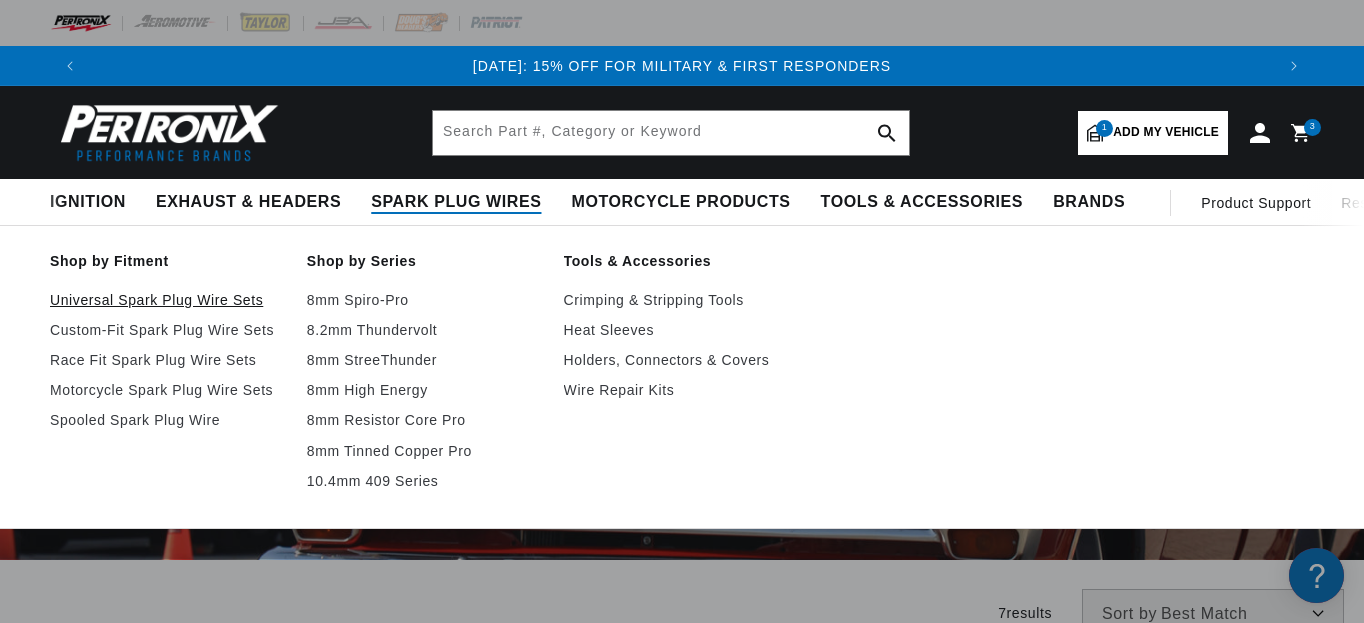 click on "Universal Spark Plug Wire Sets" at bounding box center [168, 300] 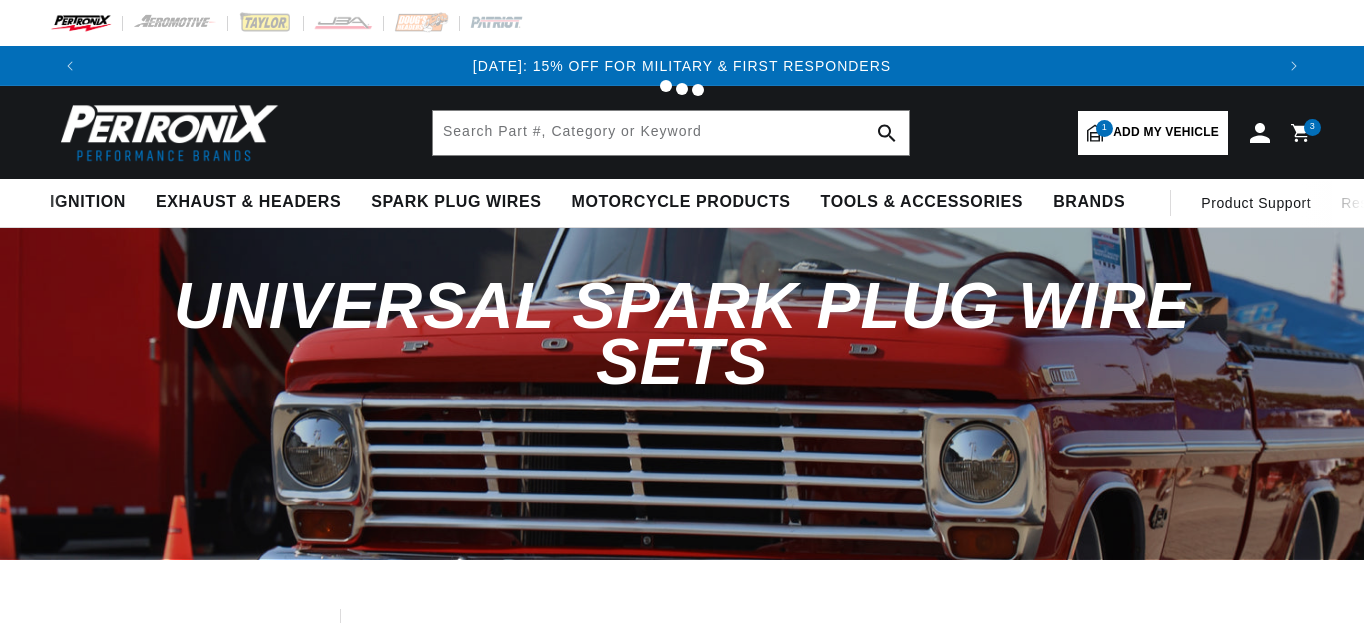 scroll, scrollTop: 0, scrollLeft: 0, axis: both 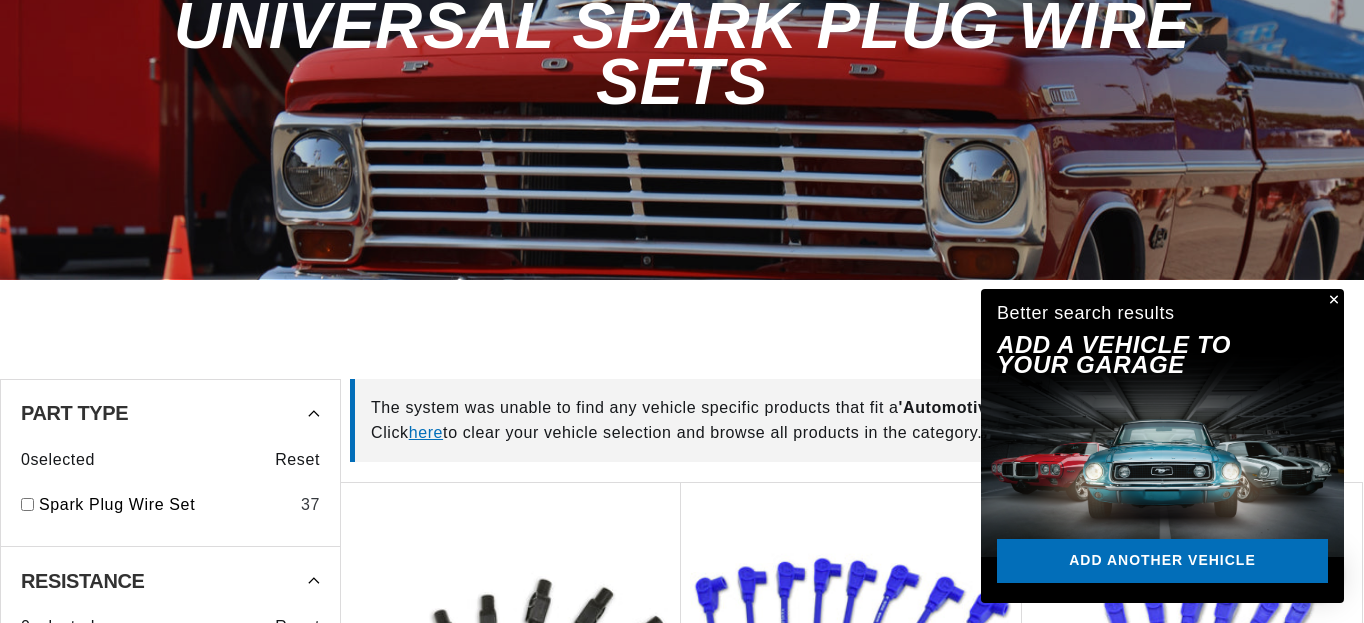 click at bounding box center [1332, 301] 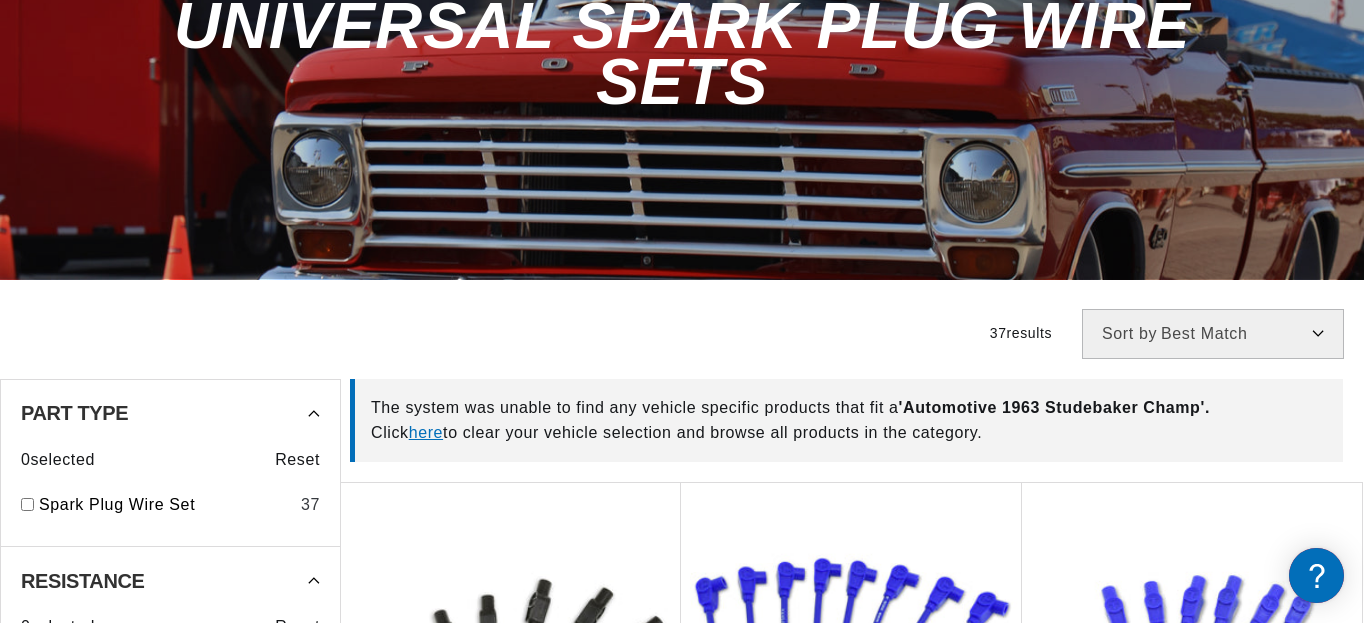scroll, scrollTop: 0, scrollLeft: 0, axis: both 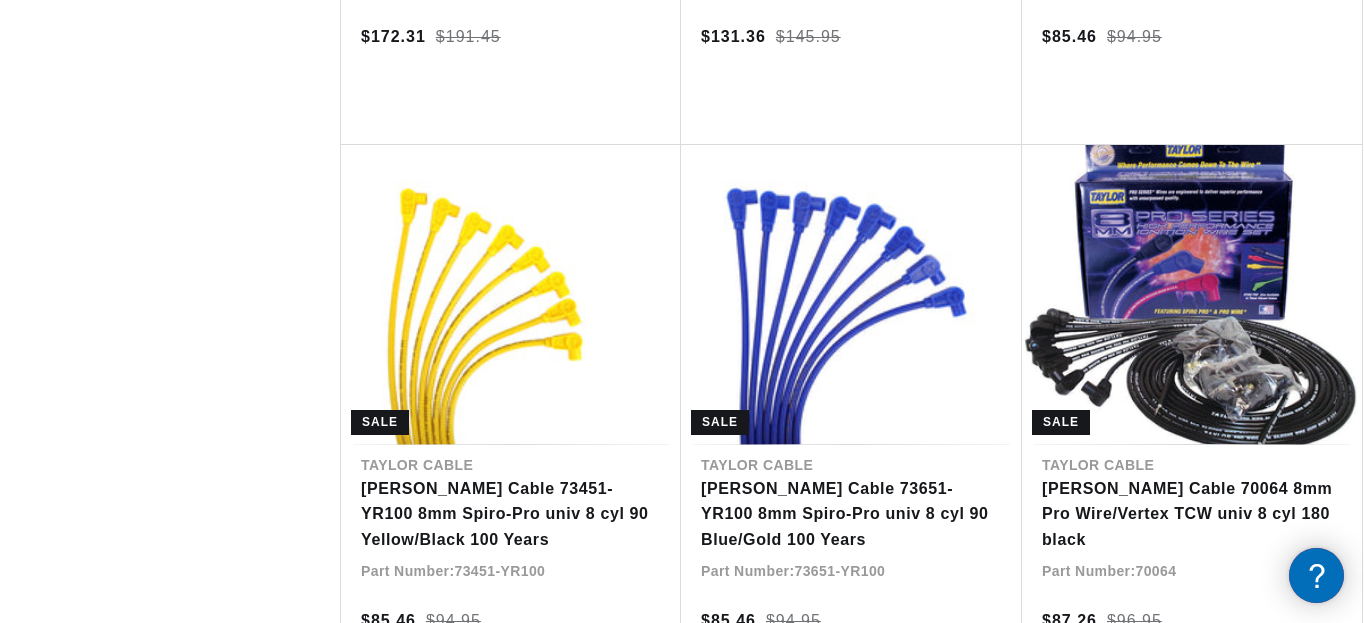 click 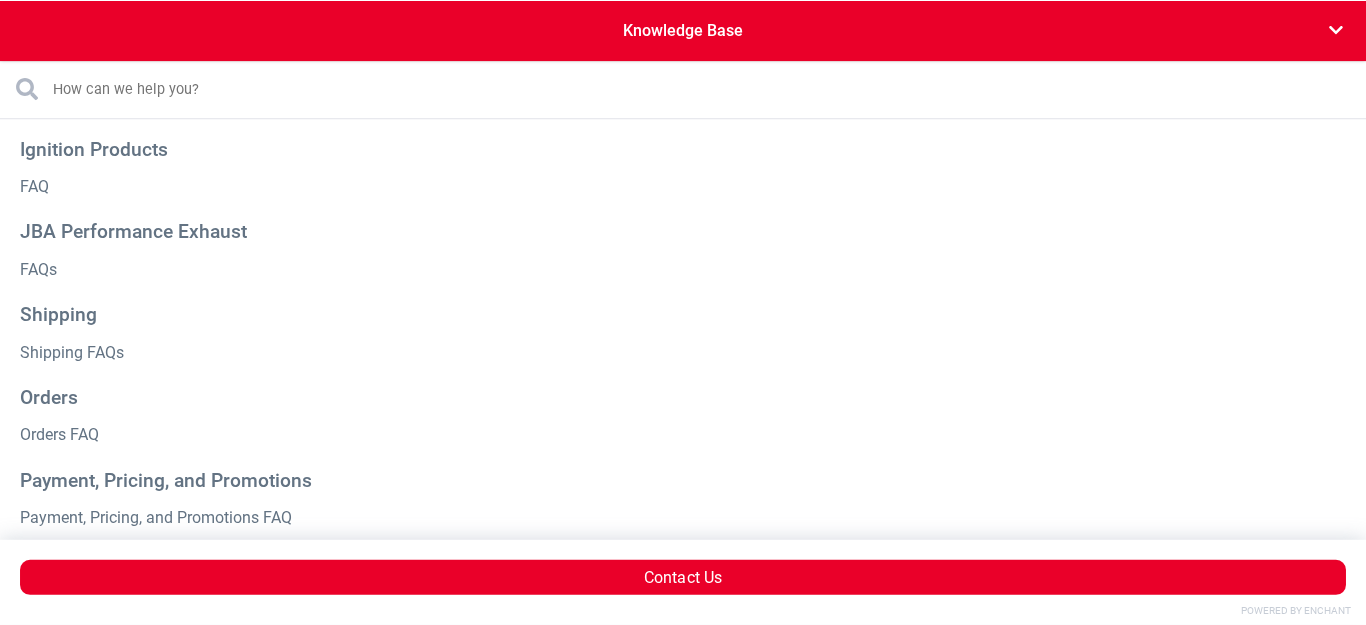 scroll, scrollTop: 0, scrollLeft: 0, axis: both 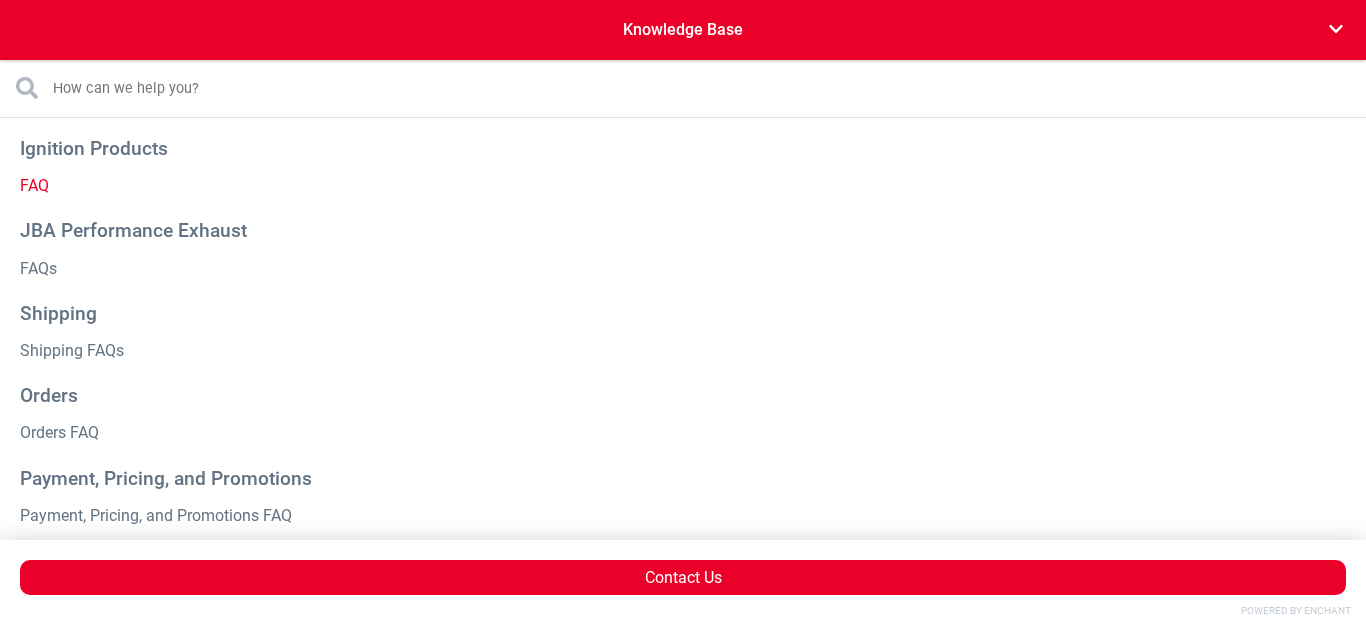 click on "FAQ" at bounding box center [683, 185] 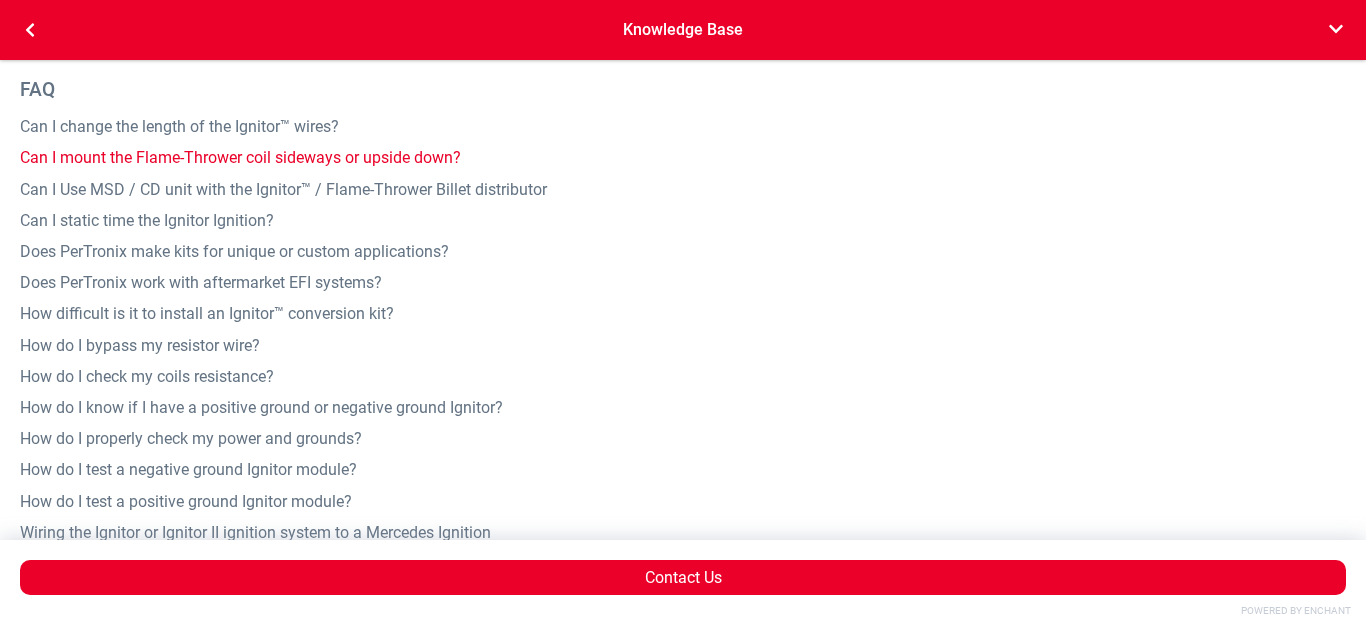 scroll, scrollTop: 0, scrollLeft: 0, axis: both 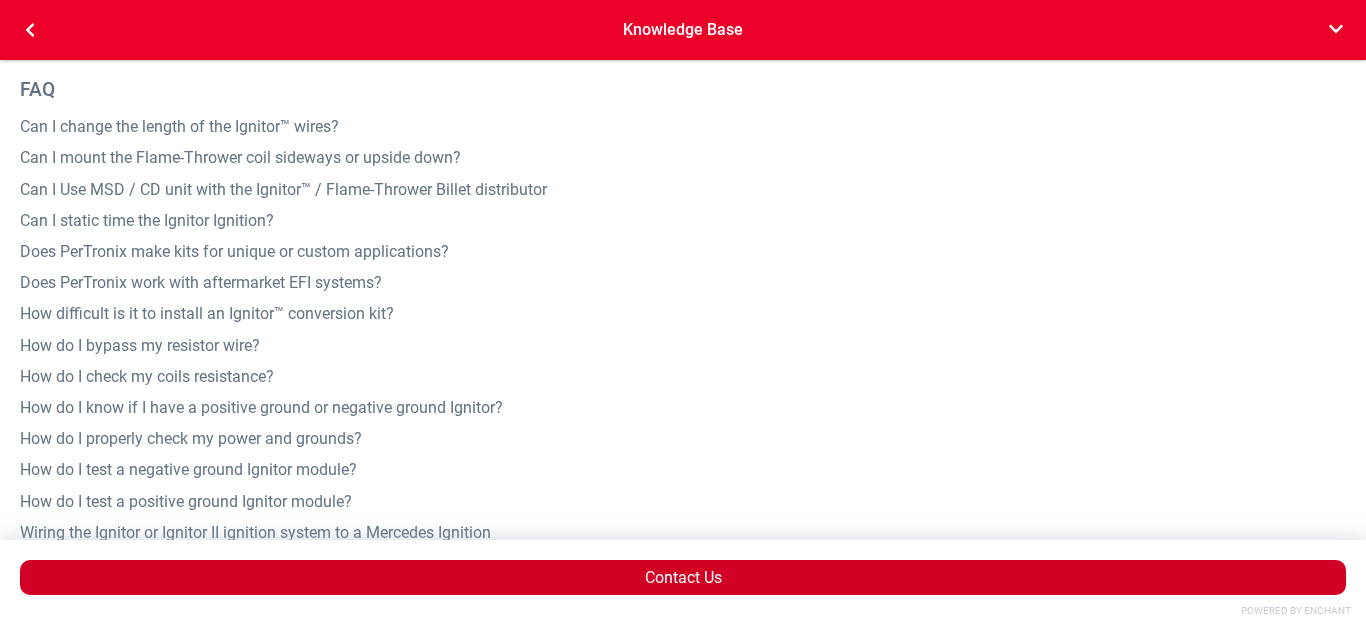 click on "Contact Us" at bounding box center [683, 577] 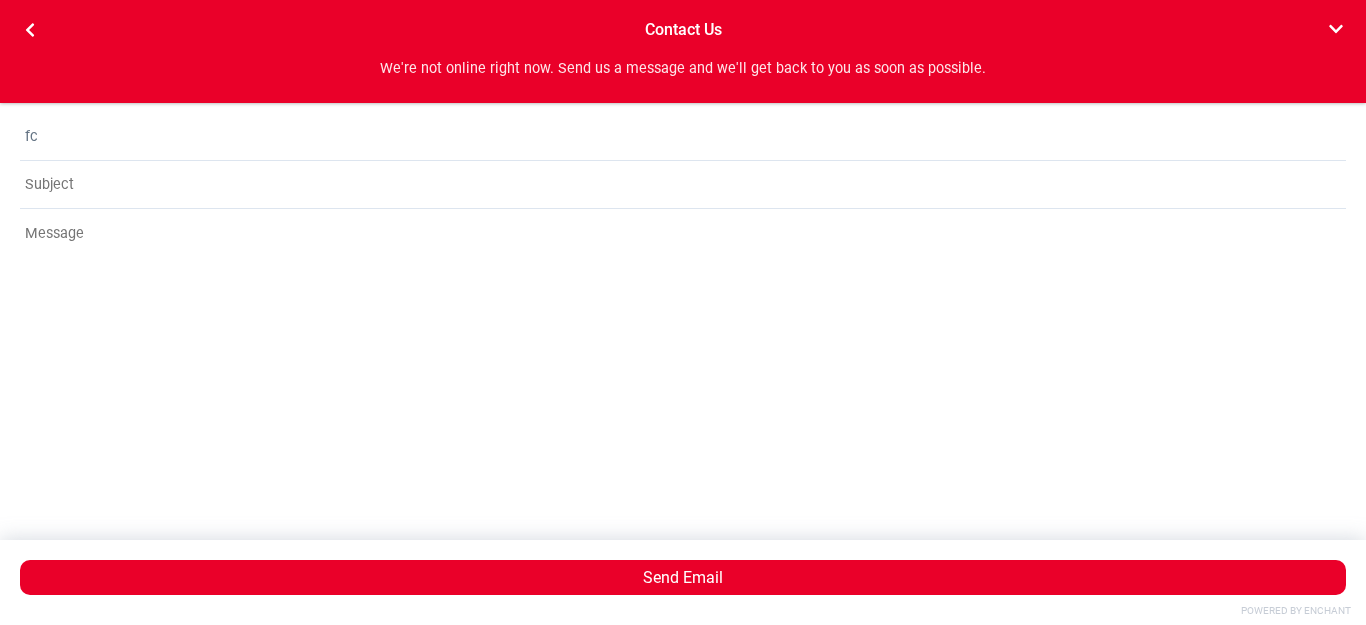 scroll, scrollTop: 0, scrollLeft: 1186, axis: horizontal 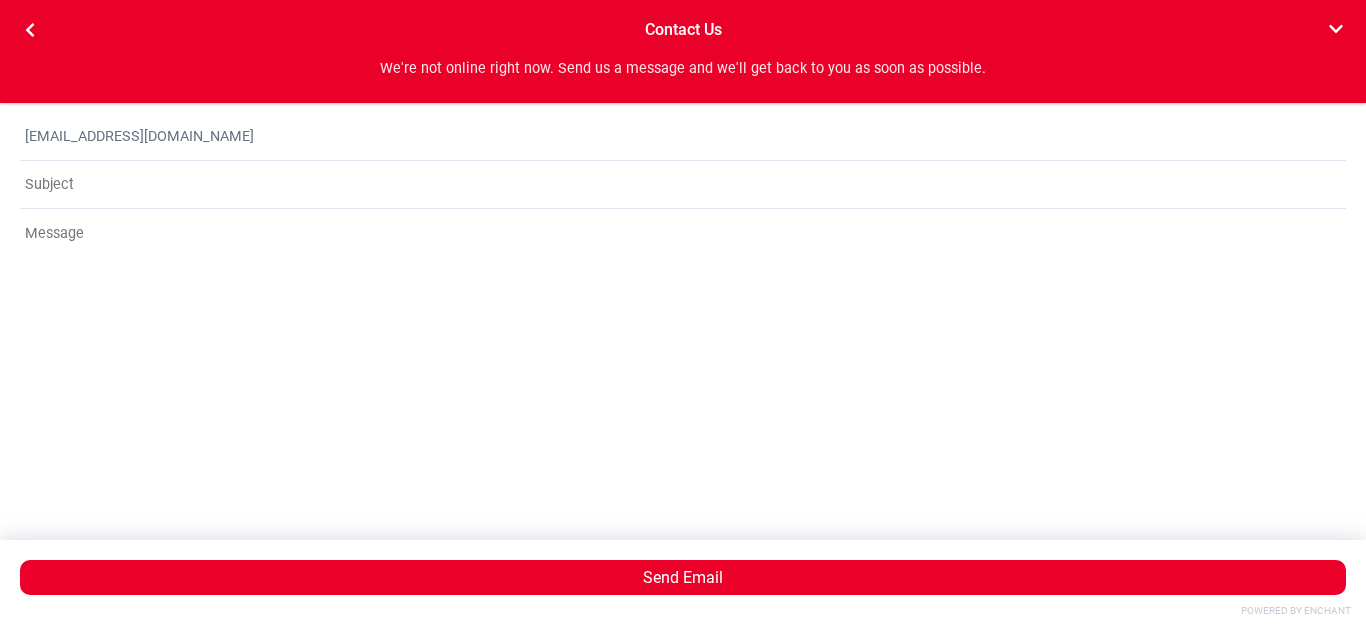 click at bounding box center (683, 185) 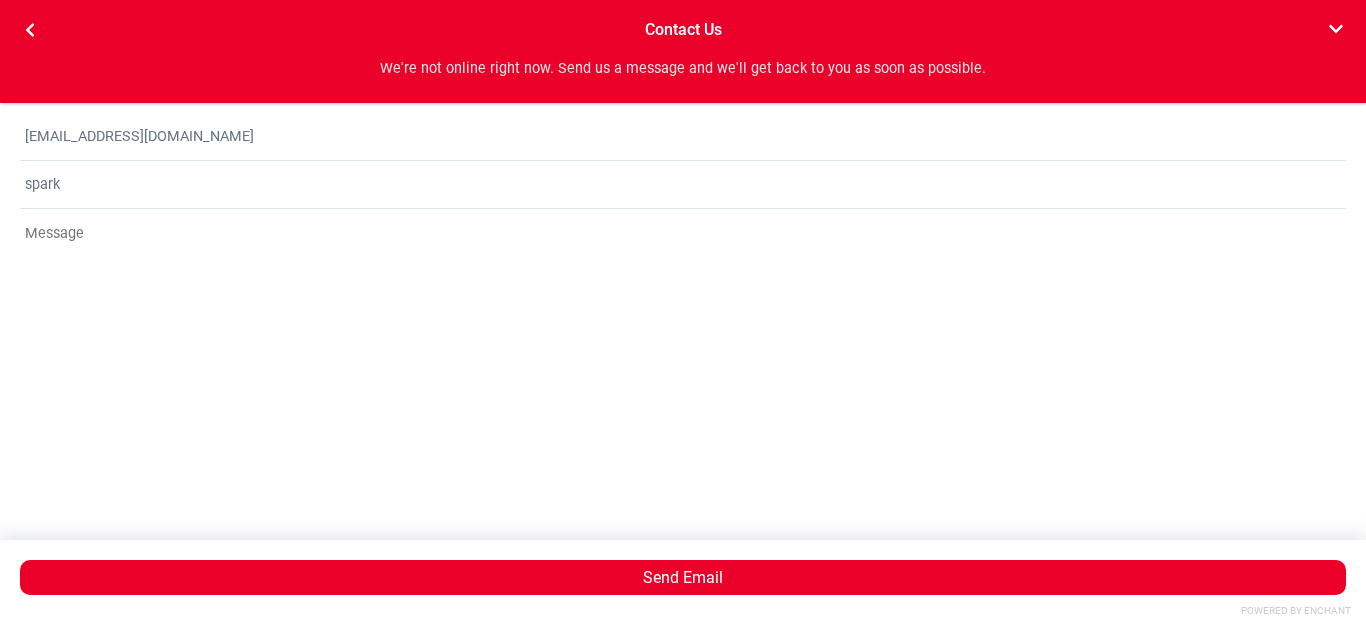 scroll, scrollTop: 0, scrollLeft: 2372, axis: horizontal 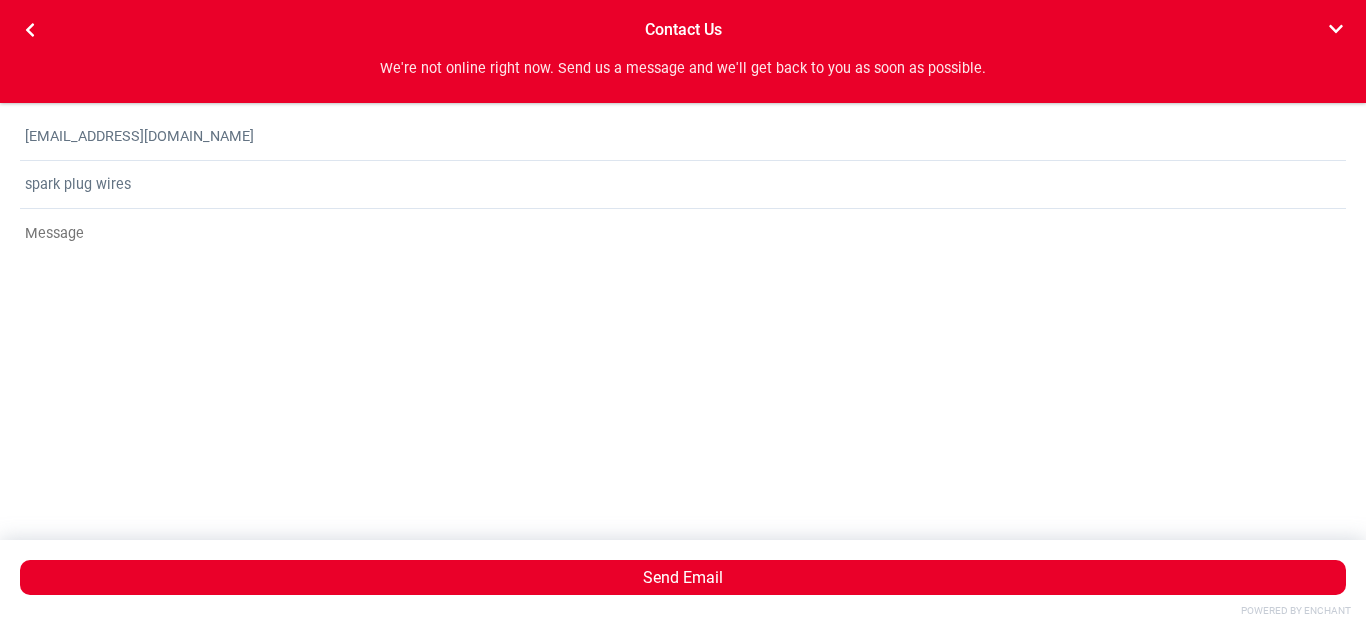 type on "spark plug wires" 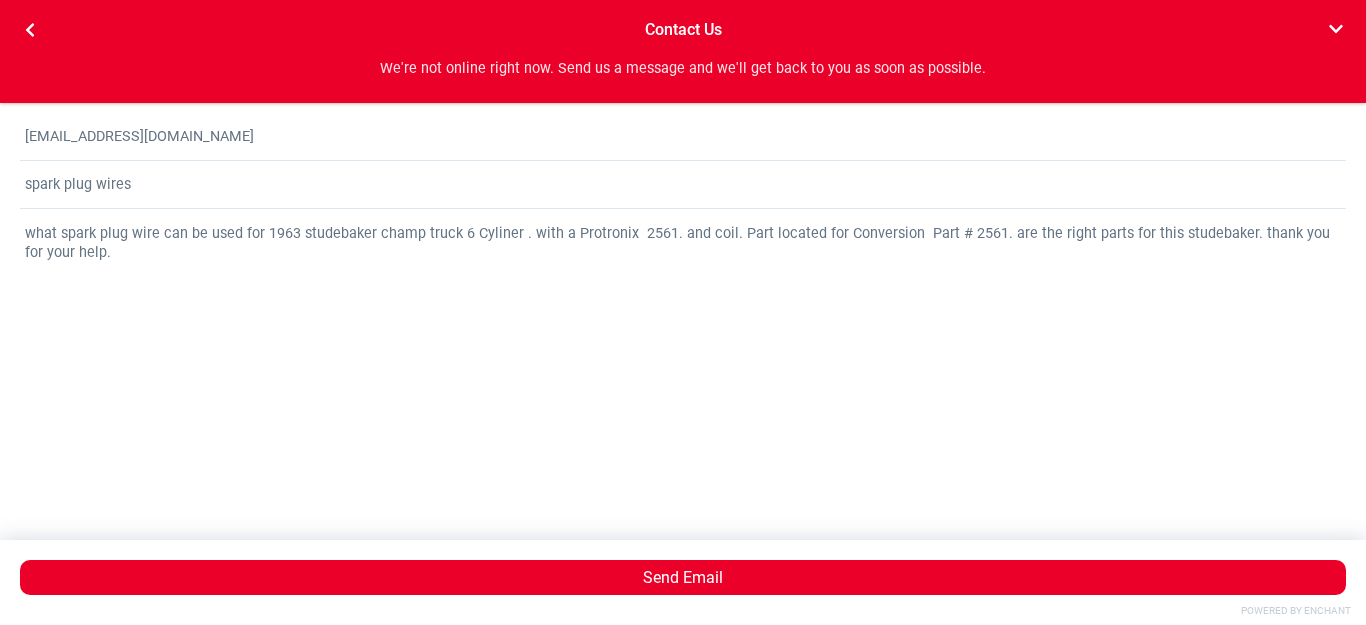 scroll, scrollTop: 0, scrollLeft: 0, axis: both 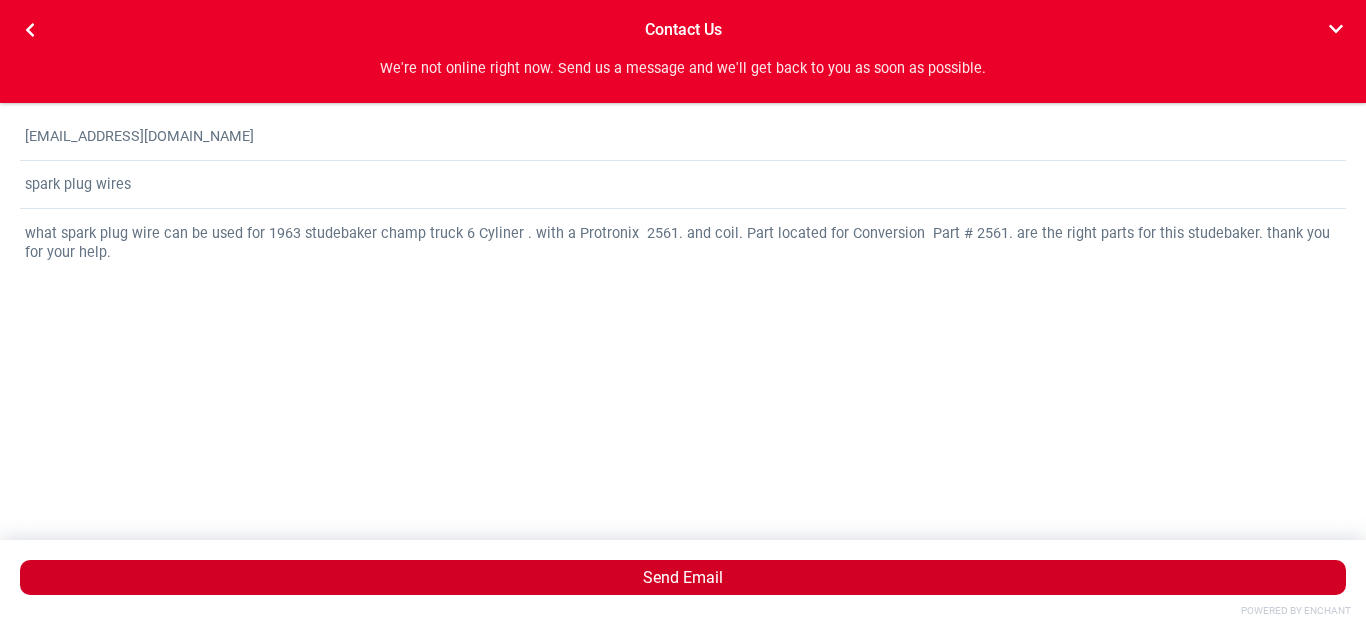 type on "what spark plug wire can be used for 1963 studebaker champ truck 6 Cyliner . with a Protronix  2561. and coil. Part located for Conversion  Part # 2561. are the right parts for this studebaker. thank you for your help." 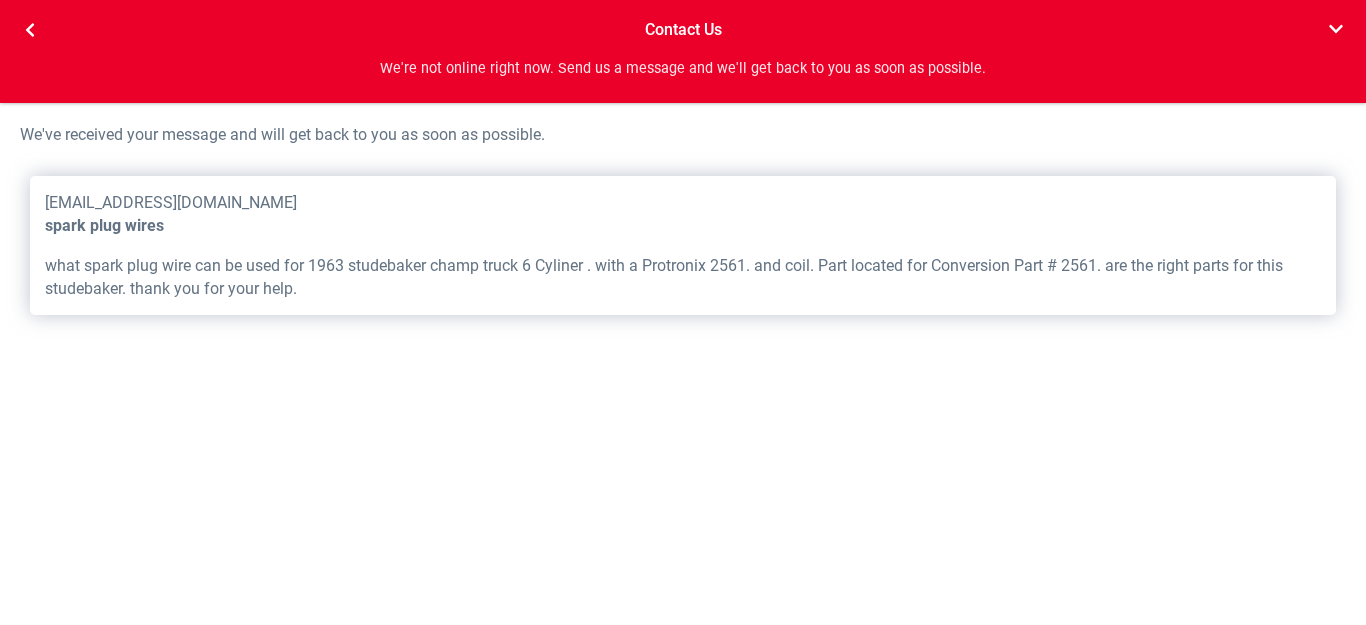 scroll, scrollTop: 0, scrollLeft: 1186, axis: horizontal 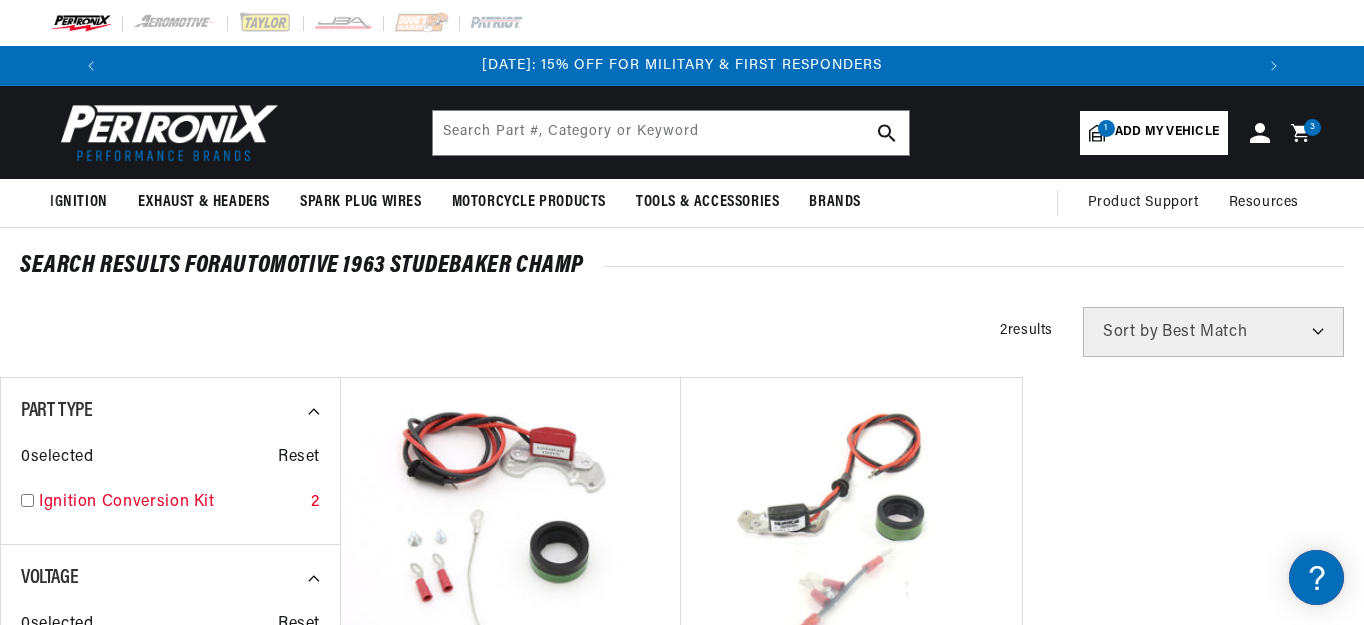 click at bounding box center (27, 500) 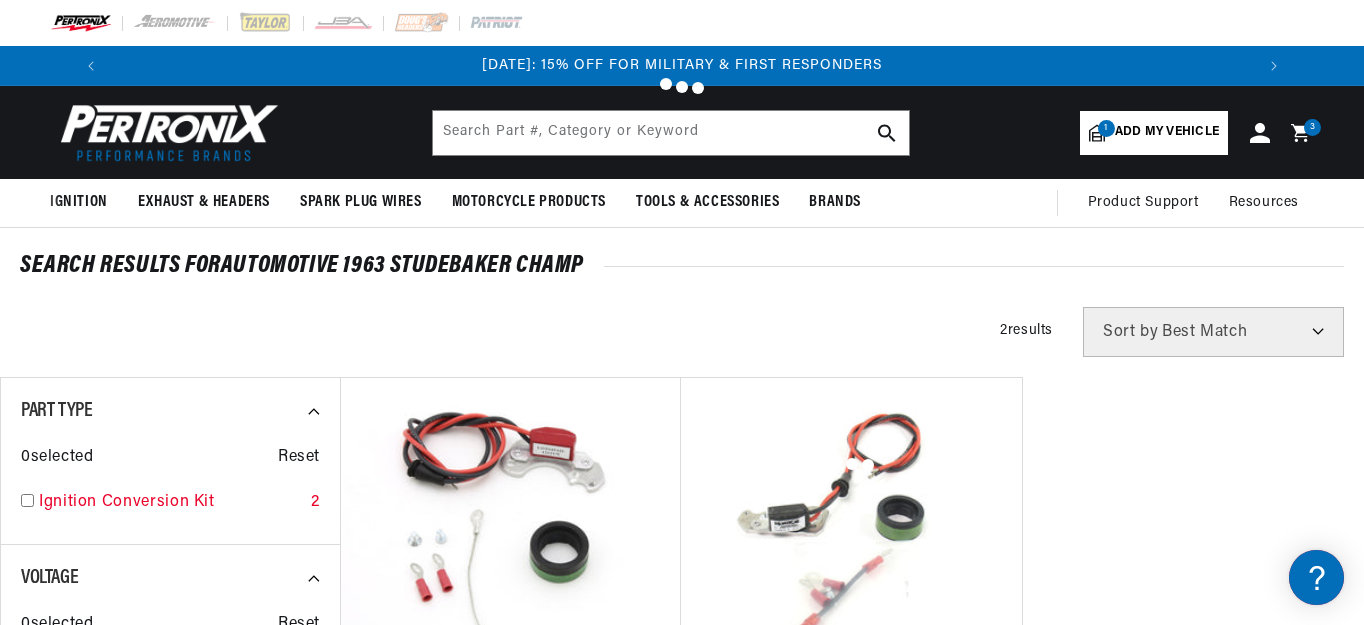 scroll, scrollTop: 0, scrollLeft: 0, axis: both 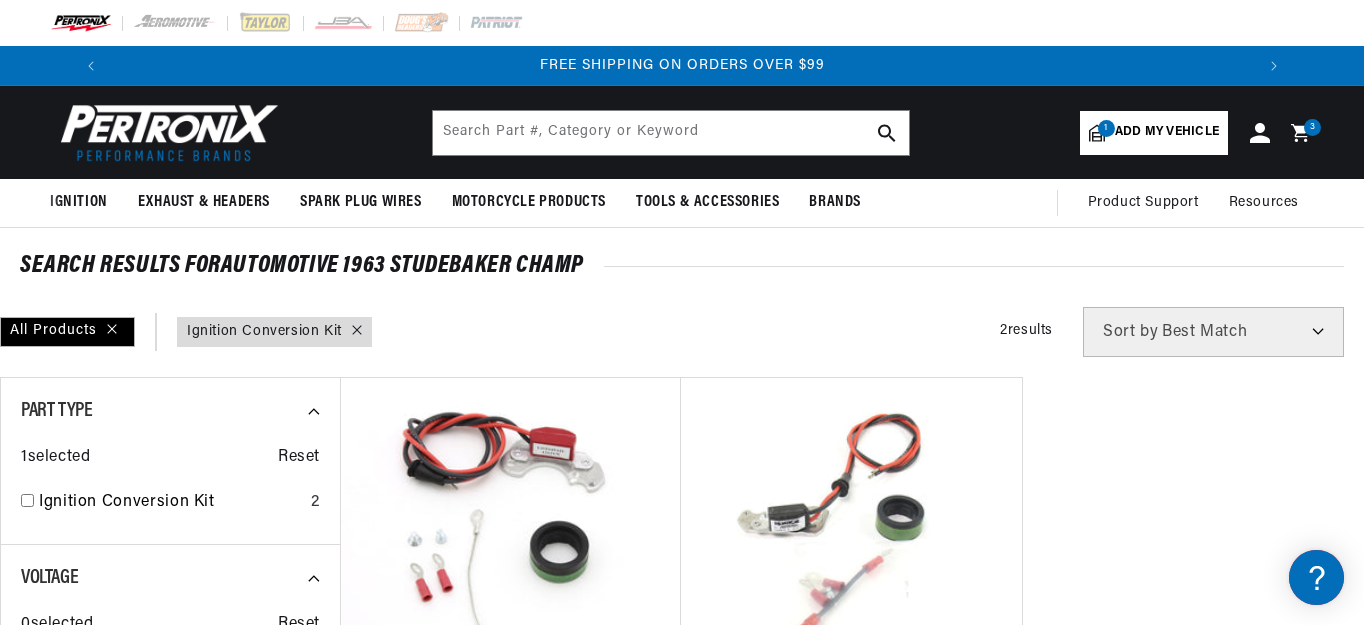 checkbox on "true" 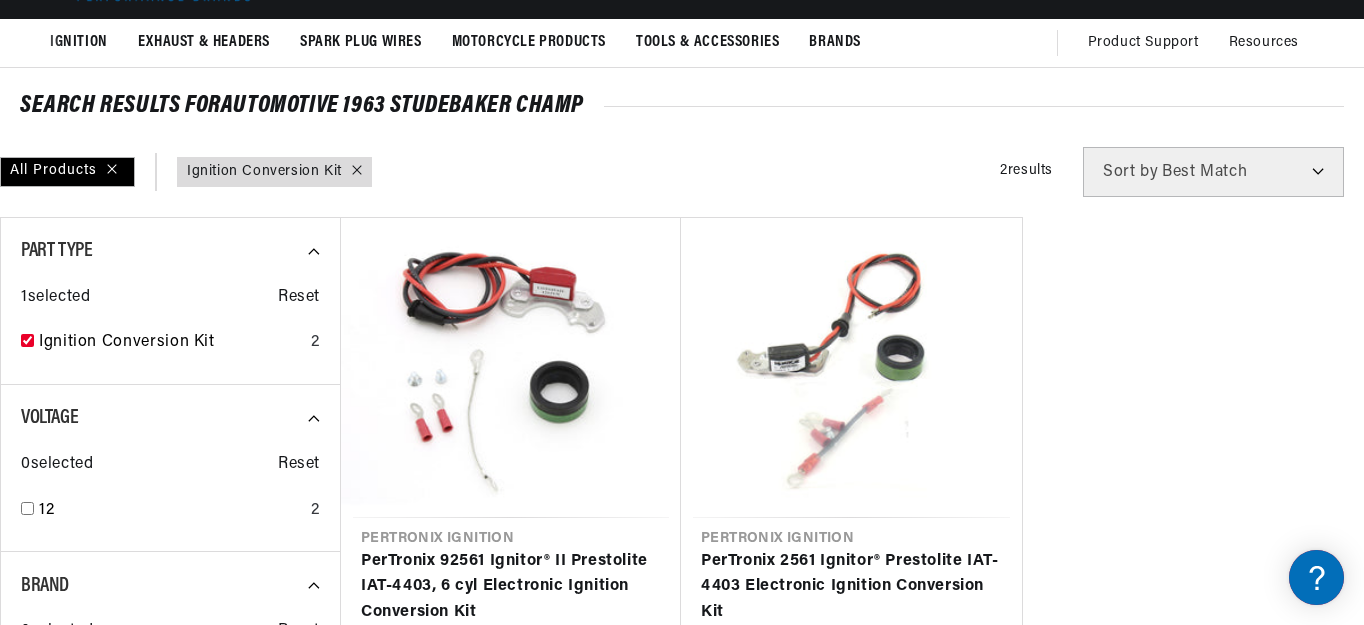 scroll, scrollTop: 200, scrollLeft: 0, axis: vertical 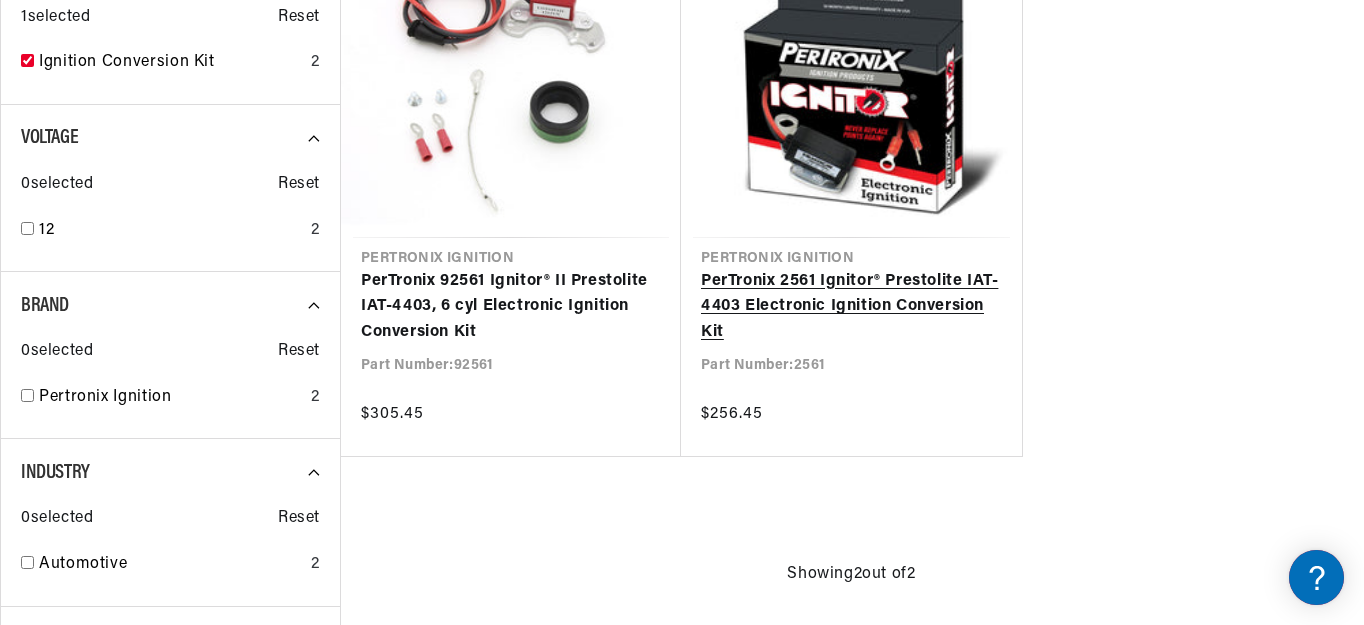 click on "PerTronix 2561 Ignitor® Prestolite IAT-4403 Electronic Ignition Conversion Kit" at bounding box center [851, 307] 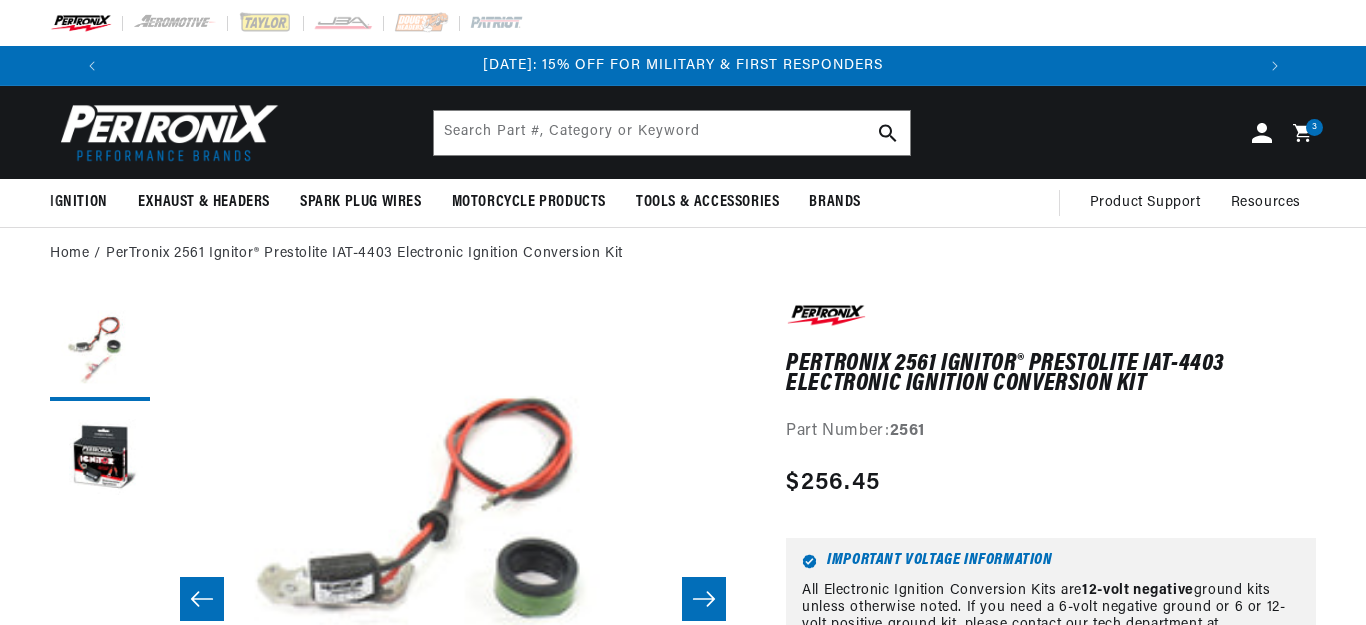 scroll, scrollTop: 0, scrollLeft: 0, axis: both 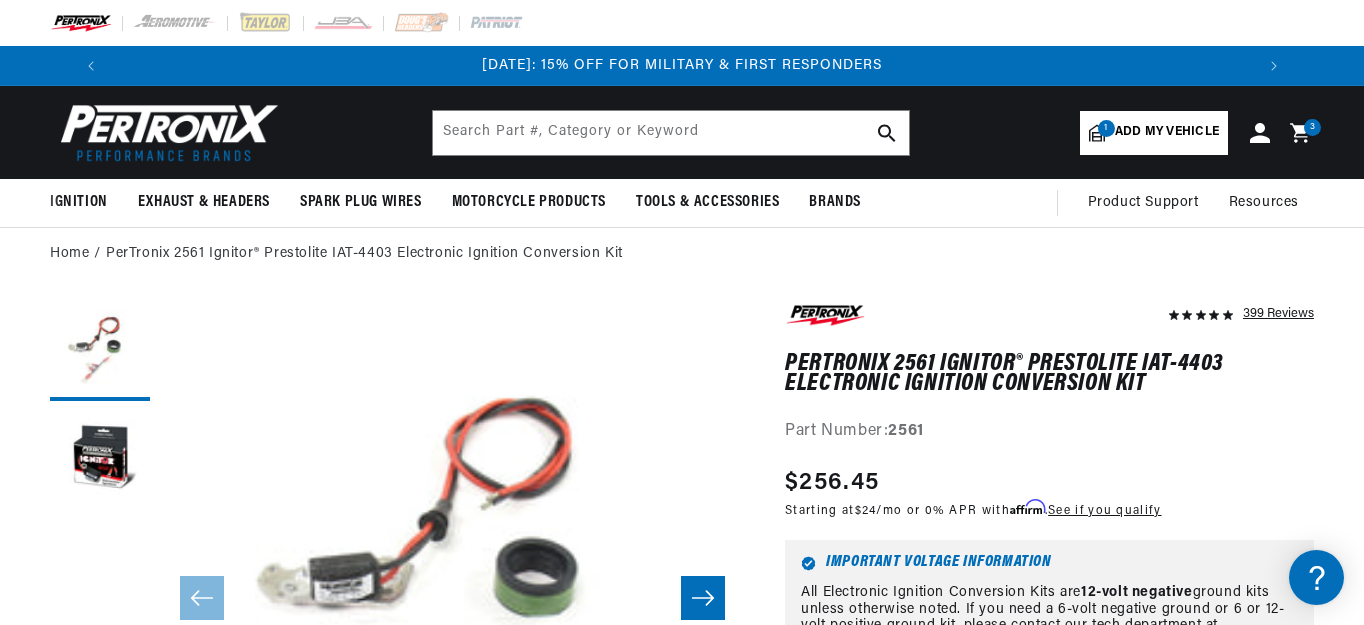 click 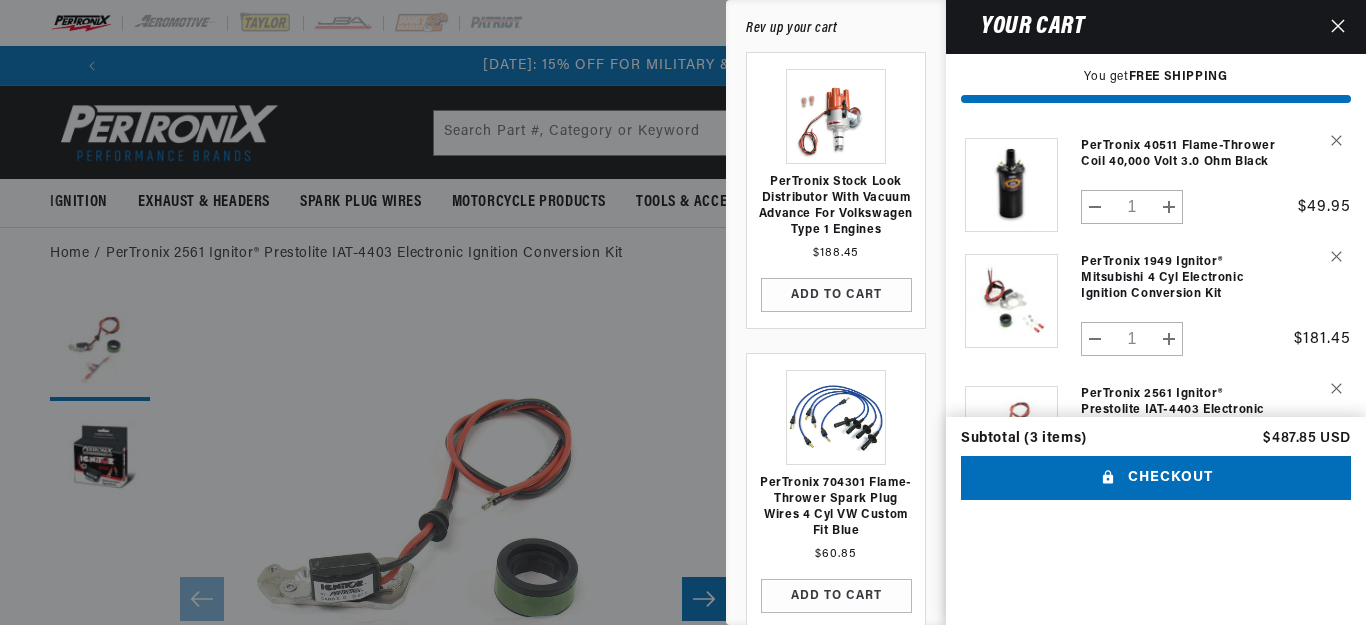 scroll, scrollTop: 0, scrollLeft: 0, axis: both 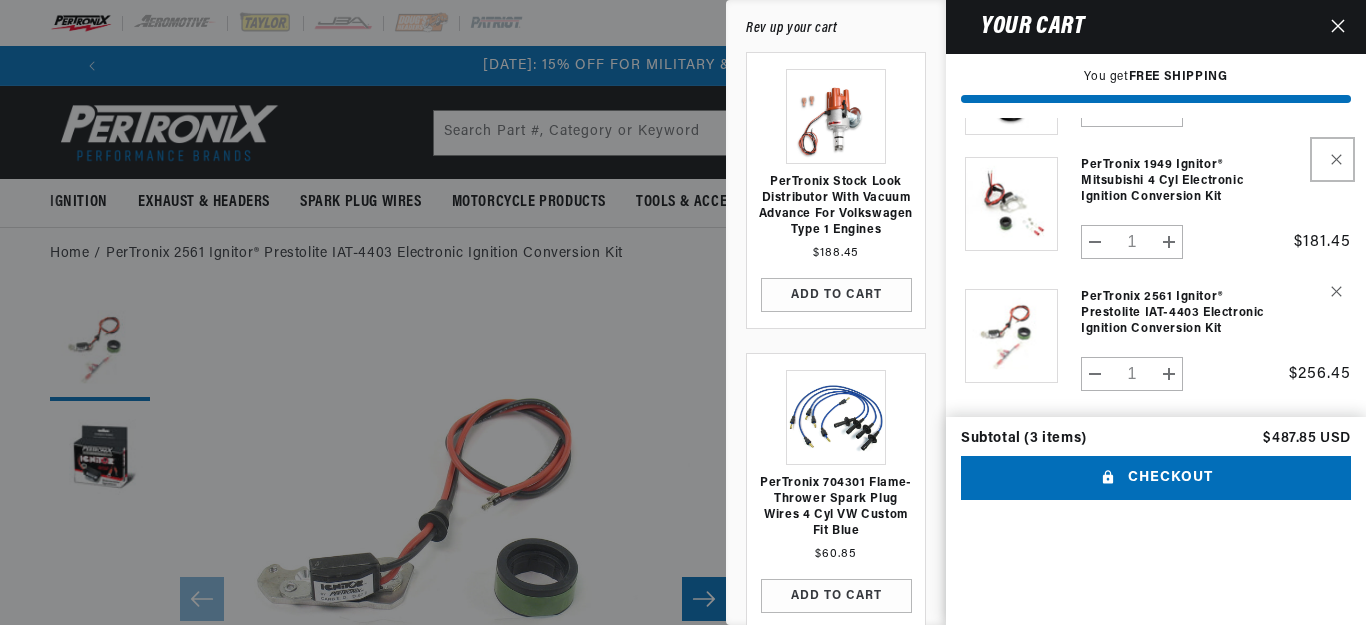 click 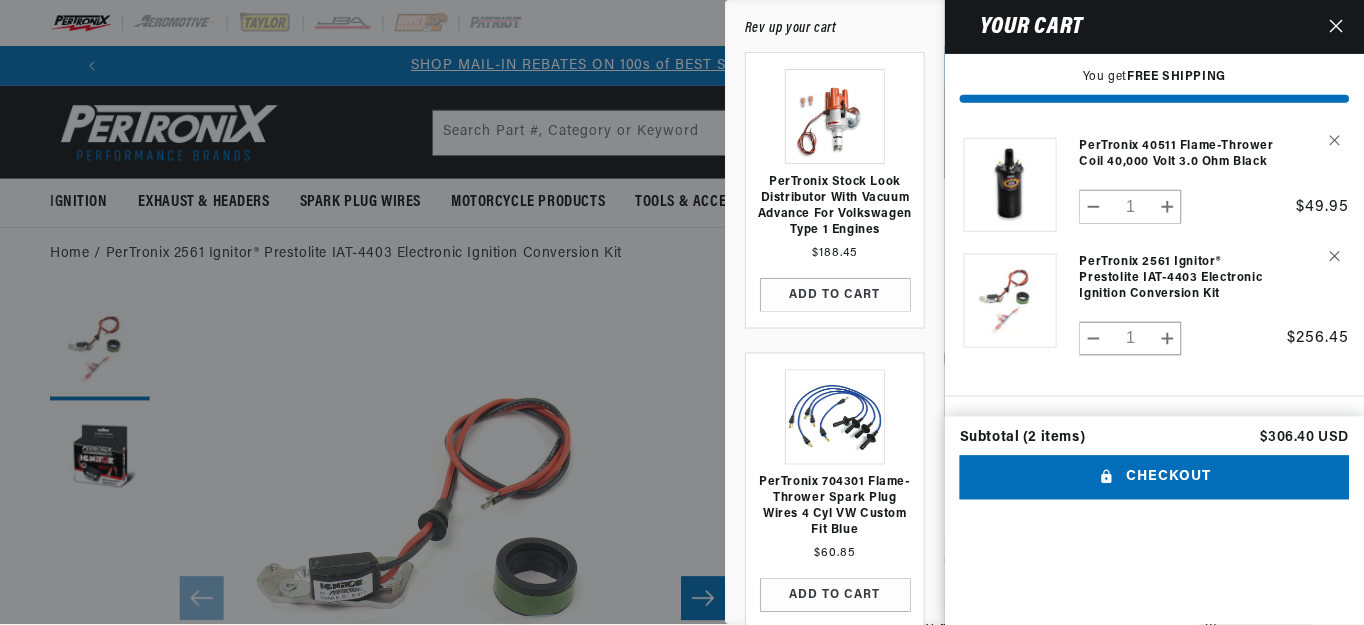 scroll, scrollTop: 0, scrollLeft: 2372, axis: horizontal 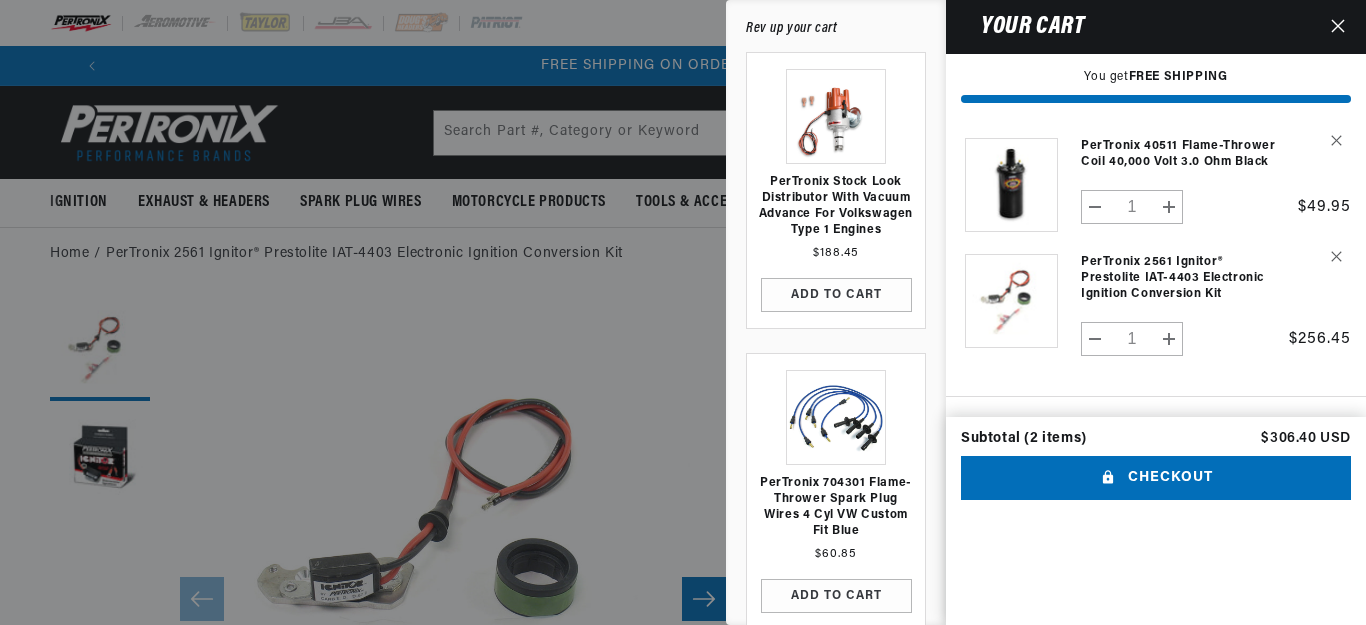 click 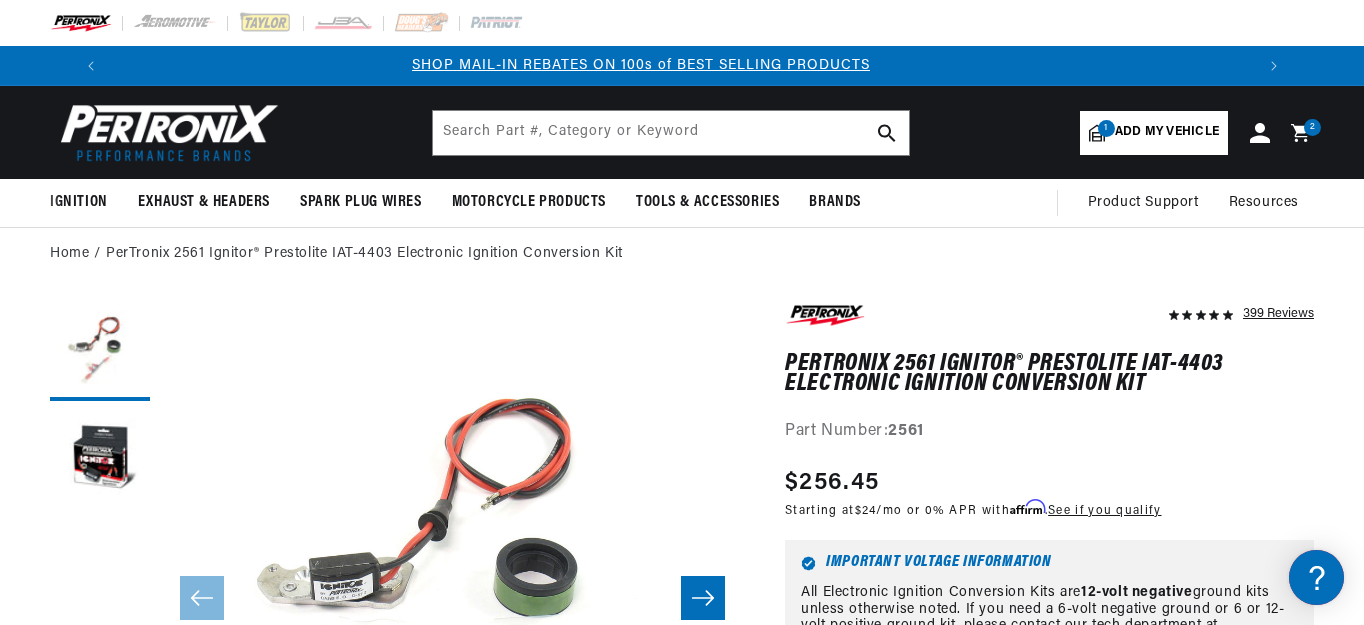 scroll, scrollTop: 0, scrollLeft: 2368, axis: horizontal 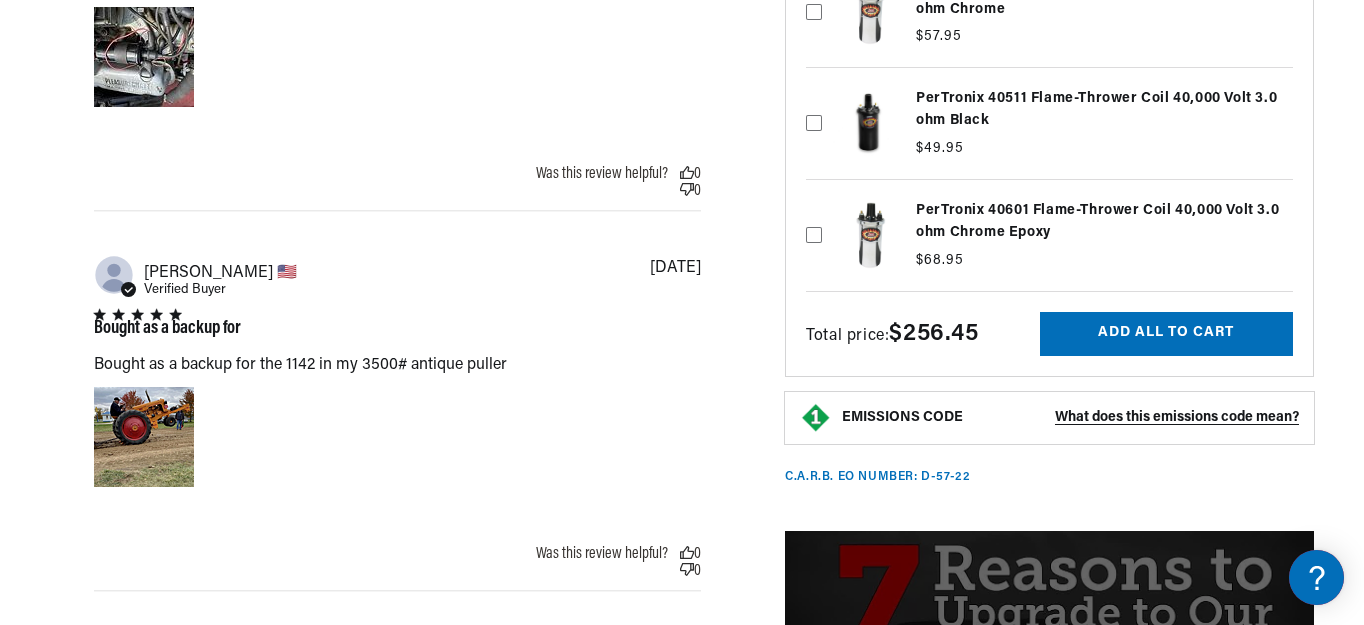 click on "What does this emissions code mean?" at bounding box center (1177, 417) 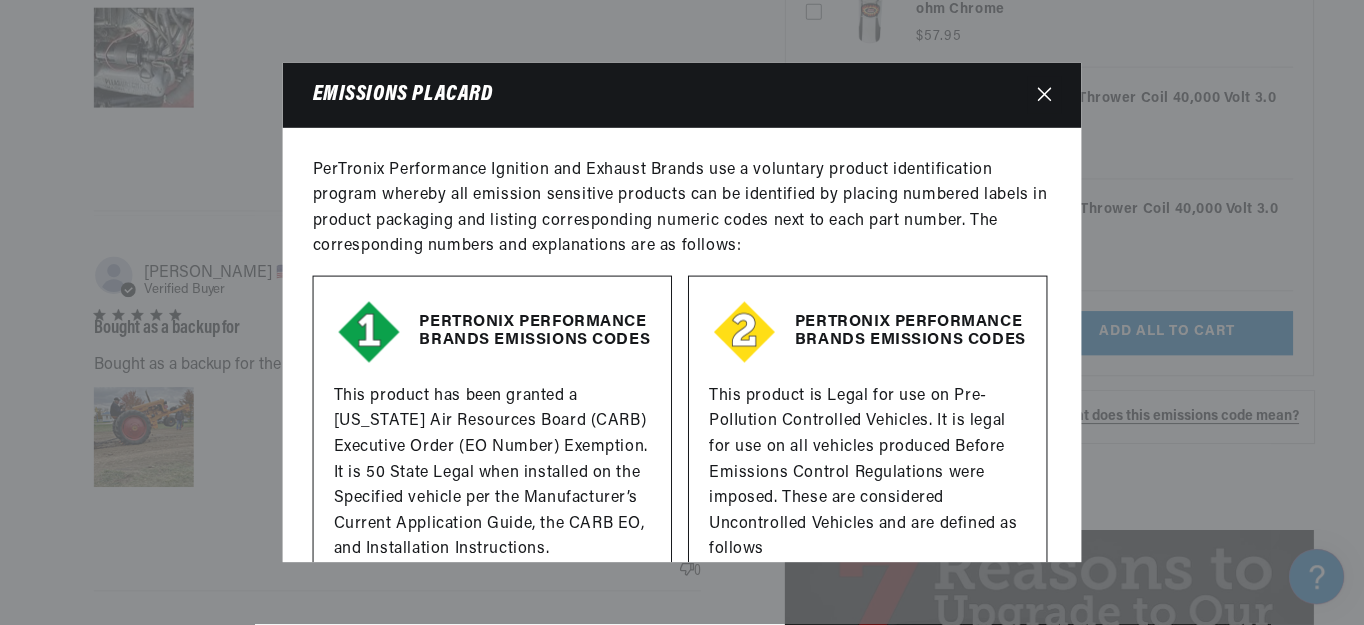 scroll, scrollTop: 0, scrollLeft: 0, axis: both 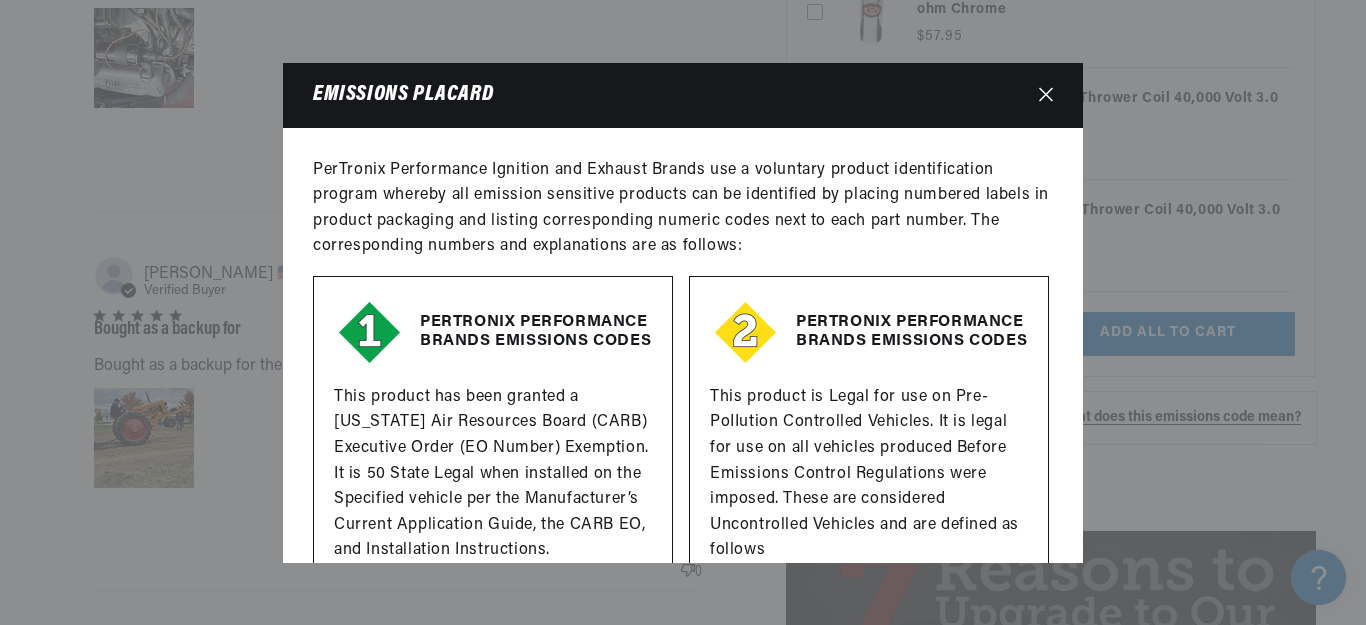 click 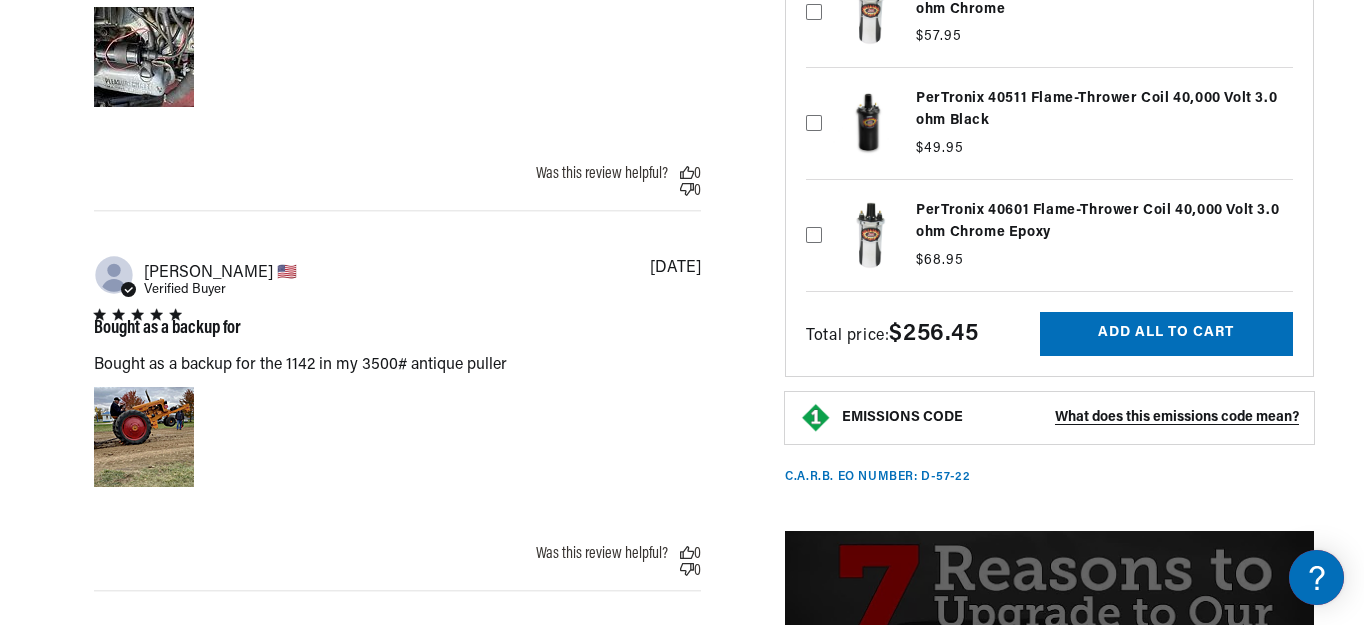 scroll, scrollTop: 0, scrollLeft: 2368, axis: horizontal 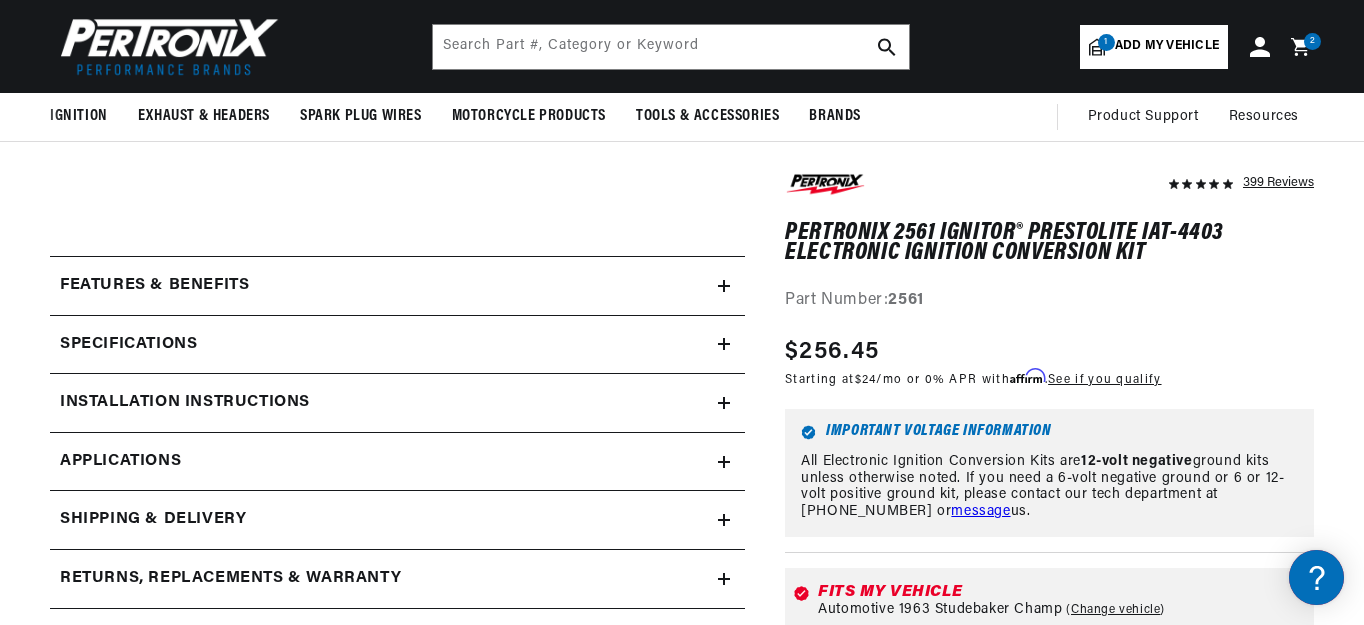 click on "Installation instructions" at bounding box center [384, 286] 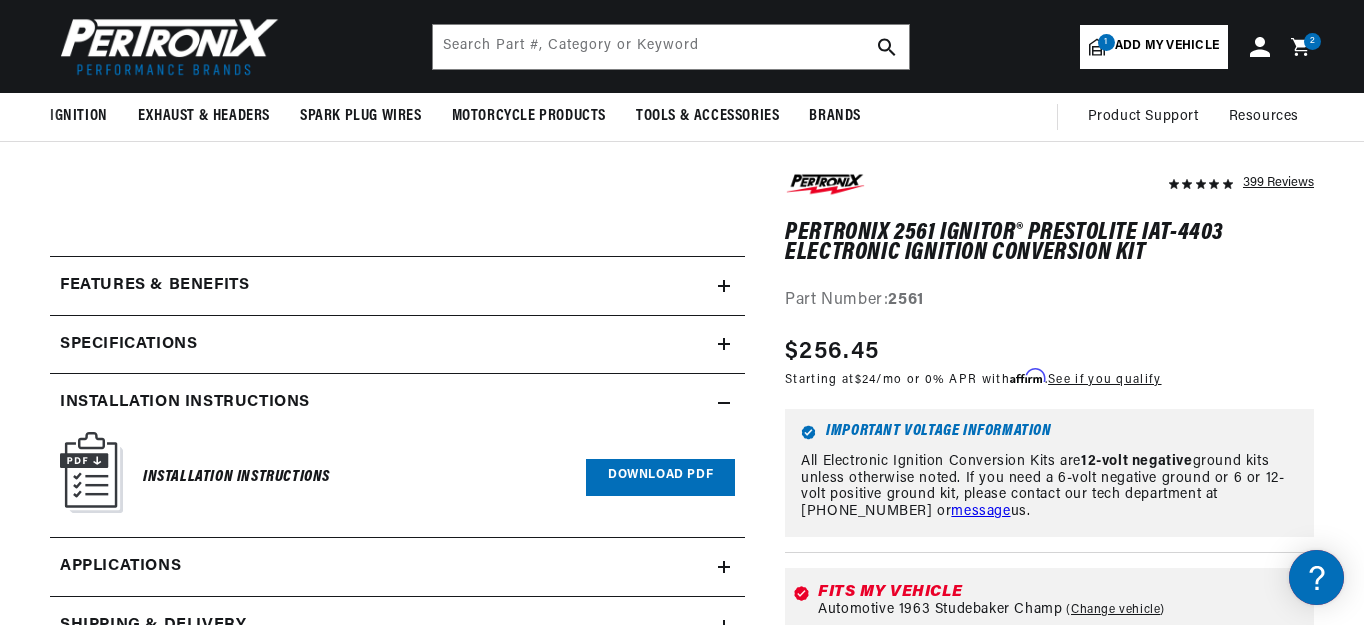 scroll, scrollTop: 0, scrollLeft: 2368, axis: horizontal 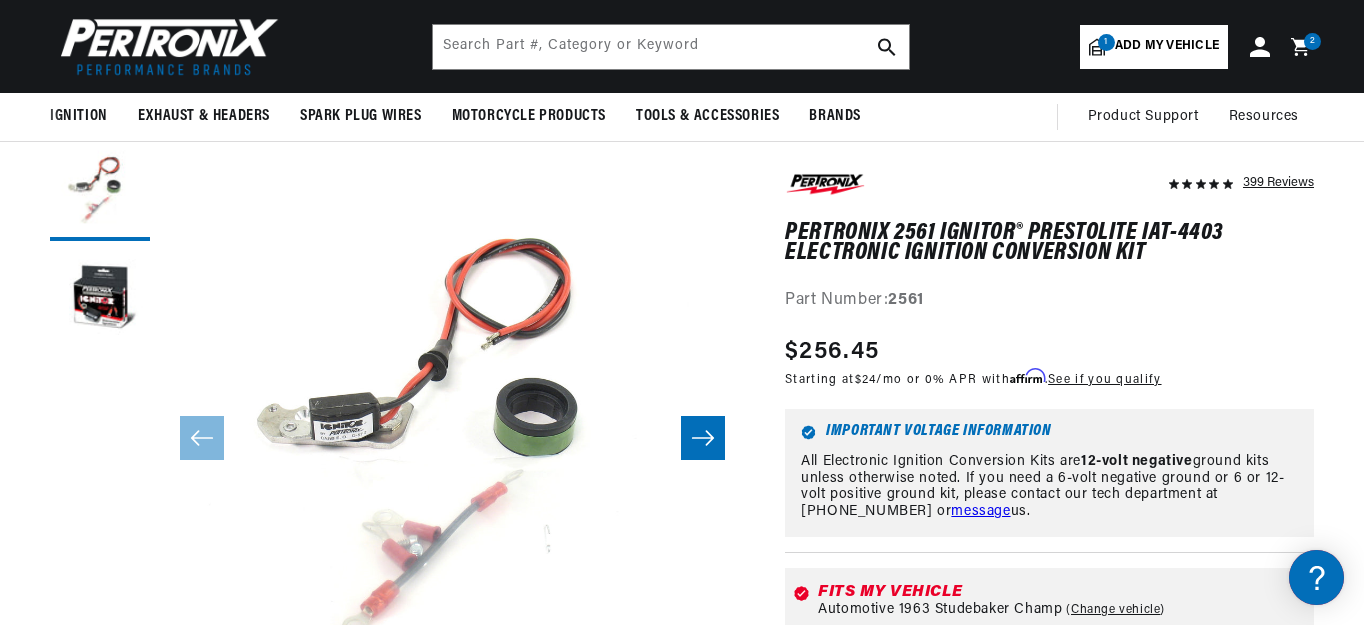 click 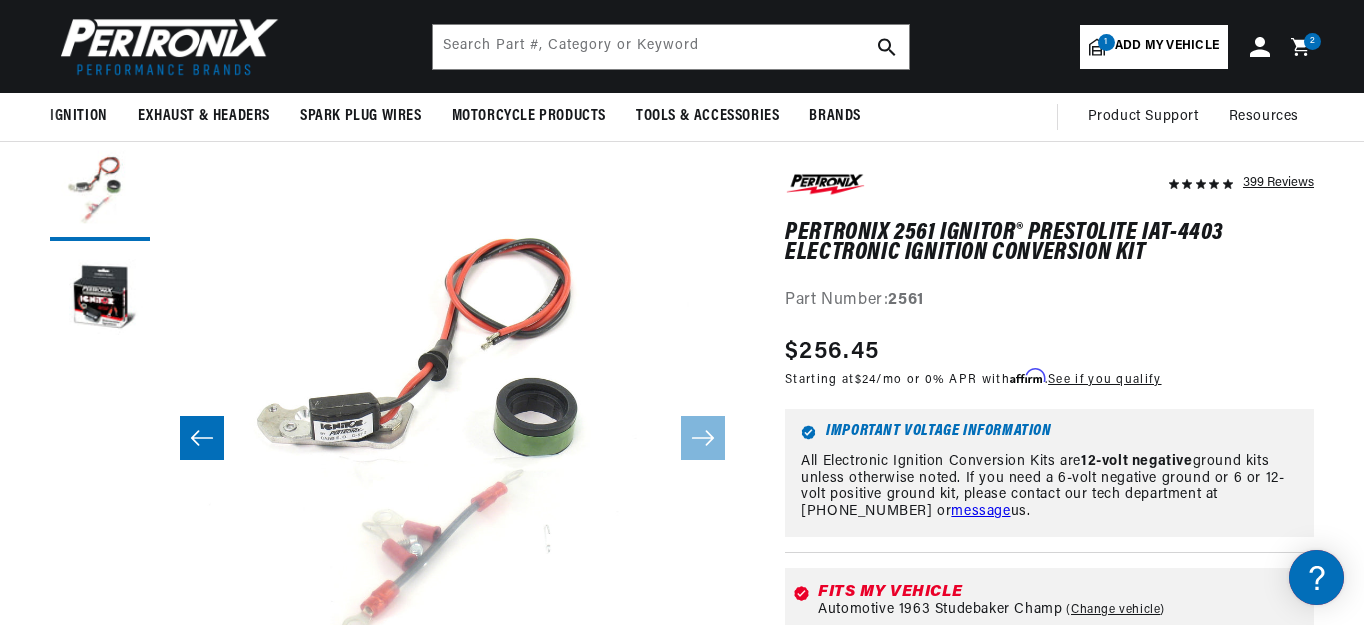 scroll, scrollTop: 0, scrollLeft: 585, axis: horizontal 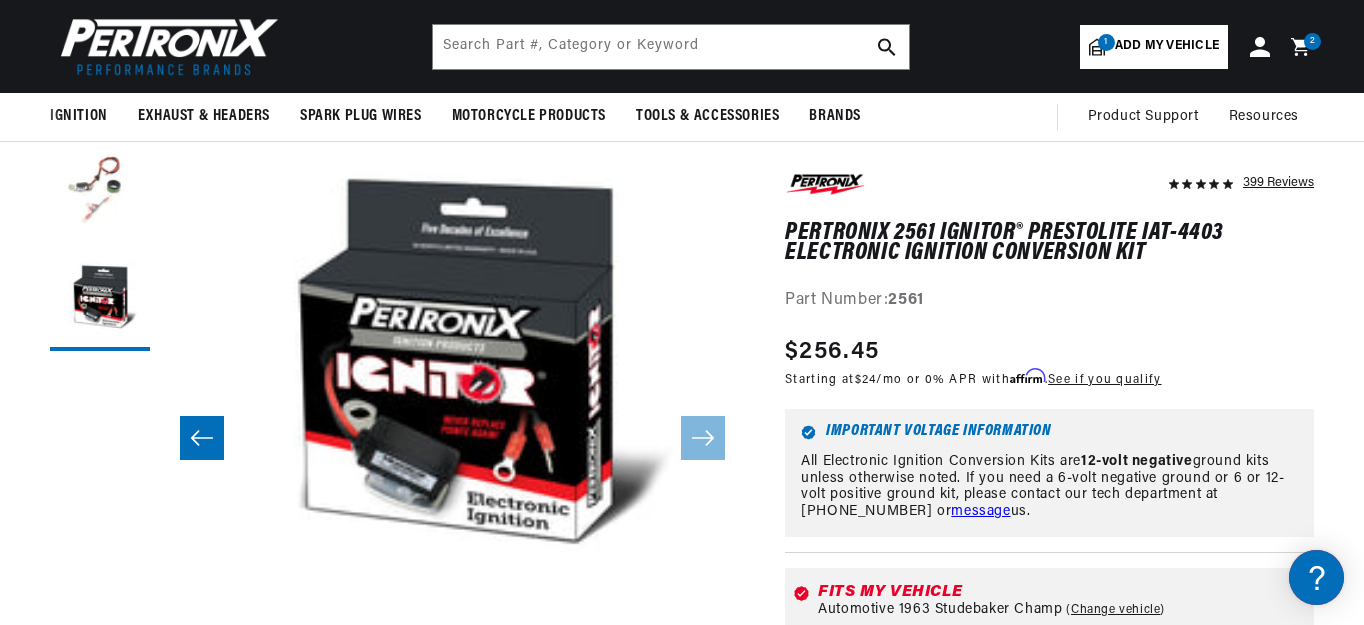 click 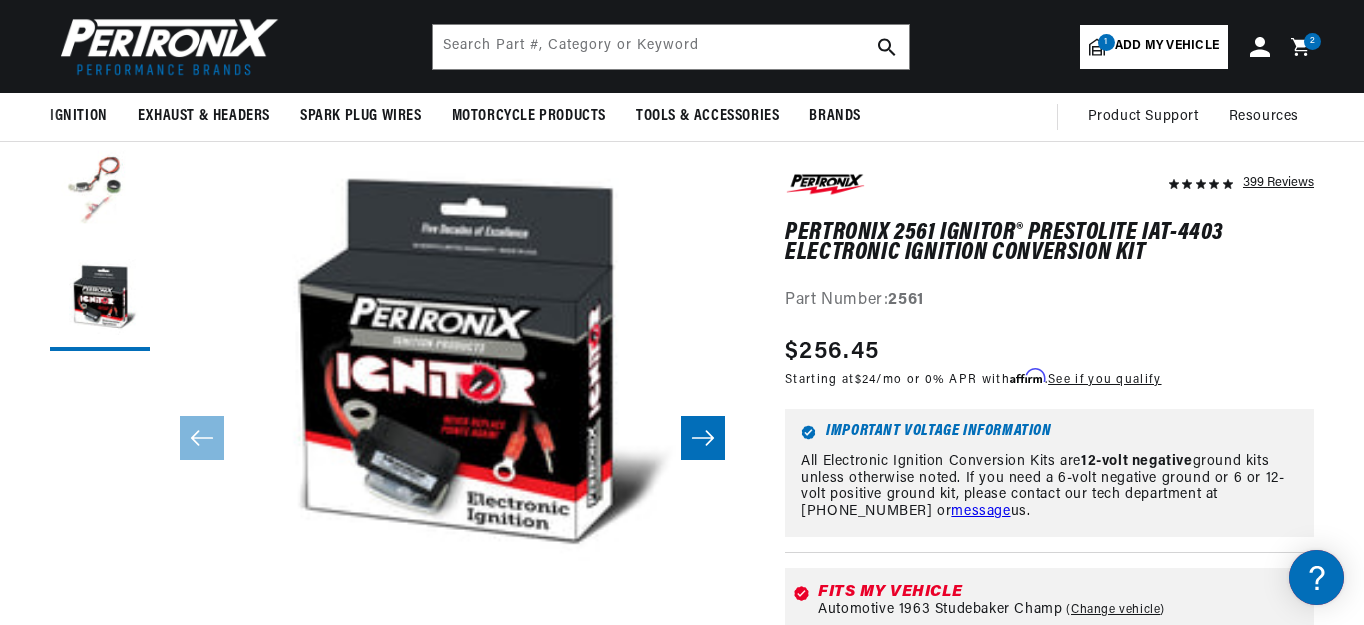 scroll, scrollTop: 0, scrollLeft: 0, axis: both 